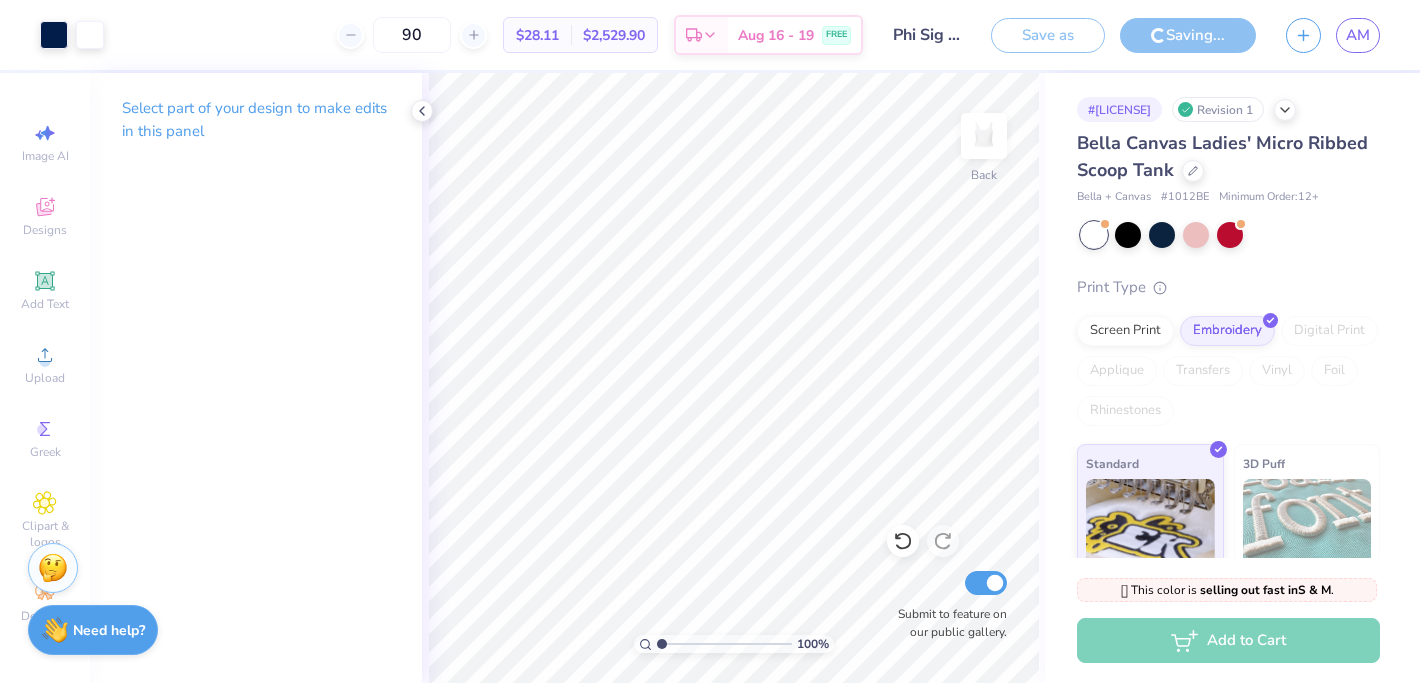 scroll, scrollTop: 0, scrollLeft: 0, axis: both 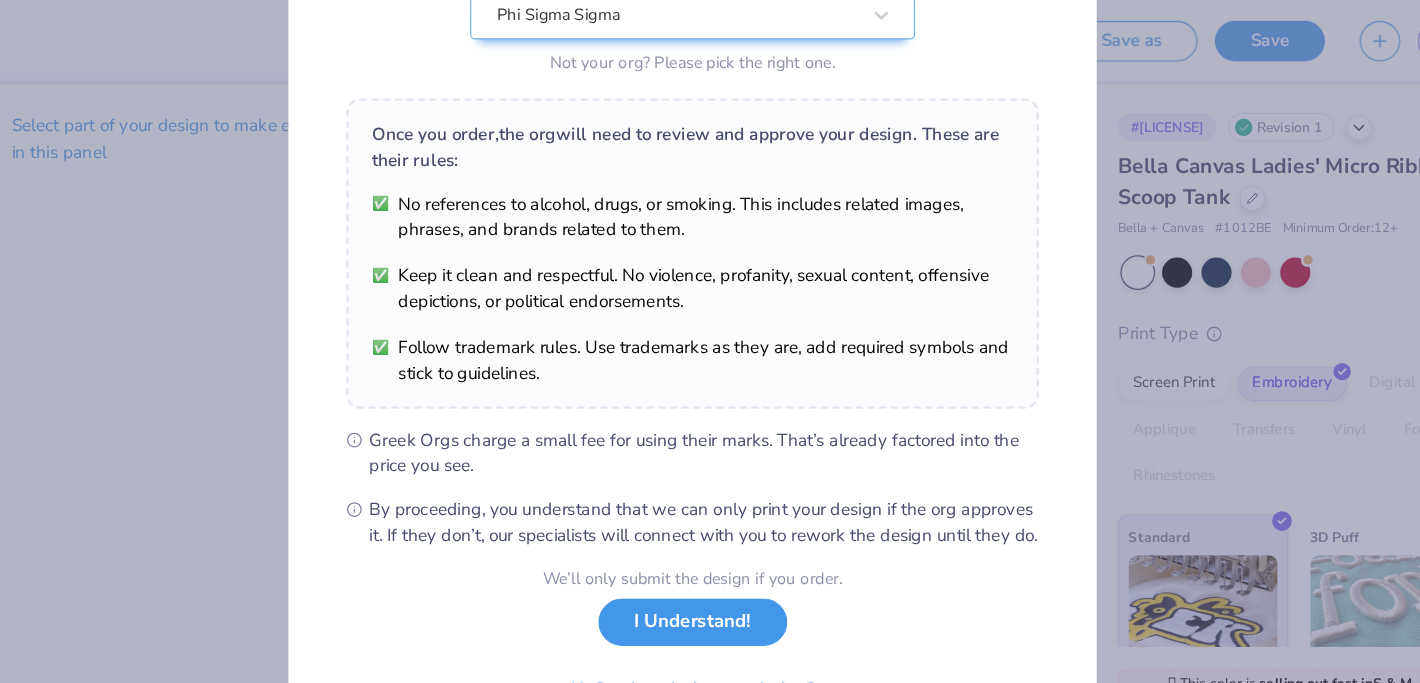 click on "I Understand!" at bounding box center (710, 537) 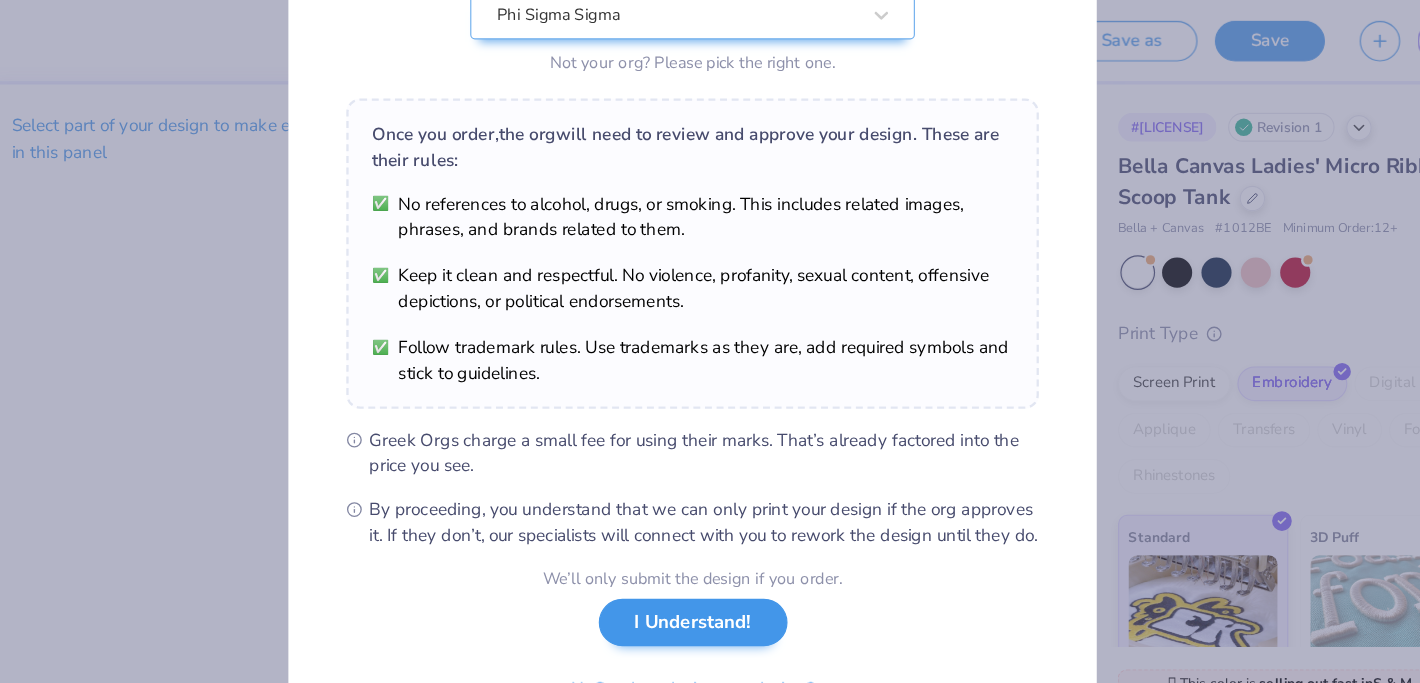 scroll, scrollTop: 0, scrollLeft: 0, axis: both 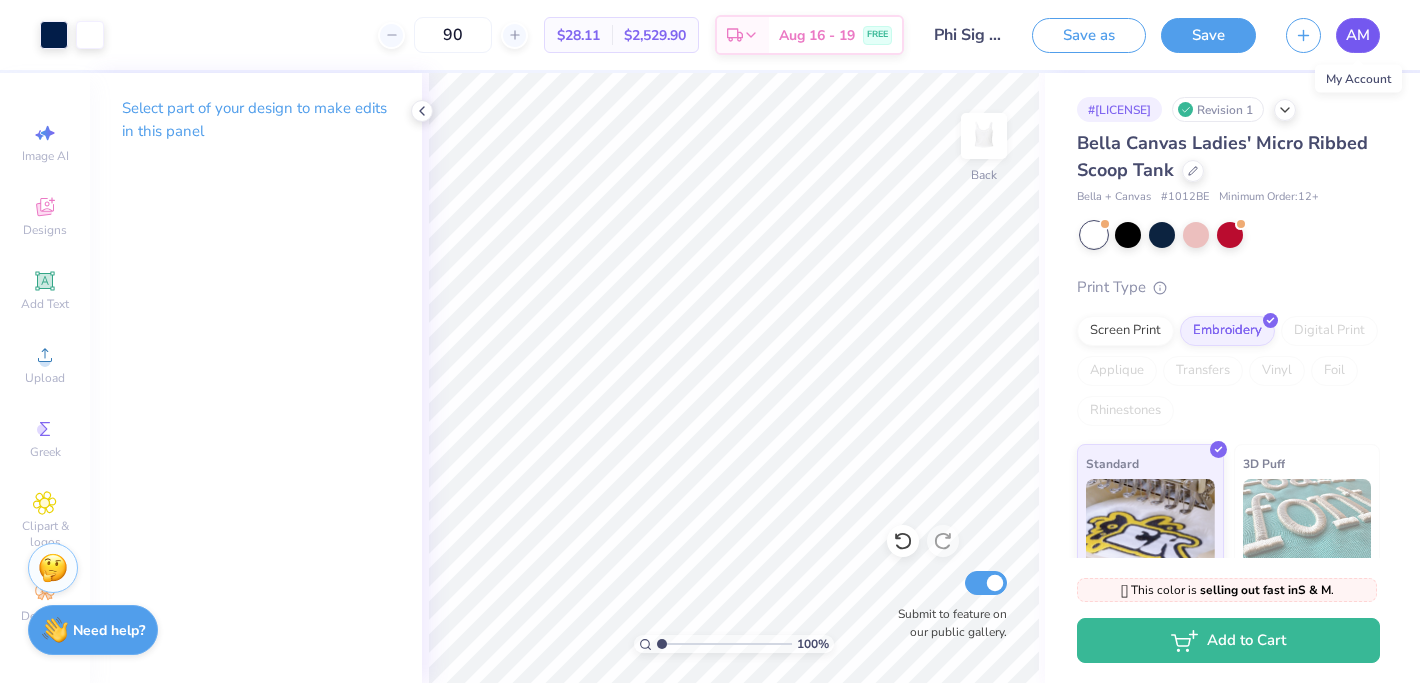 click on "AM" at bounding box center (1358, 35) 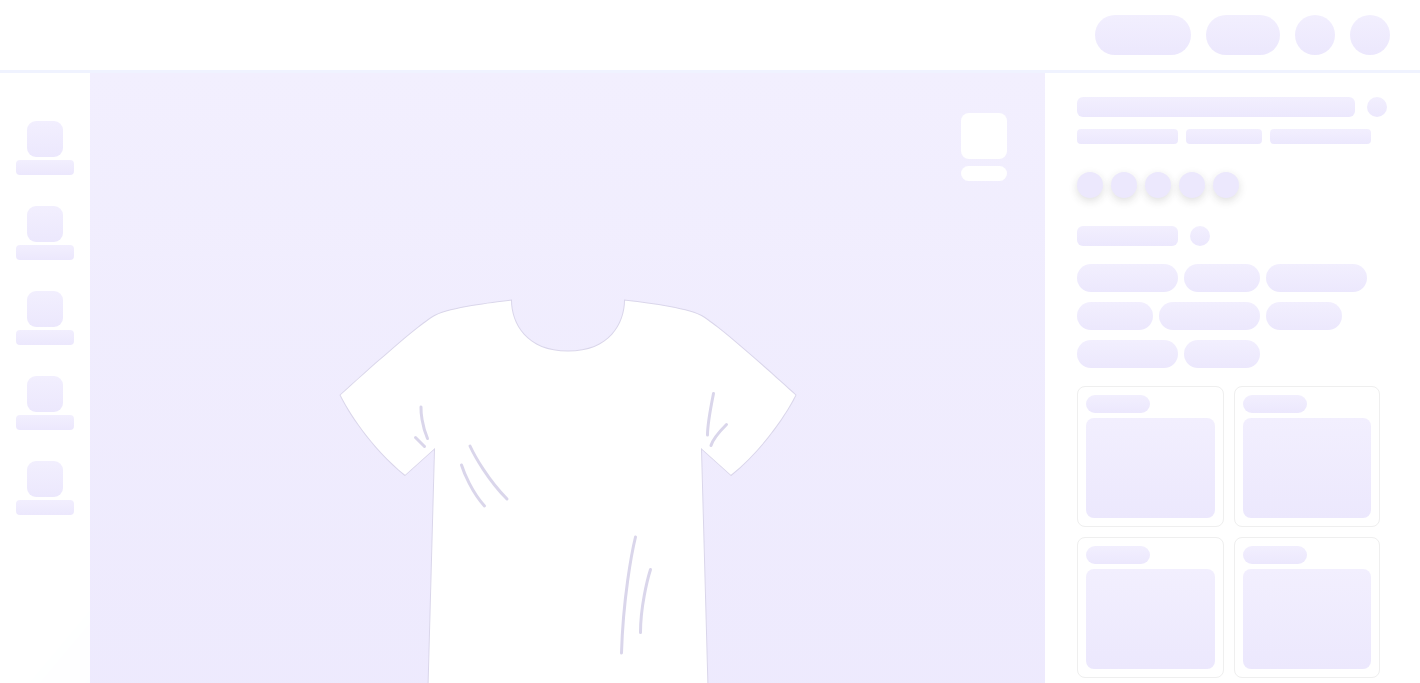 scroll, scrollTop: 0, scrollLeft: 0, axis: both 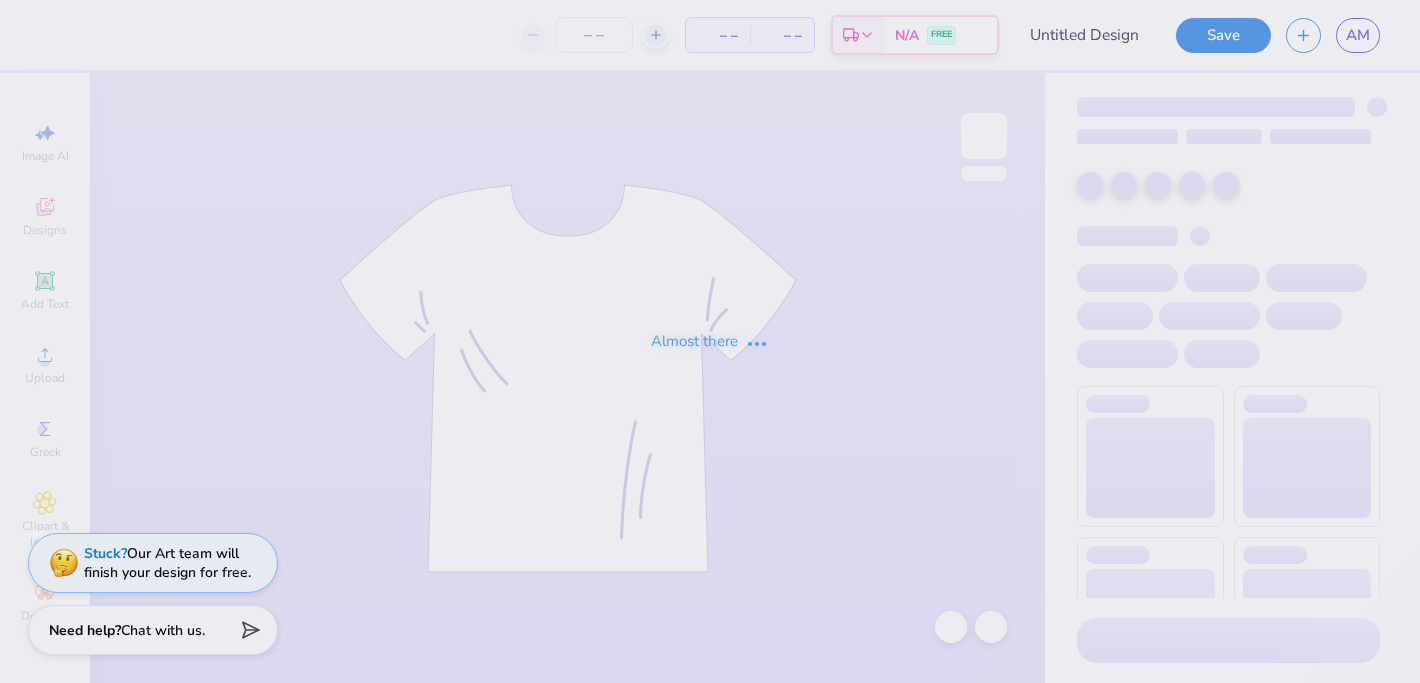type on "Phi Sig Home" 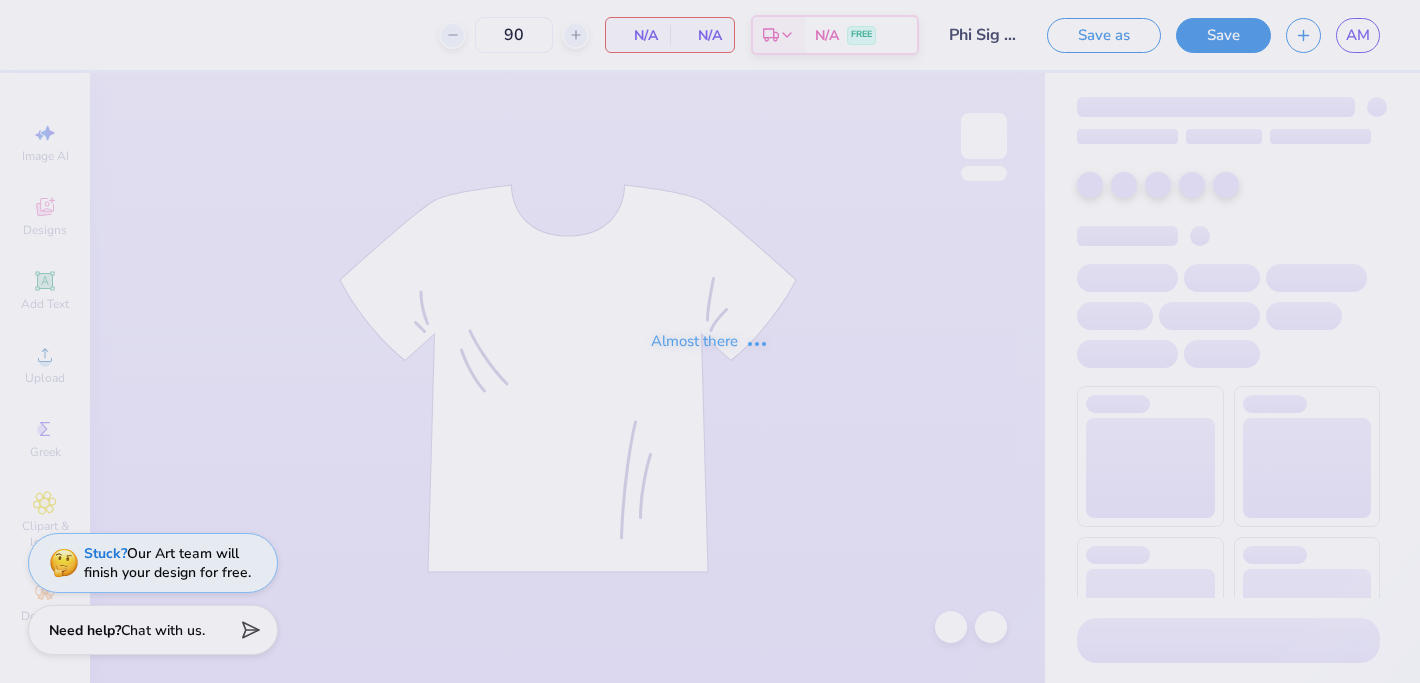 type on "90" 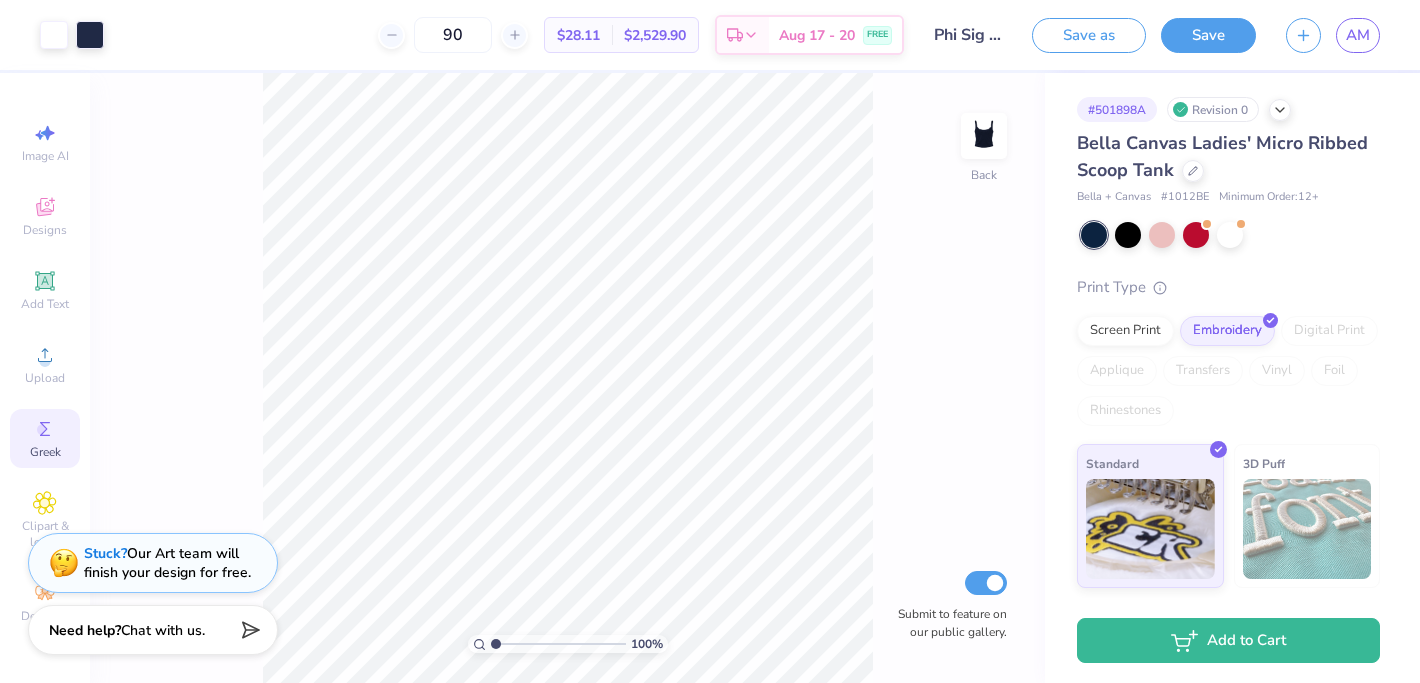 click on "Greek" at bounding box center [45, 452] 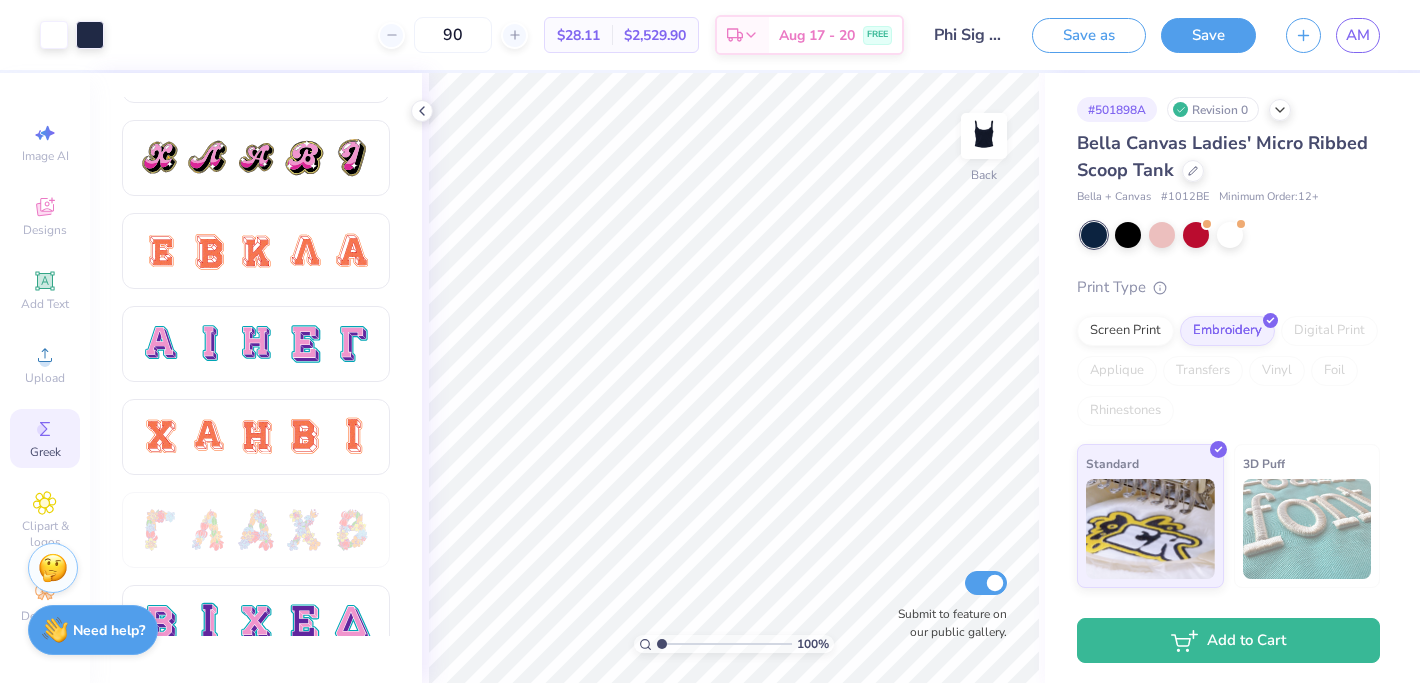 scroll, scrollTop: 1107, scrollLeft: 0, axis: vertical 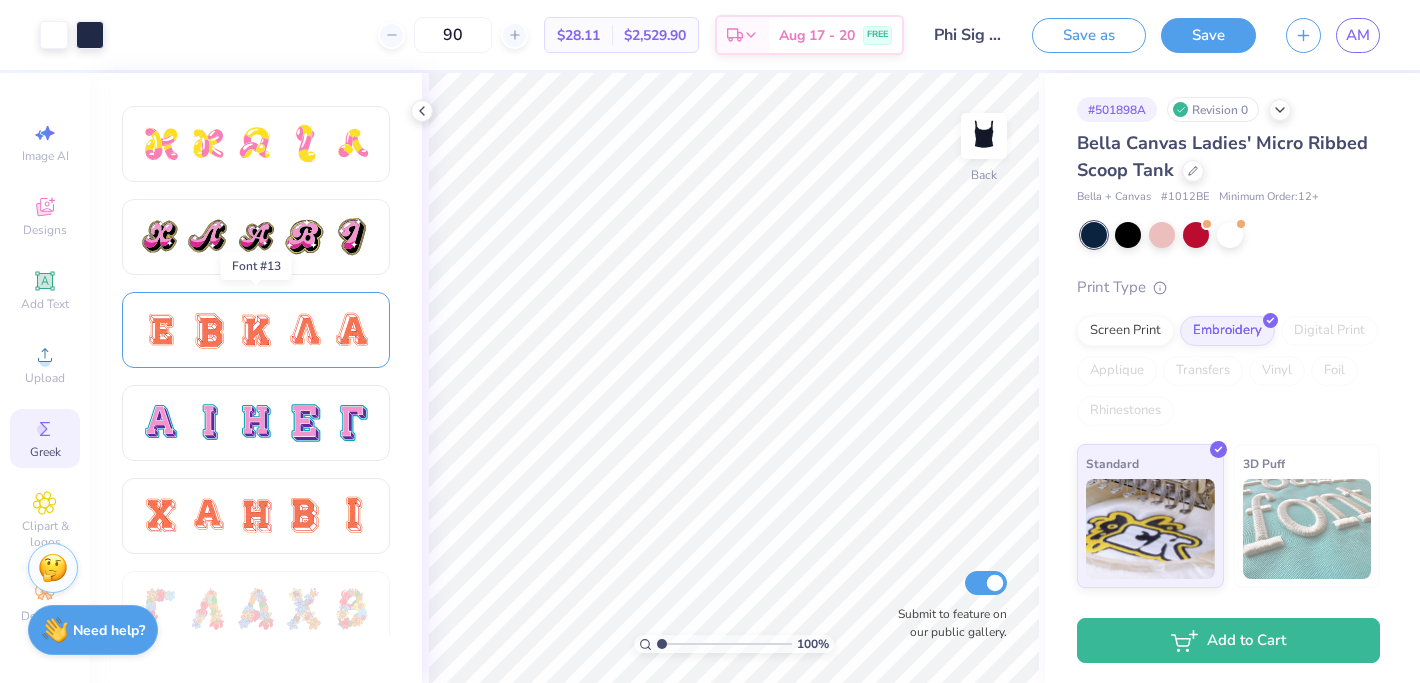 click at bounding box center [256, 330] 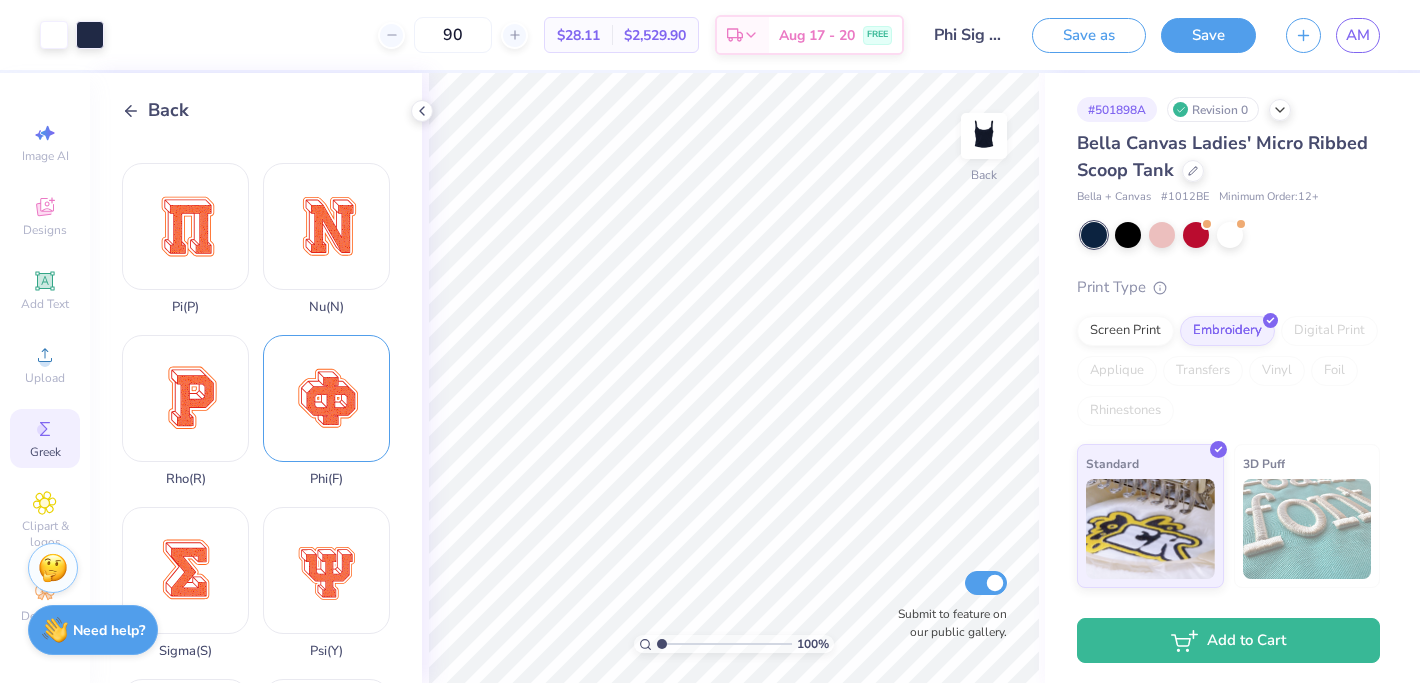 scroll, scrollTop: 1009, scrollLeft: 0, axis: vertical 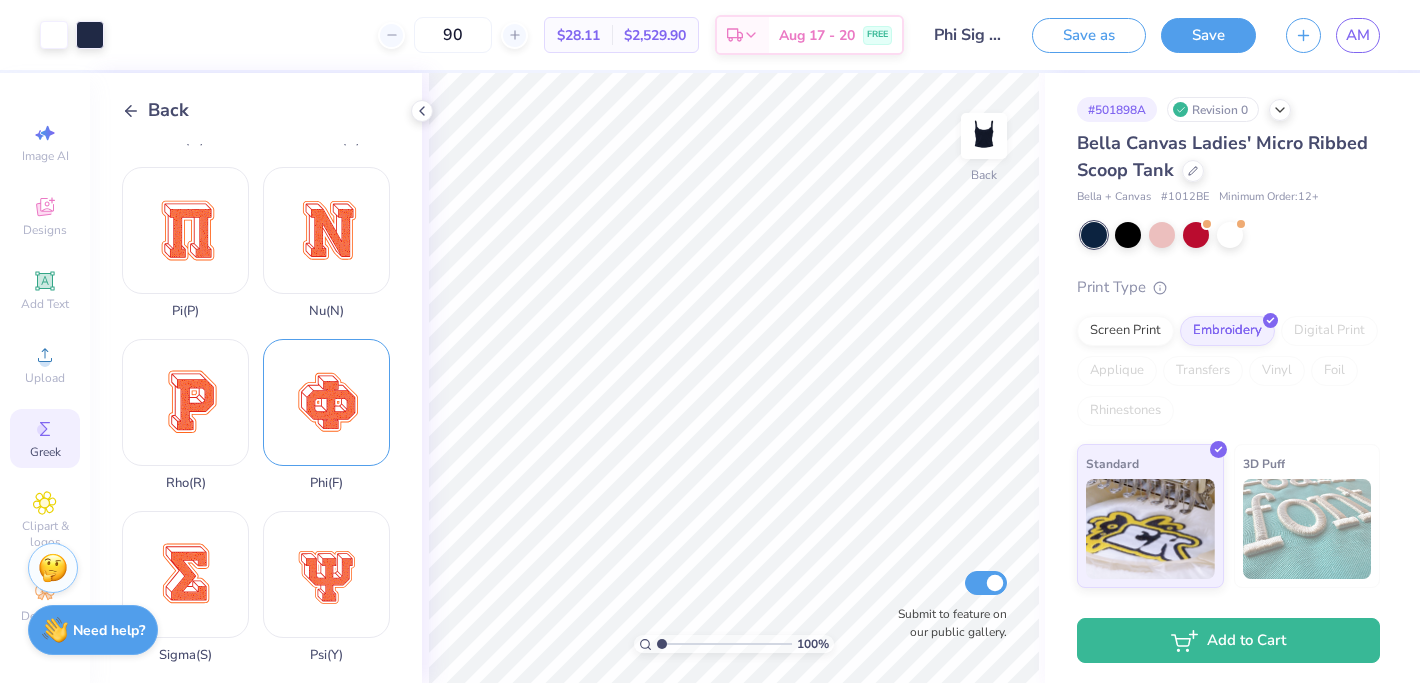 click on "Phi  ( F )" at bounding box center (326, 415) 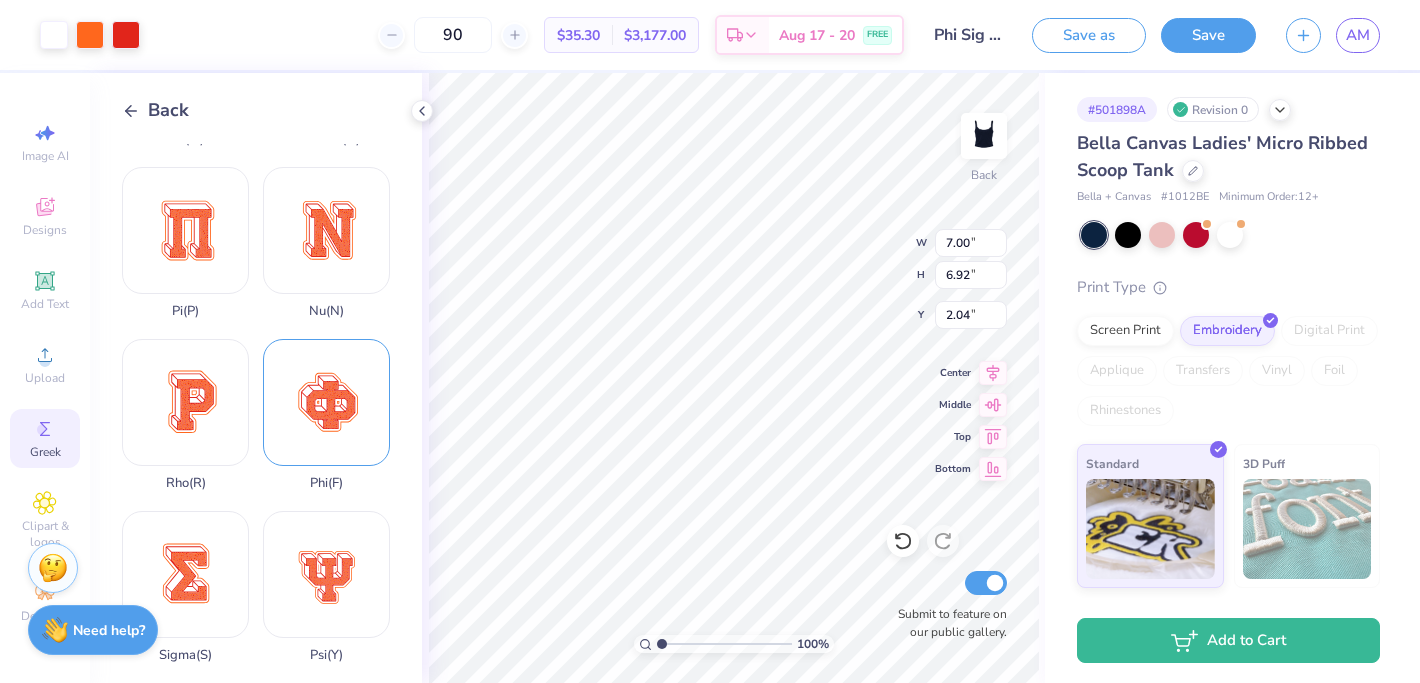 type on "1.75" 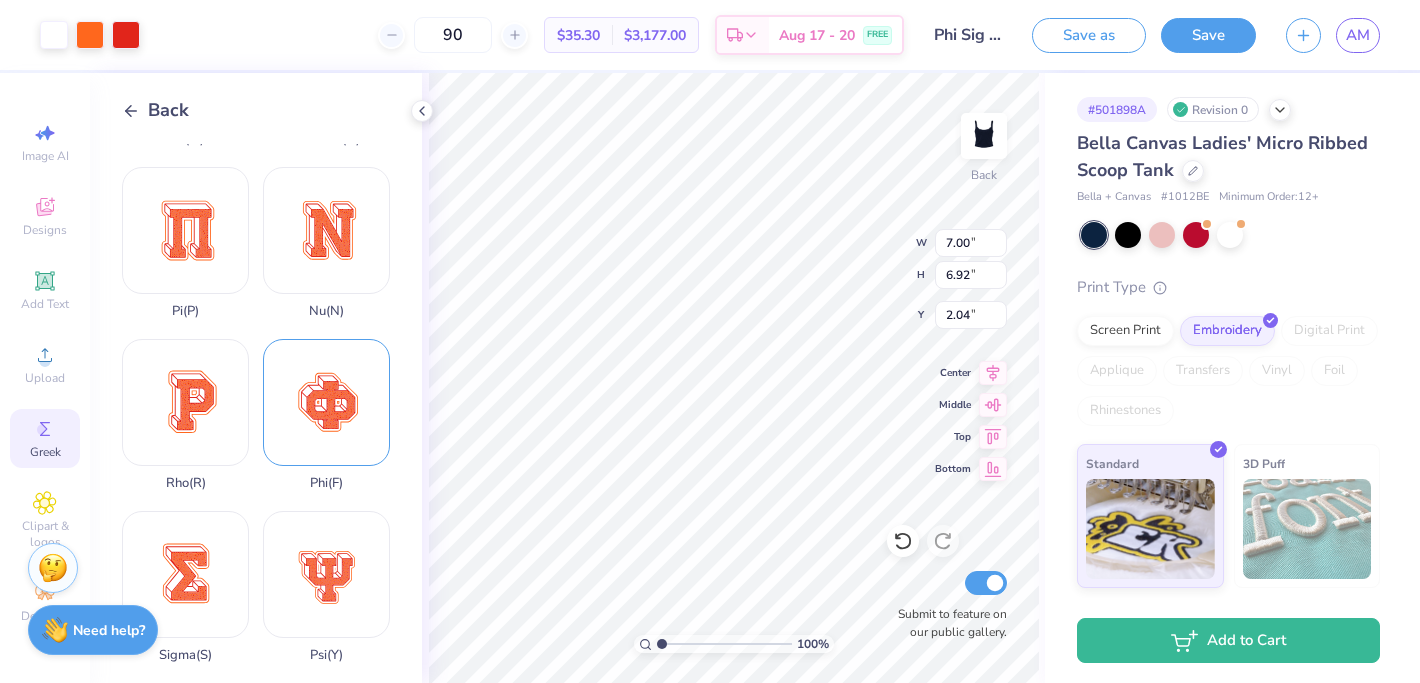 type on "1.73" 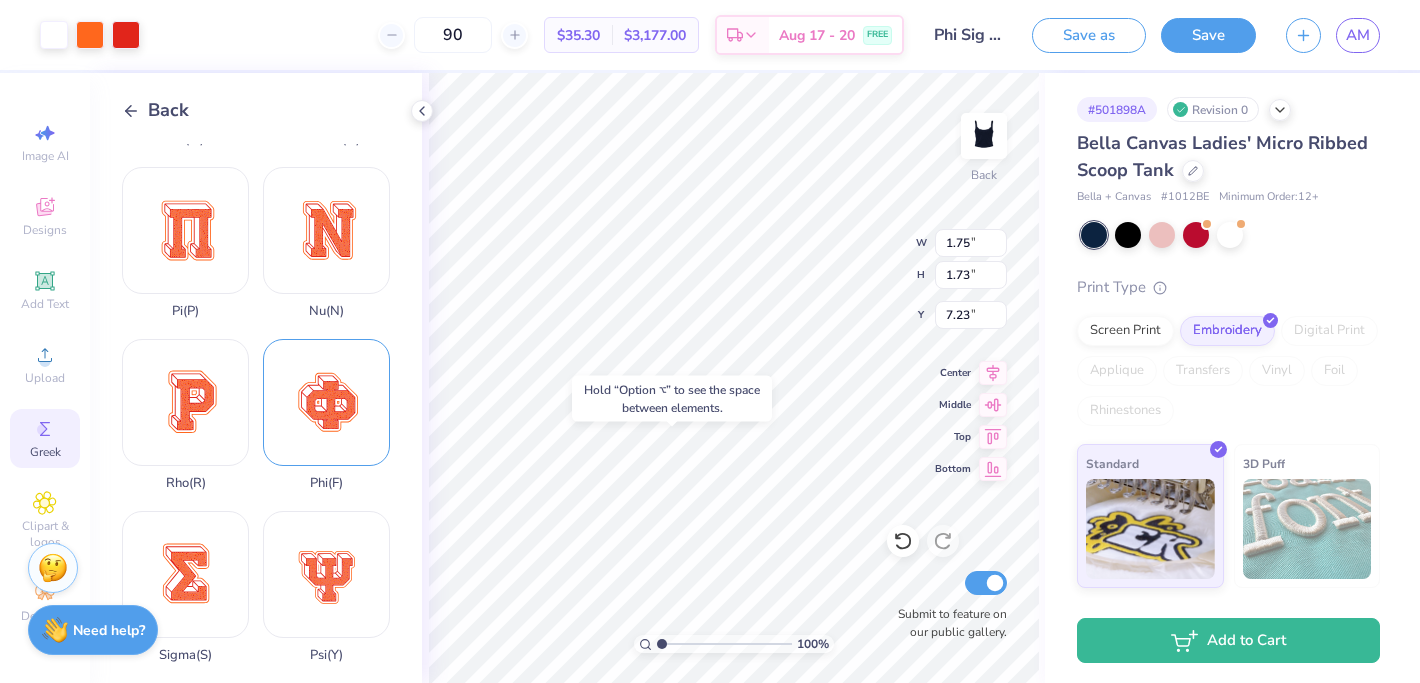type on "5.01" 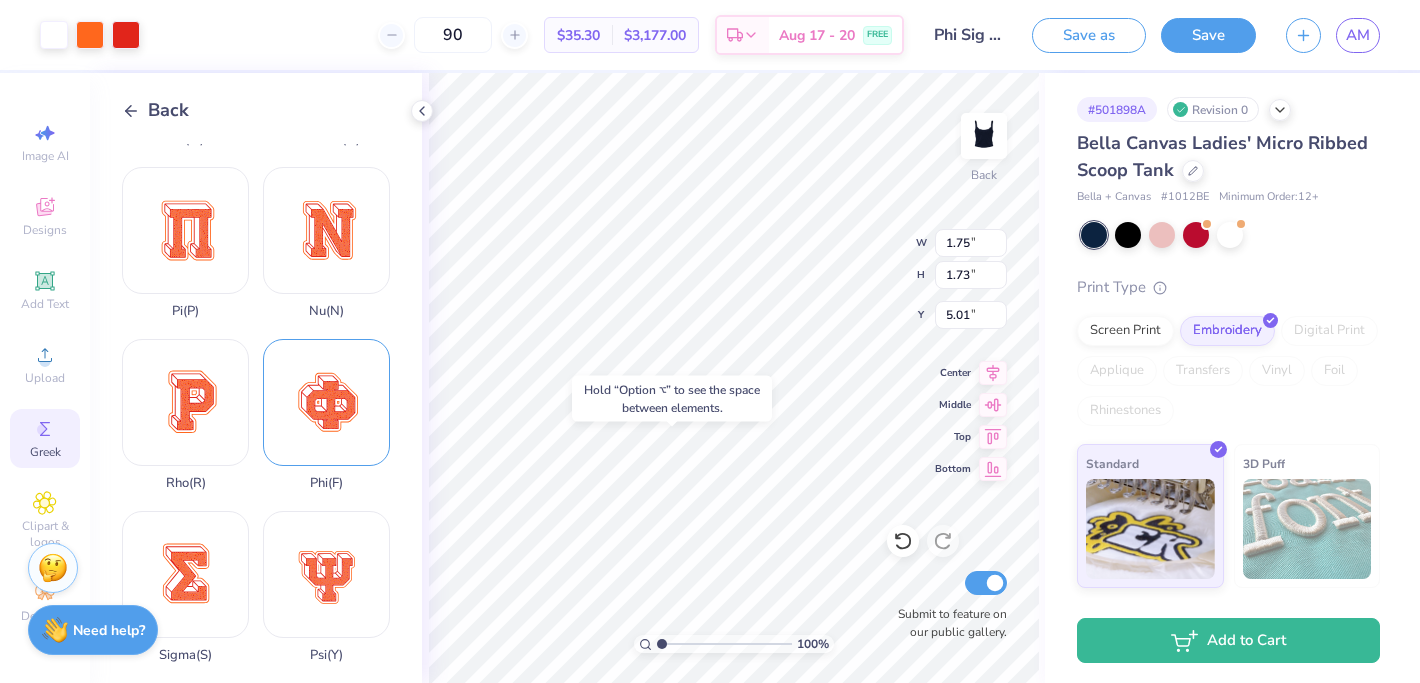 scroll, scrollTop: 1106, scrollLeft: 0, axis: vertical 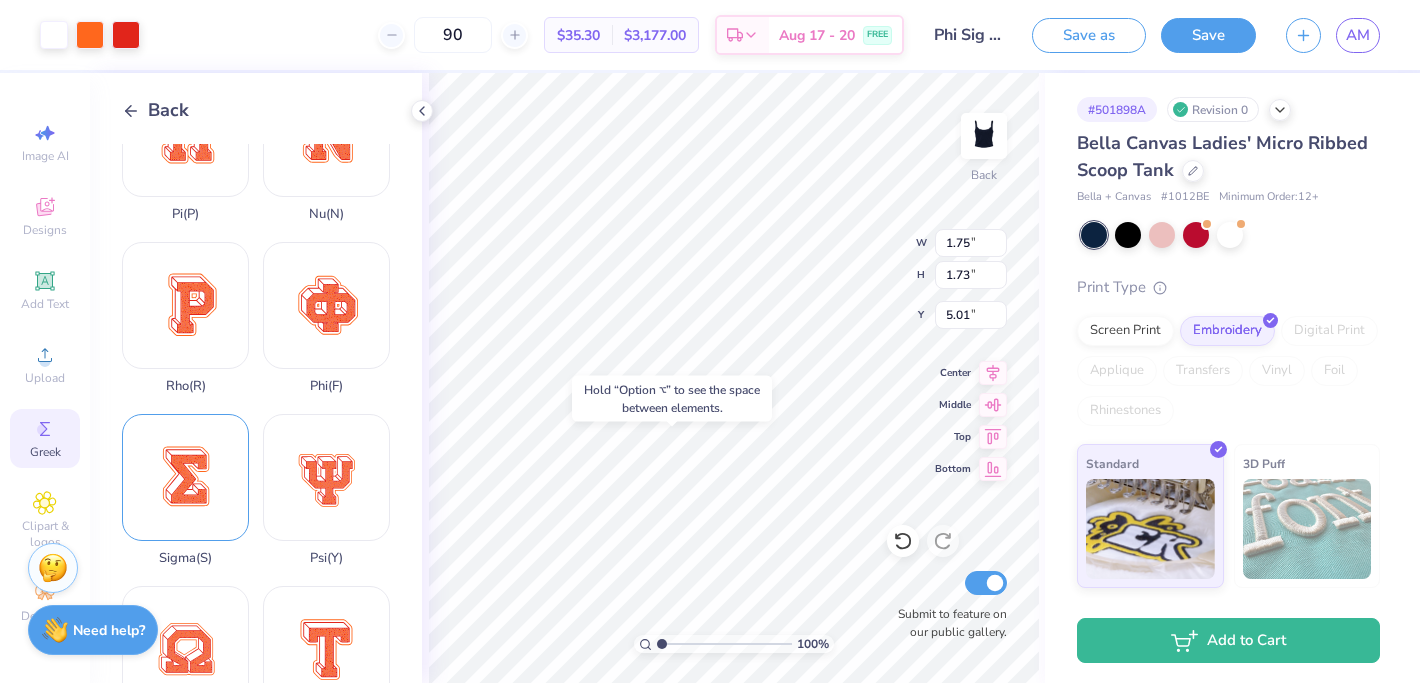 click on "Sigma  ( S )" at bounding box center [185, 490] 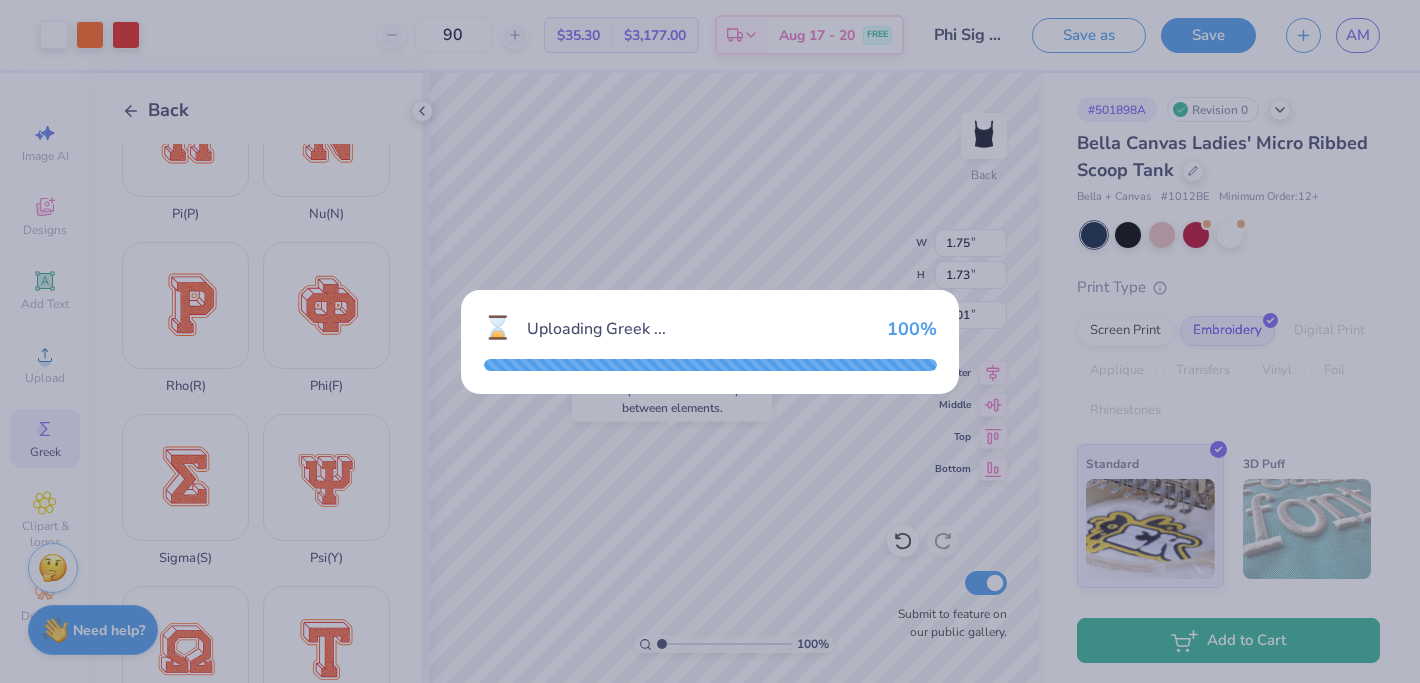 type on "7.00" 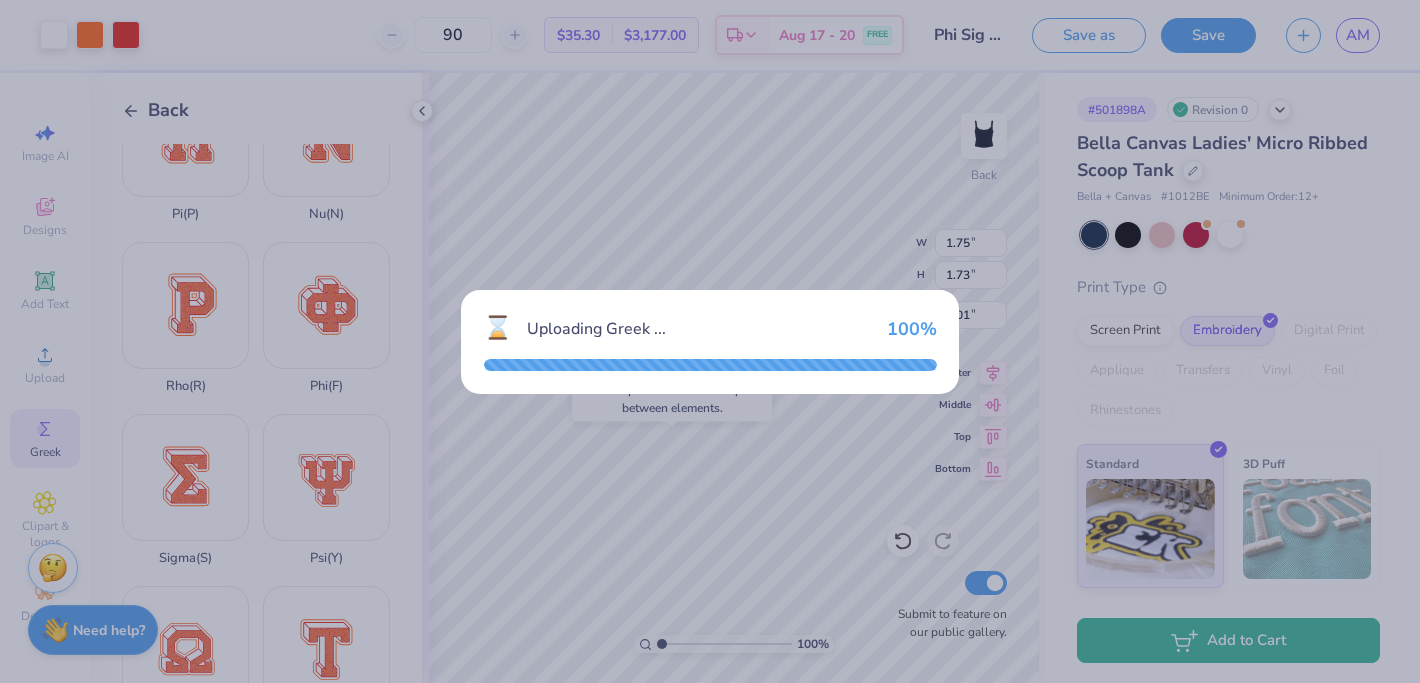 type on "1.00" 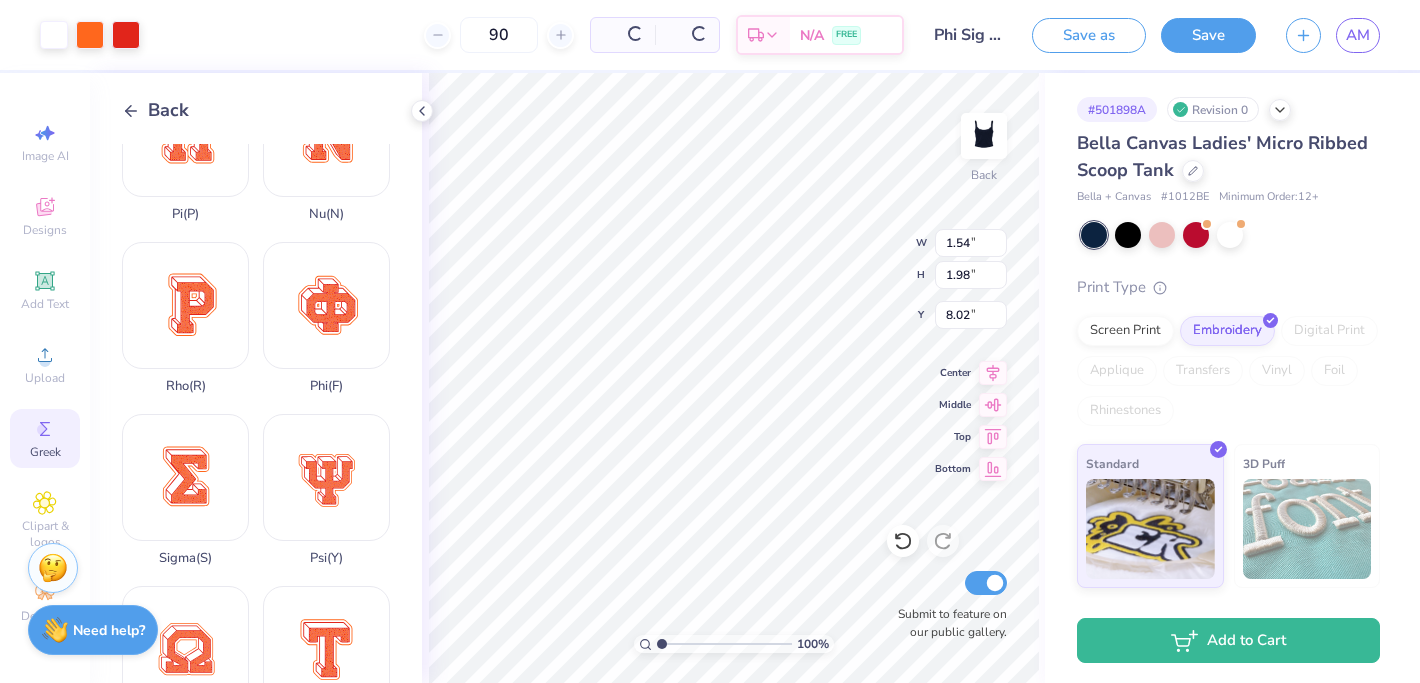 type on "1.54" 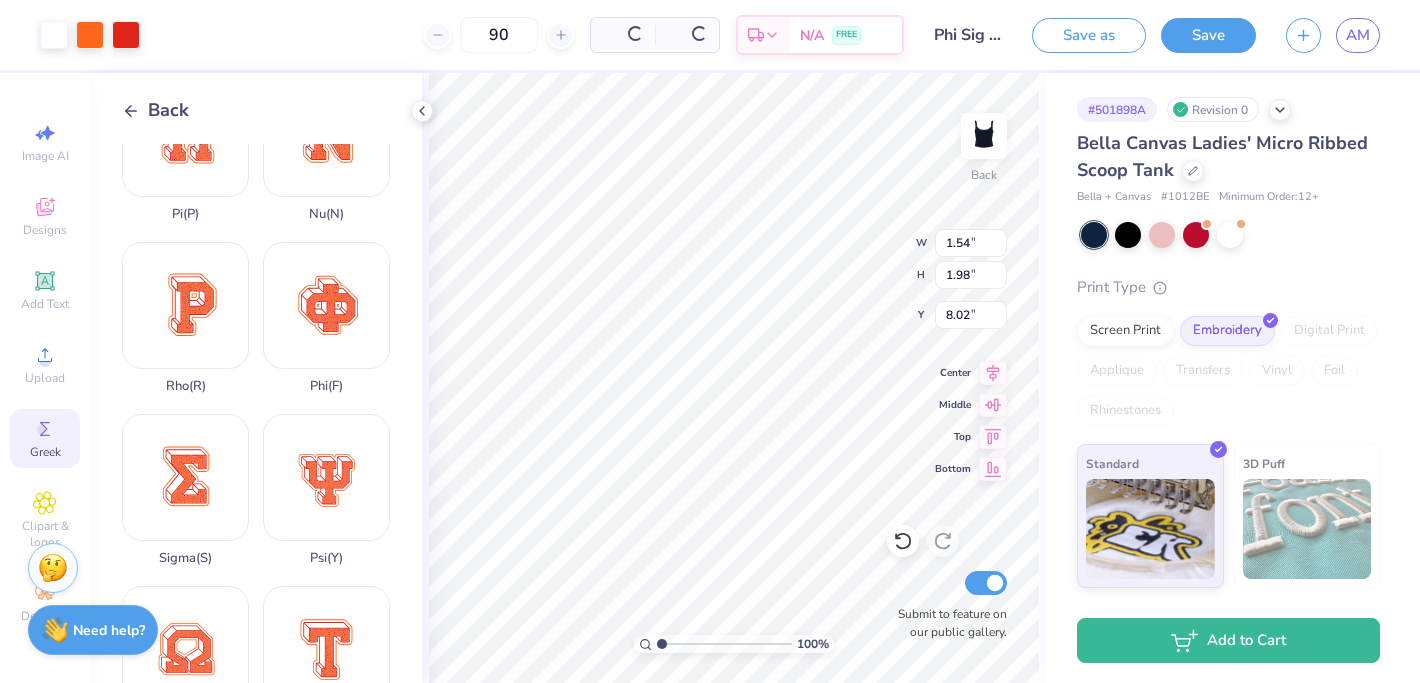 type on "1.98" 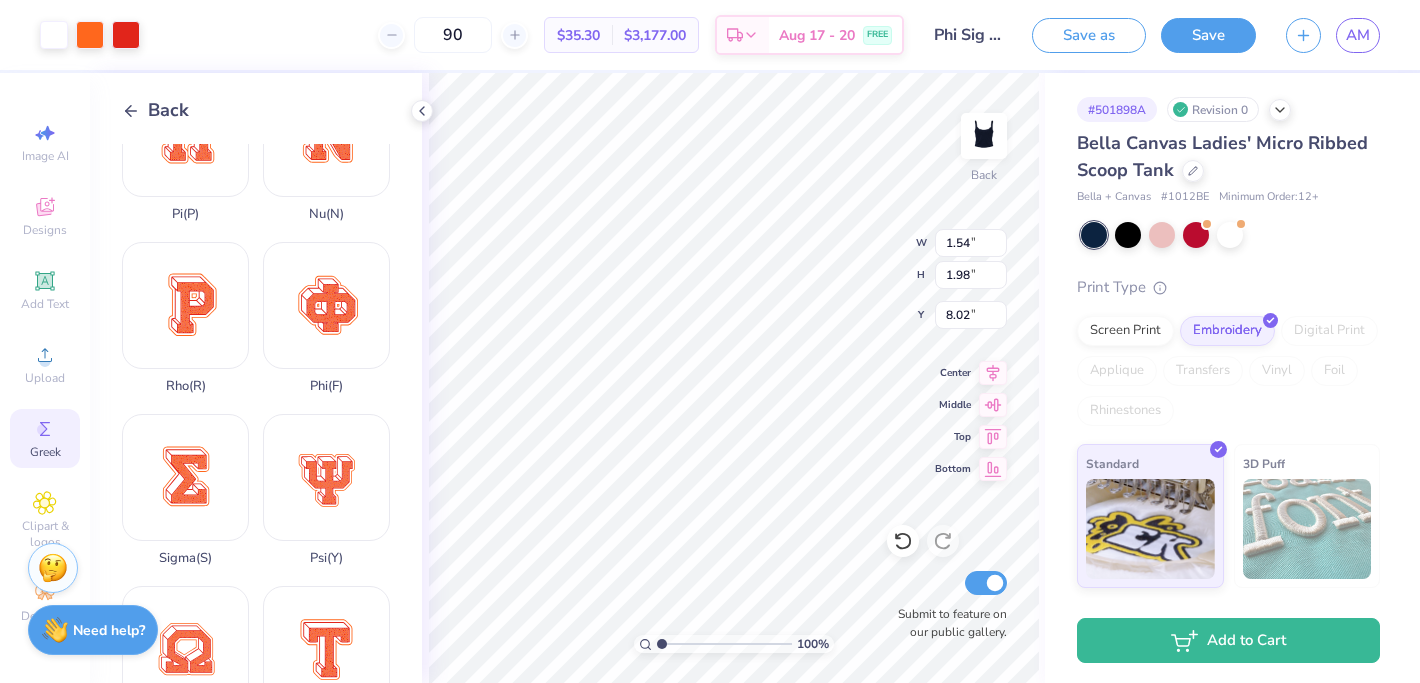type on "5.50" 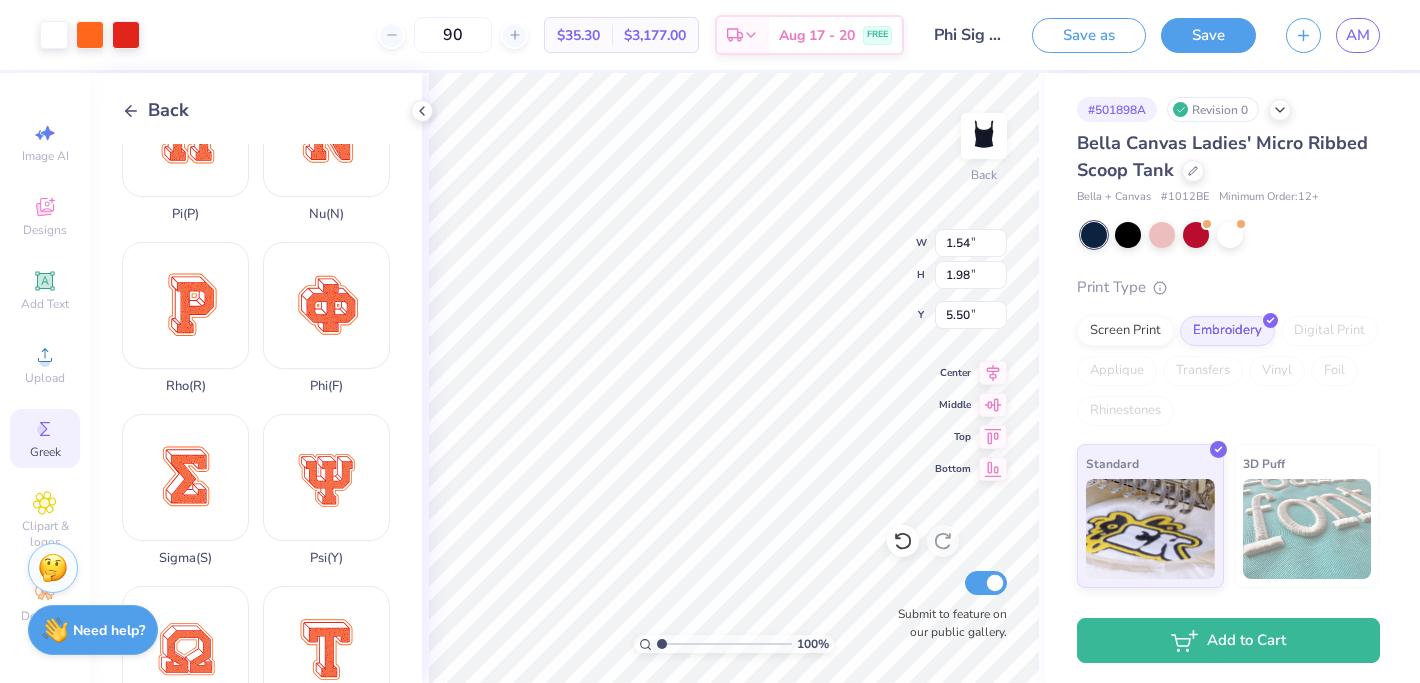 type on "1.75" 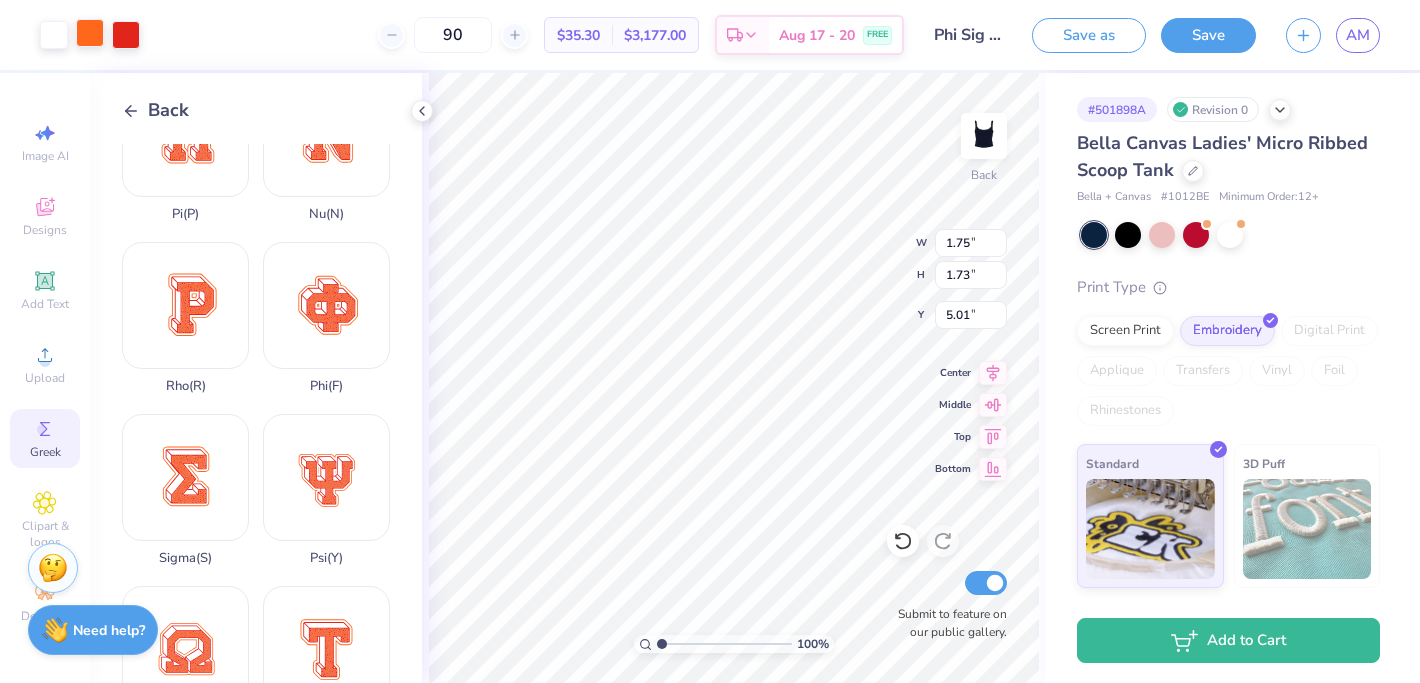 click at bounding box center (90, 33) 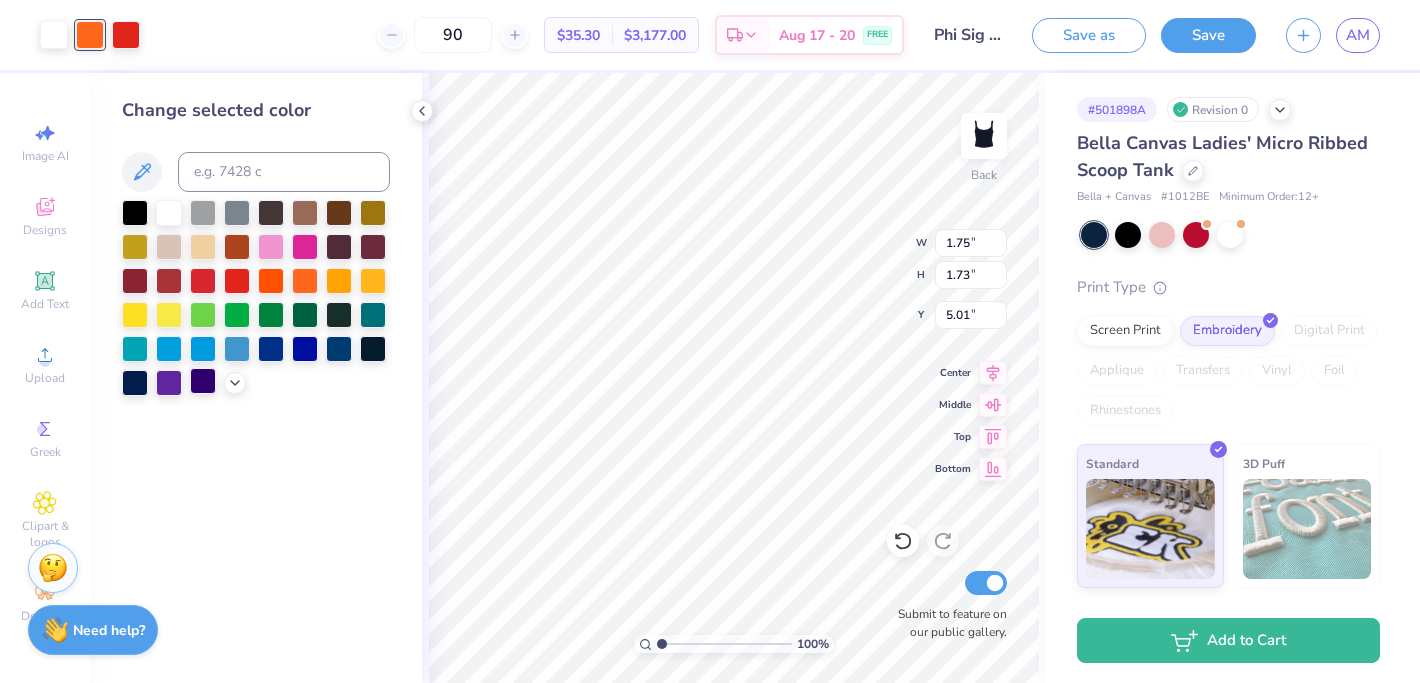 click at bounding box center [203, 381] 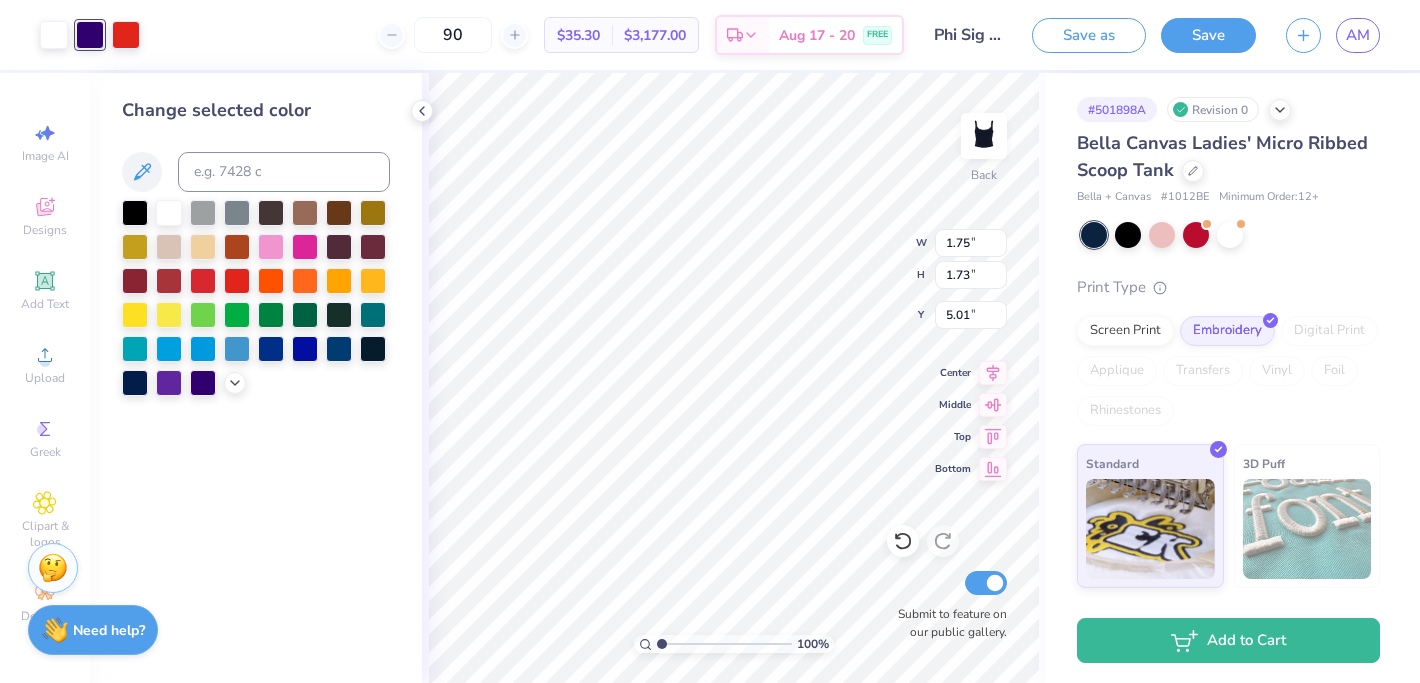 click at bounding box center [256, 298] 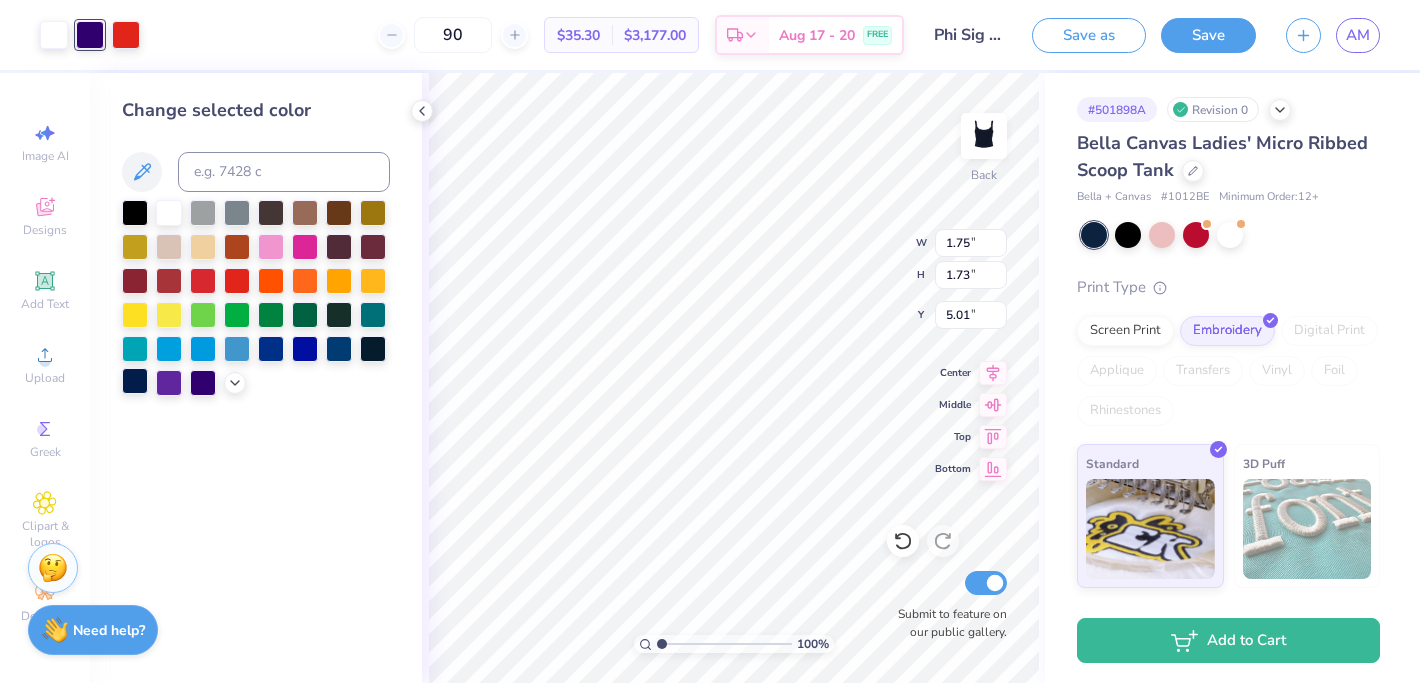 click at bounding box center [135, 381] 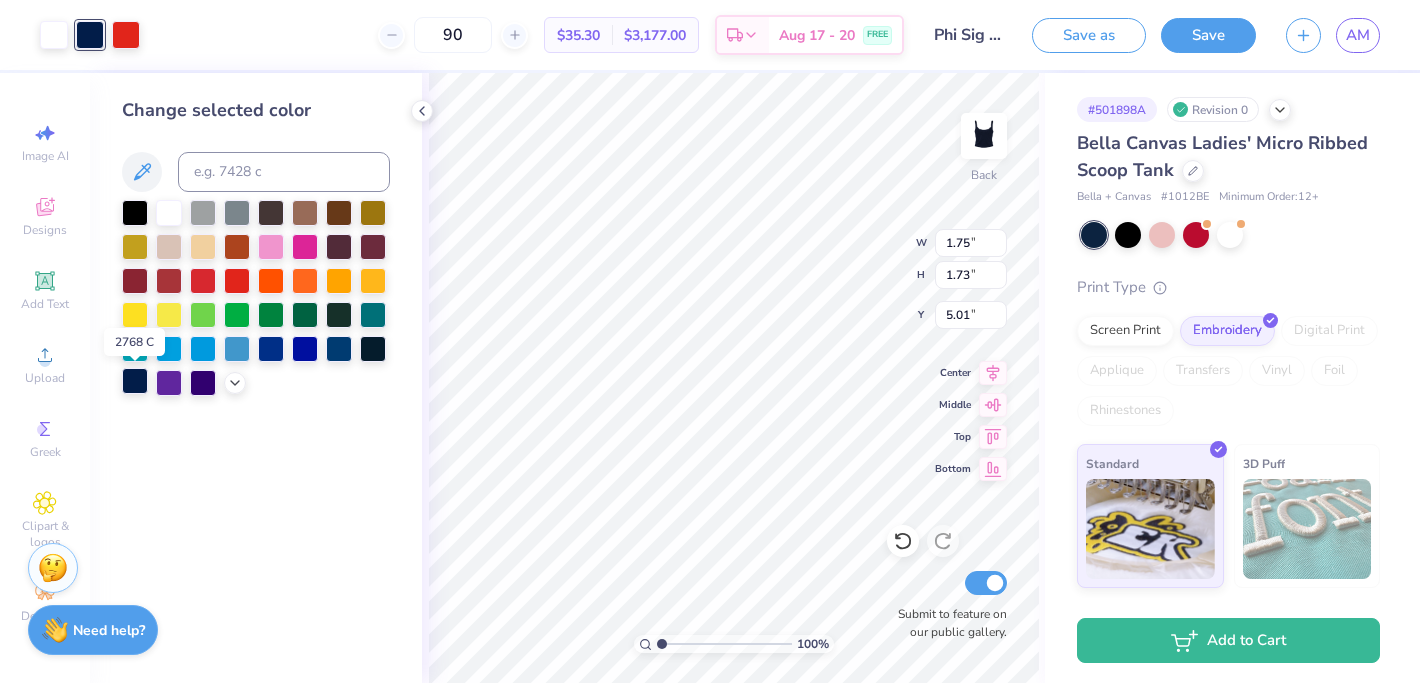click at bounding box center [135, 381] 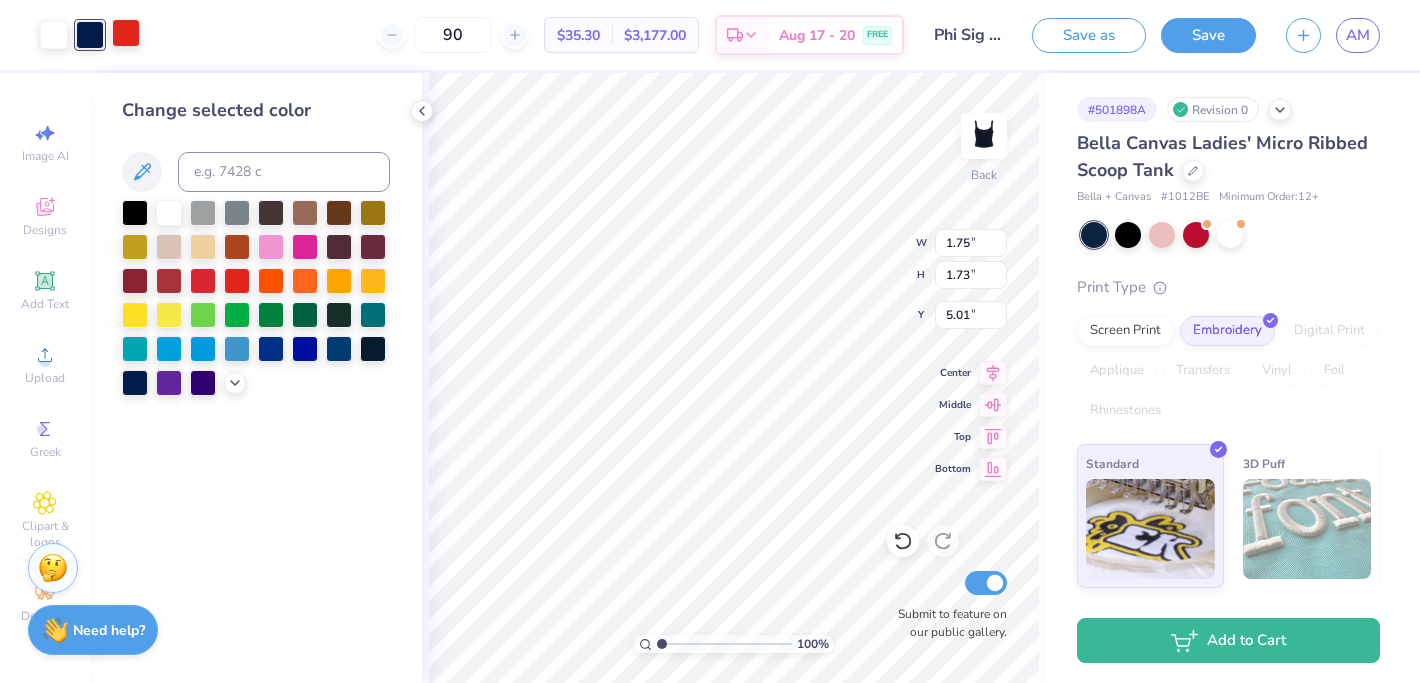 click at bounding box center [126, 33] 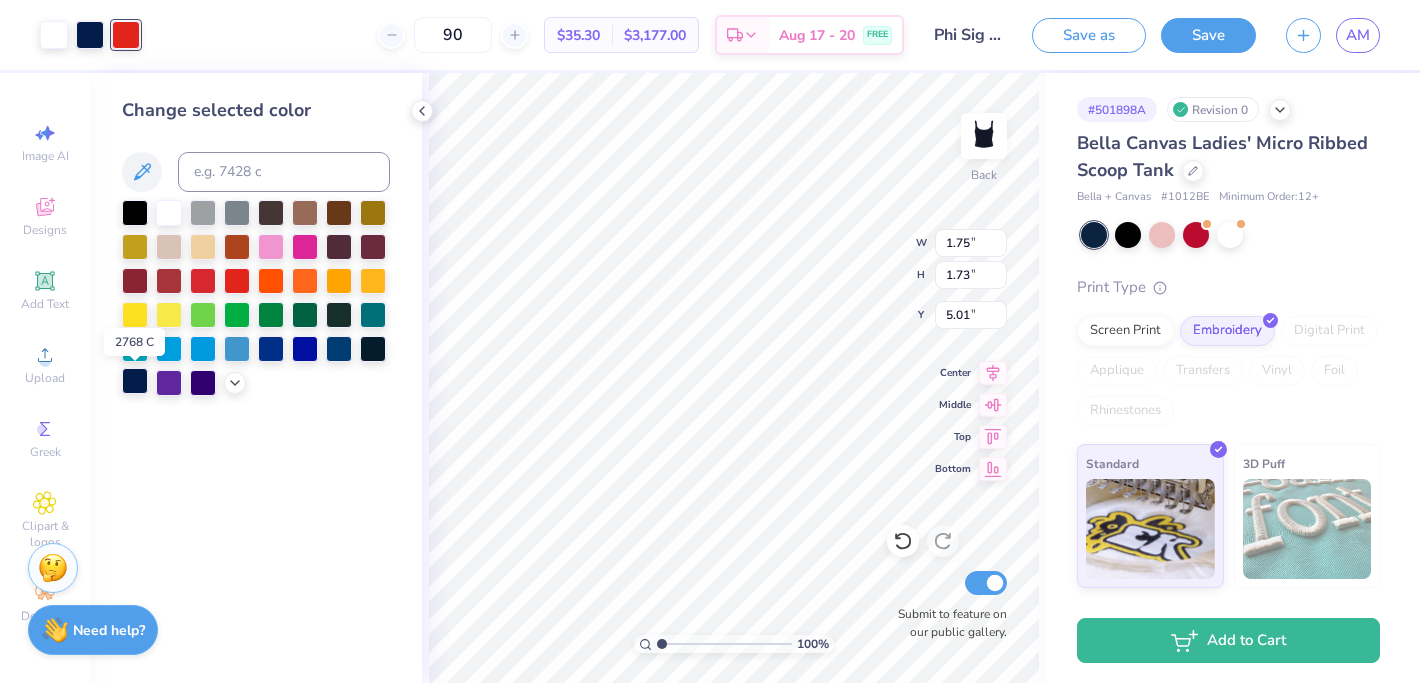click at bounding box center (135, 381) 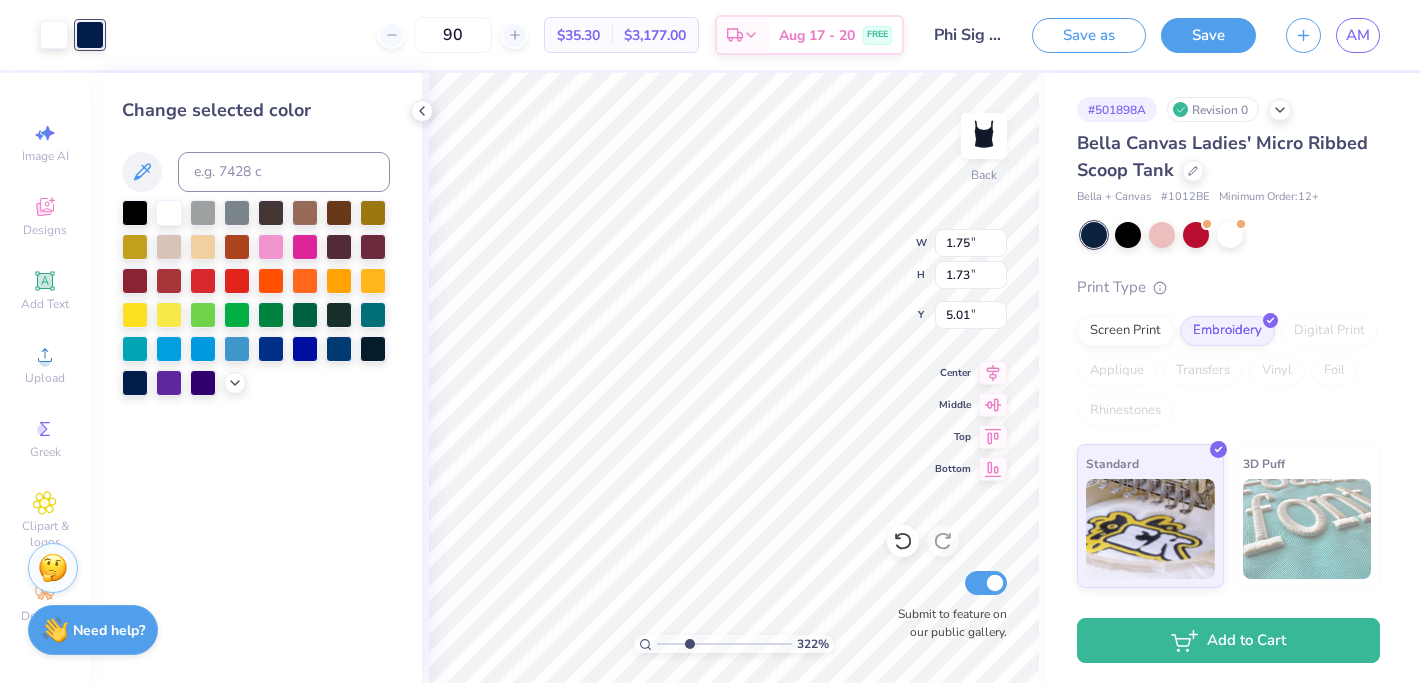 drag, startPoint x: 666, startPoint y: 644, endPoint x: 687, endPoint y: 644, distance: 21 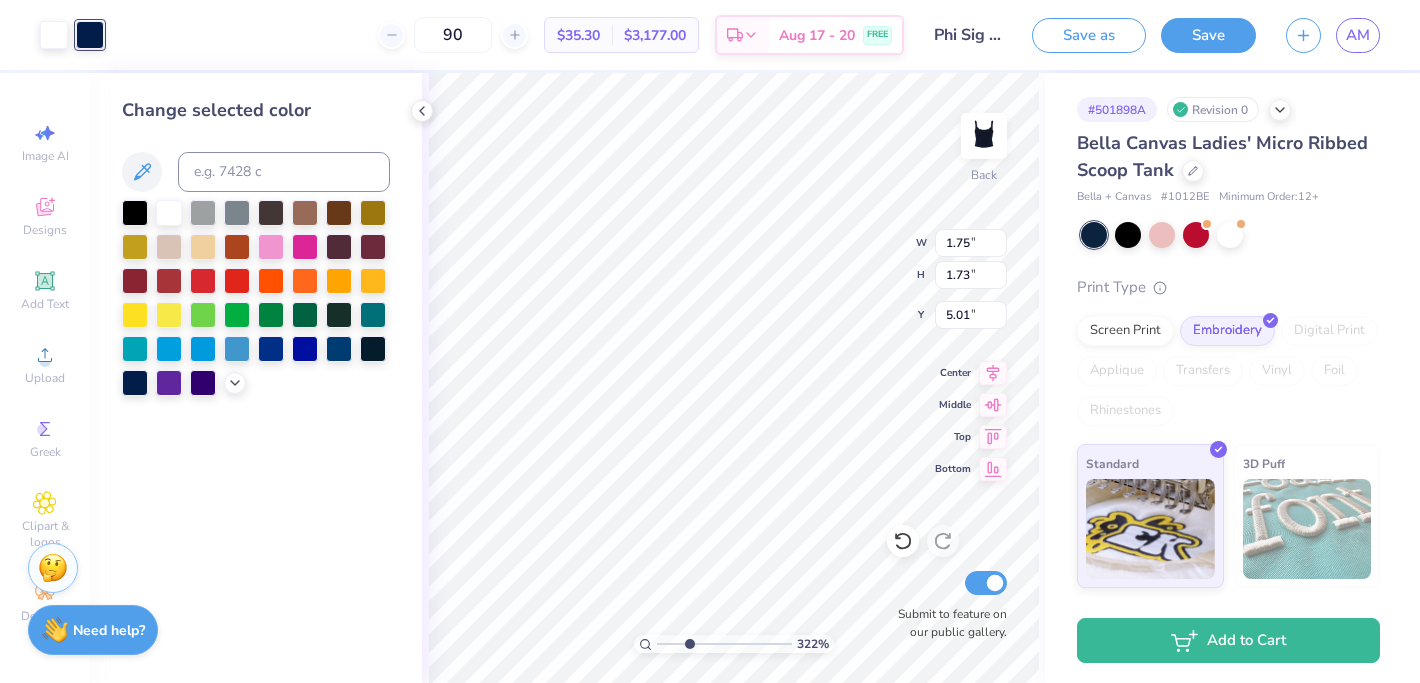 type on "2.96" 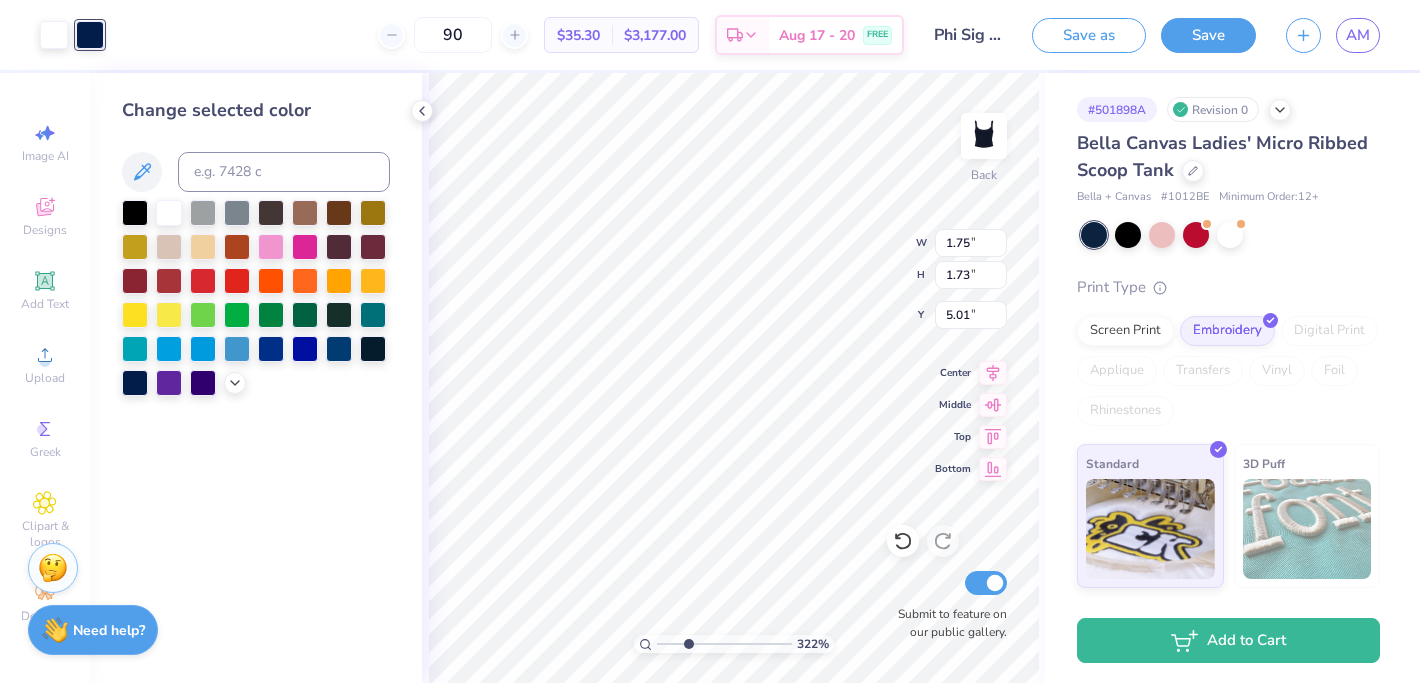 click at bounding box center (724, 644) 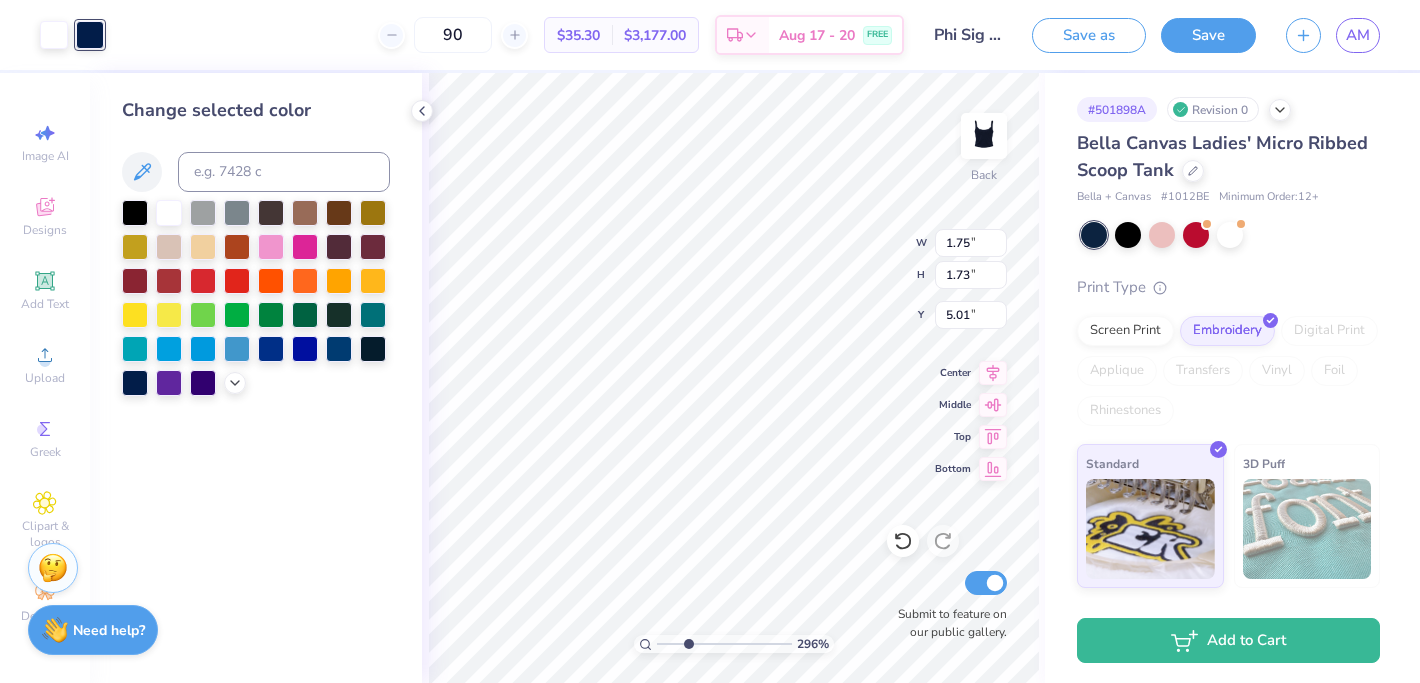 type on "2.35" 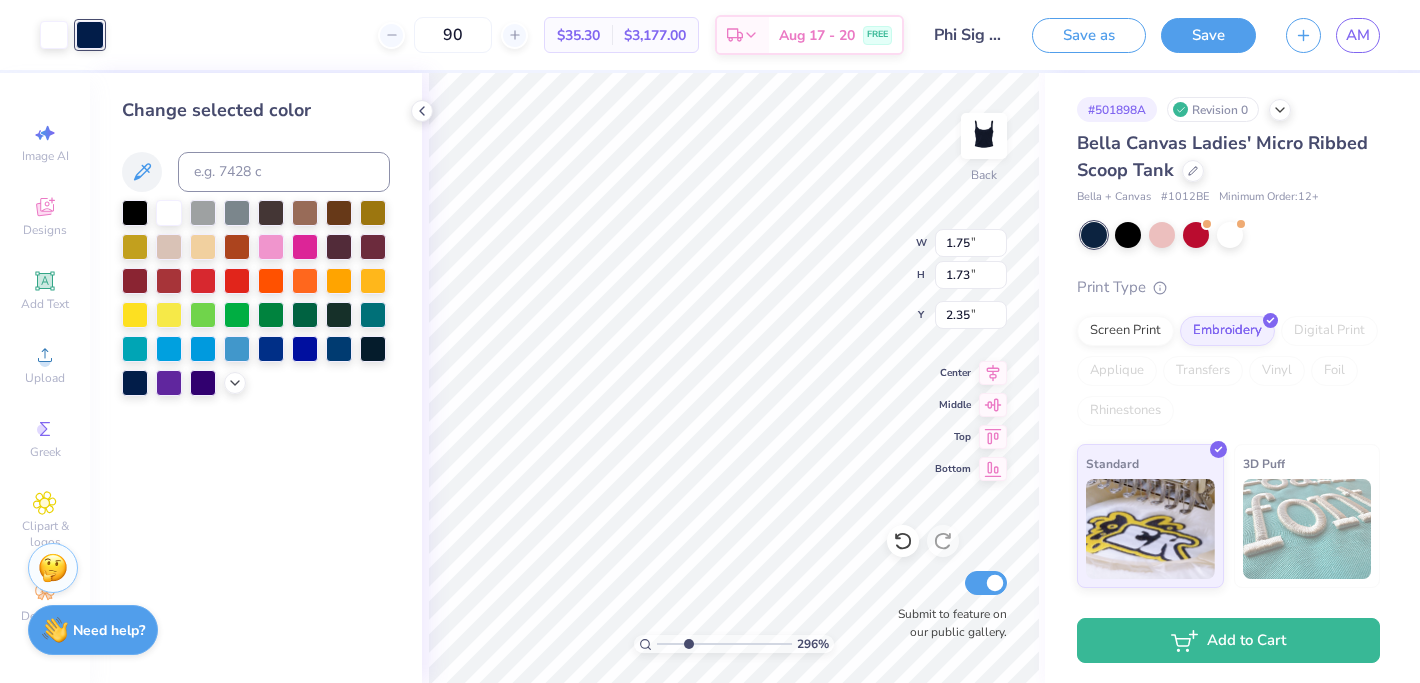 type on "0.47" 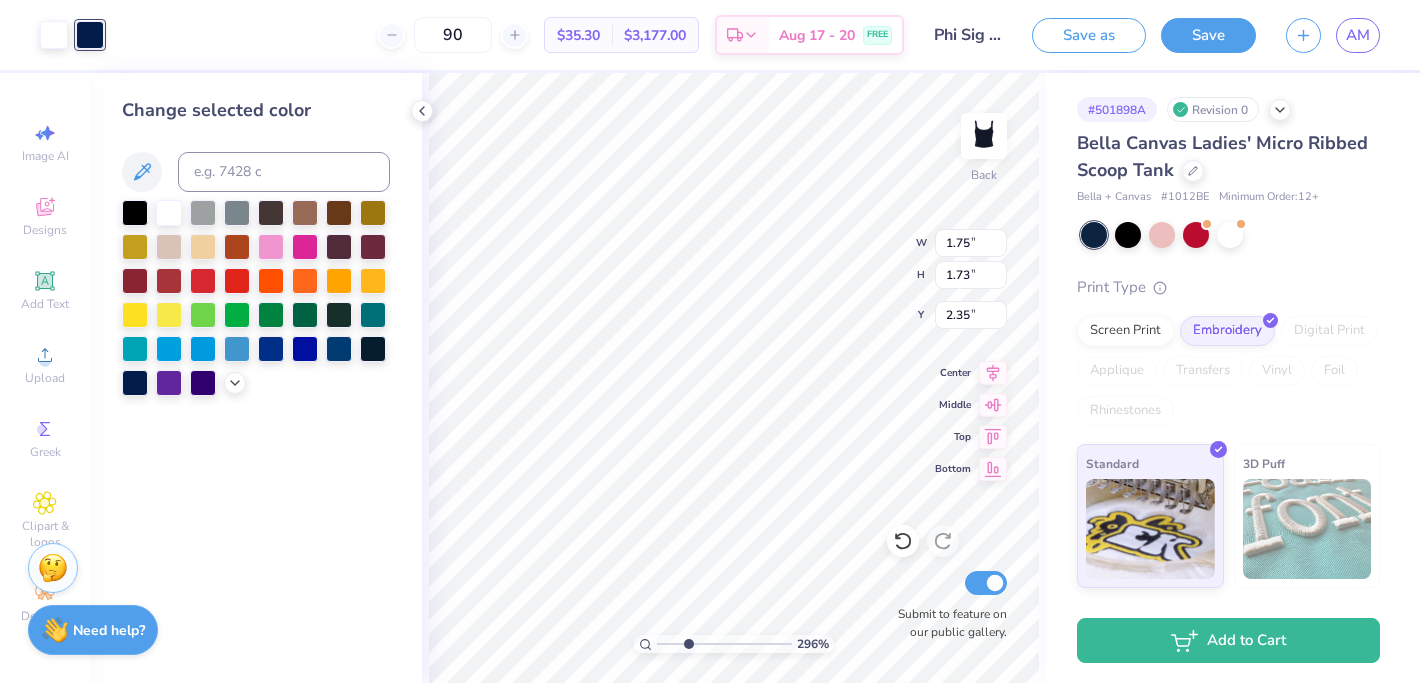 type on "0.47" 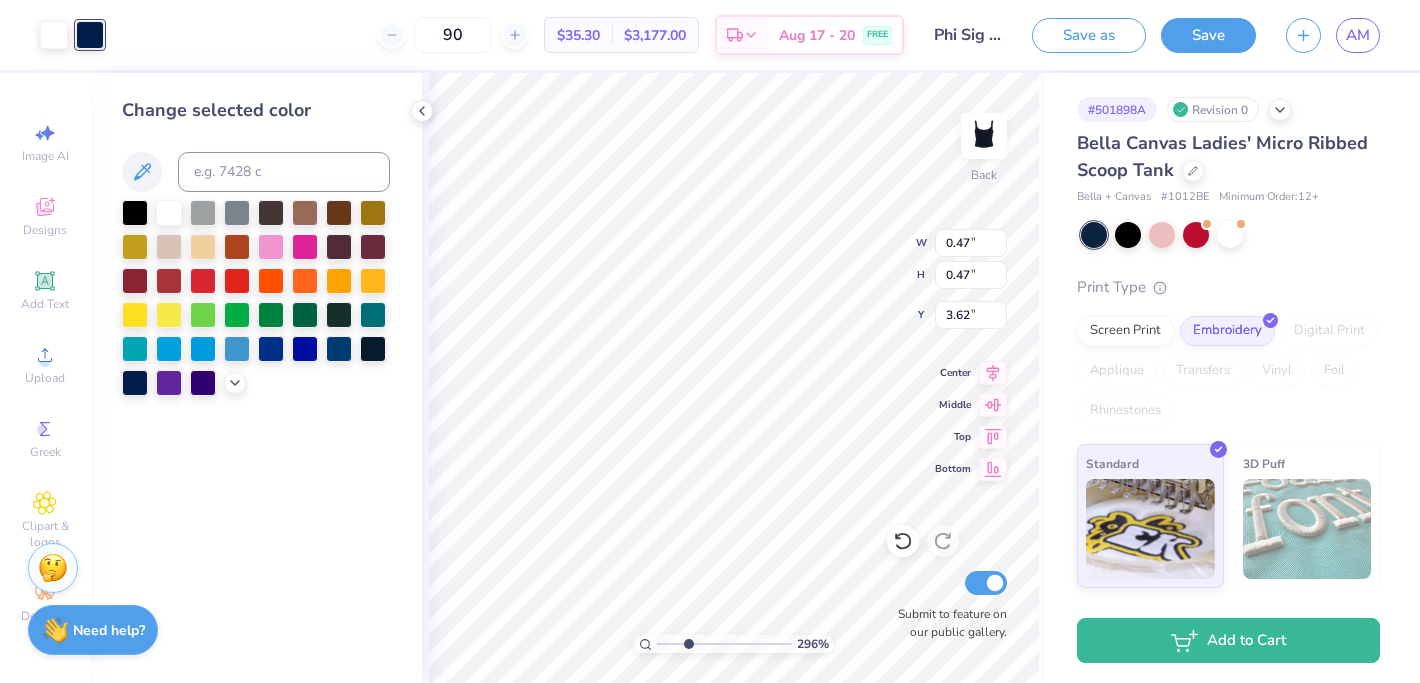 type on "3.03" 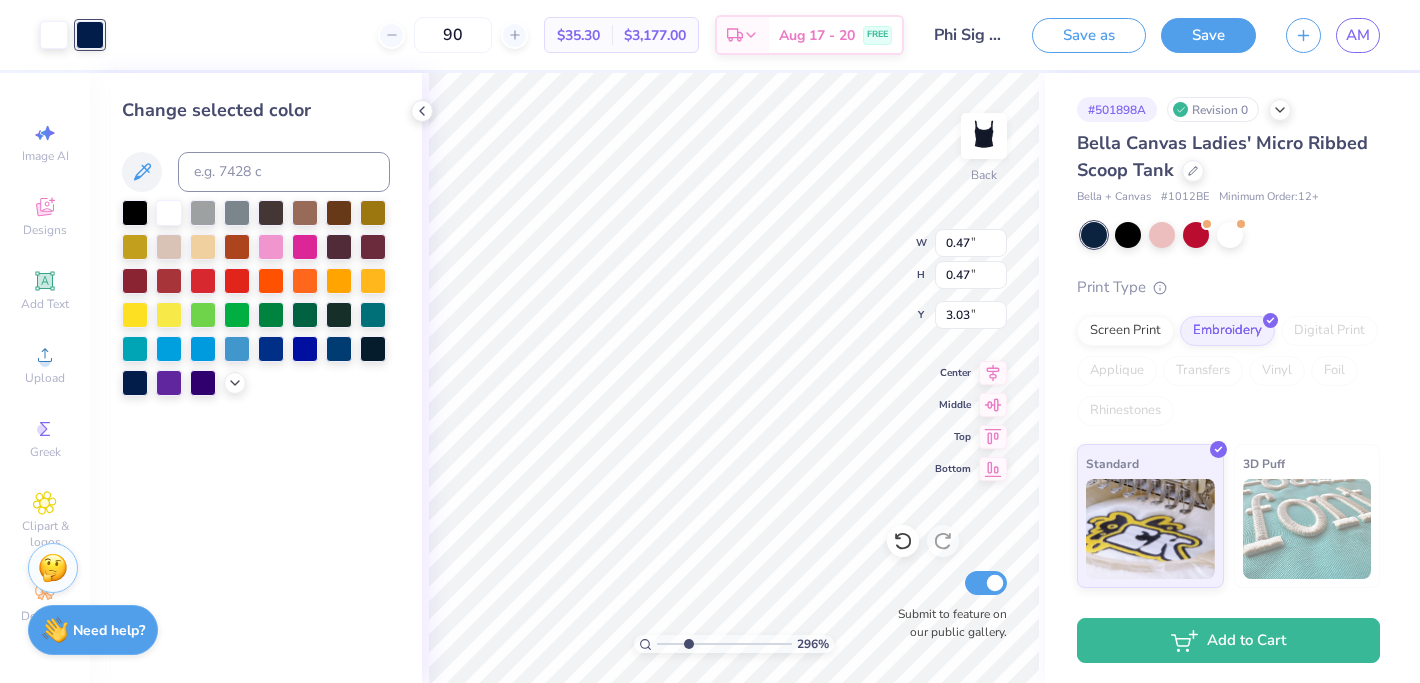 type on "1.54" 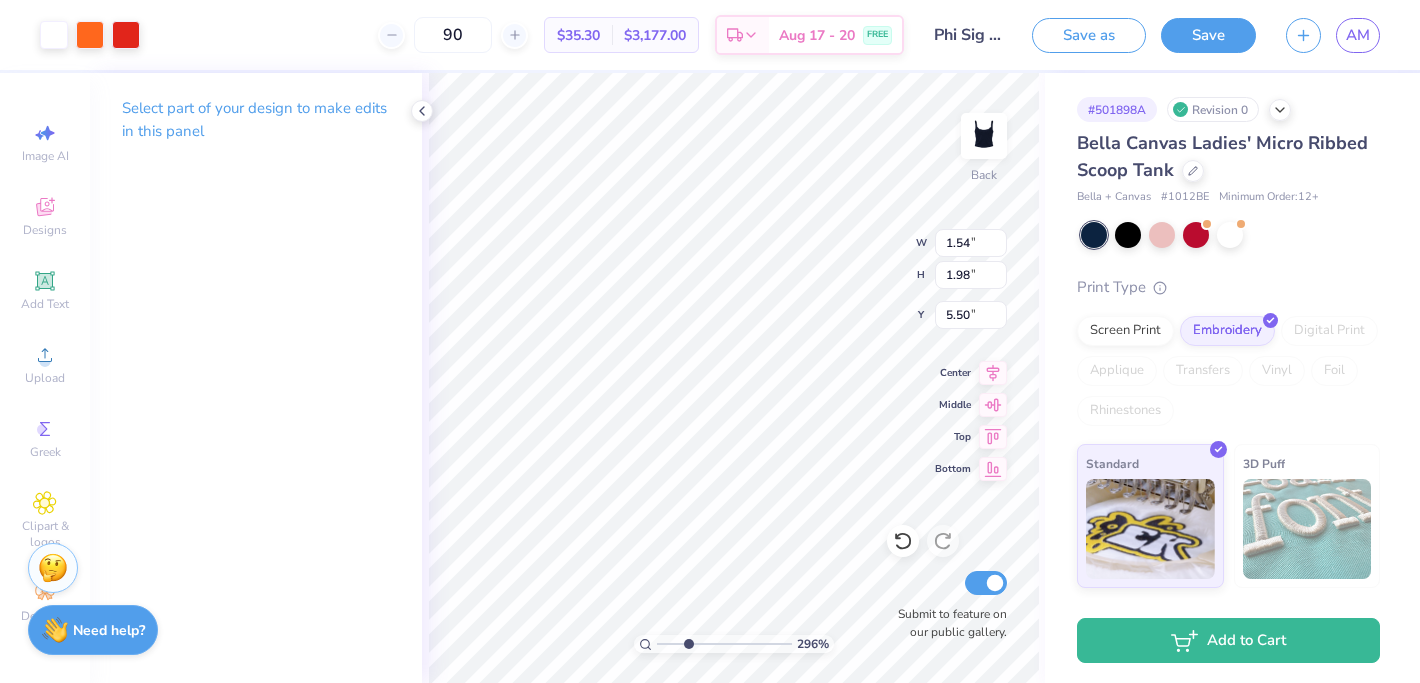 type on "3.79" 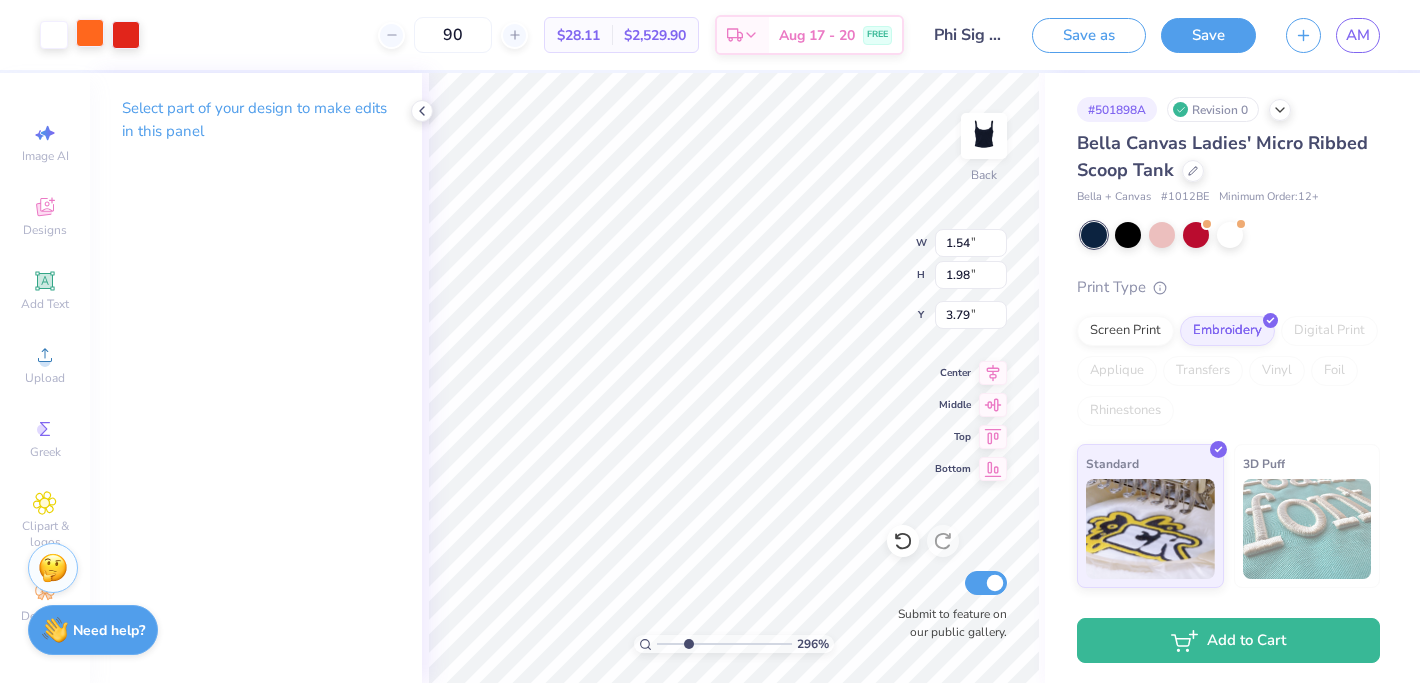 click at bounding box center [90, 33] 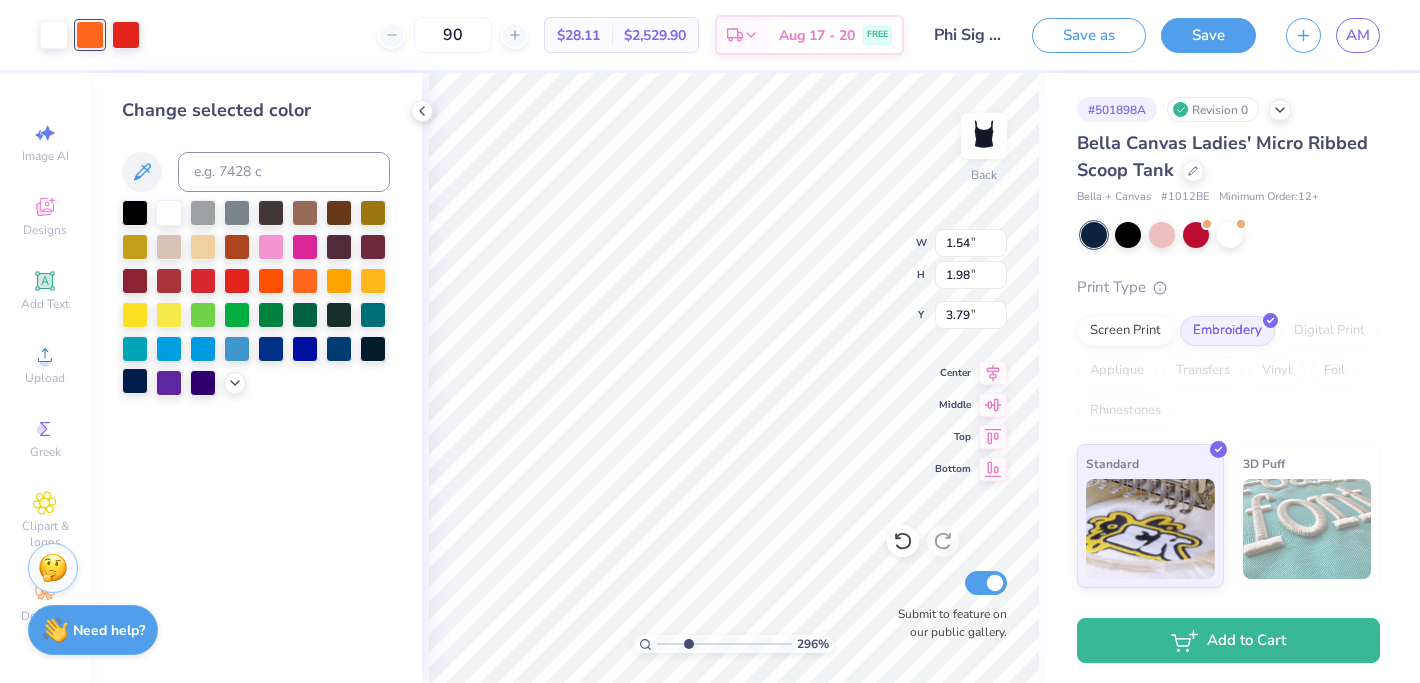 click at bounding box center (135, 381) 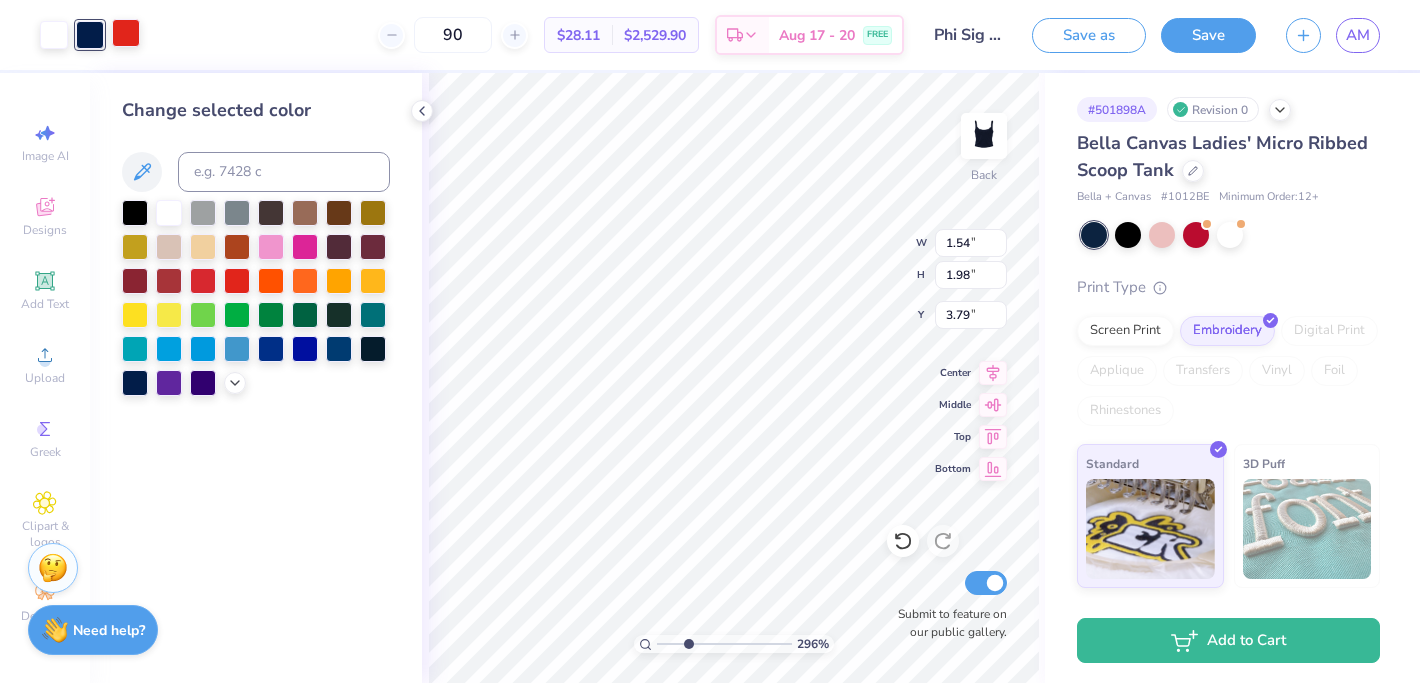 click at bounding box center (126, 33) 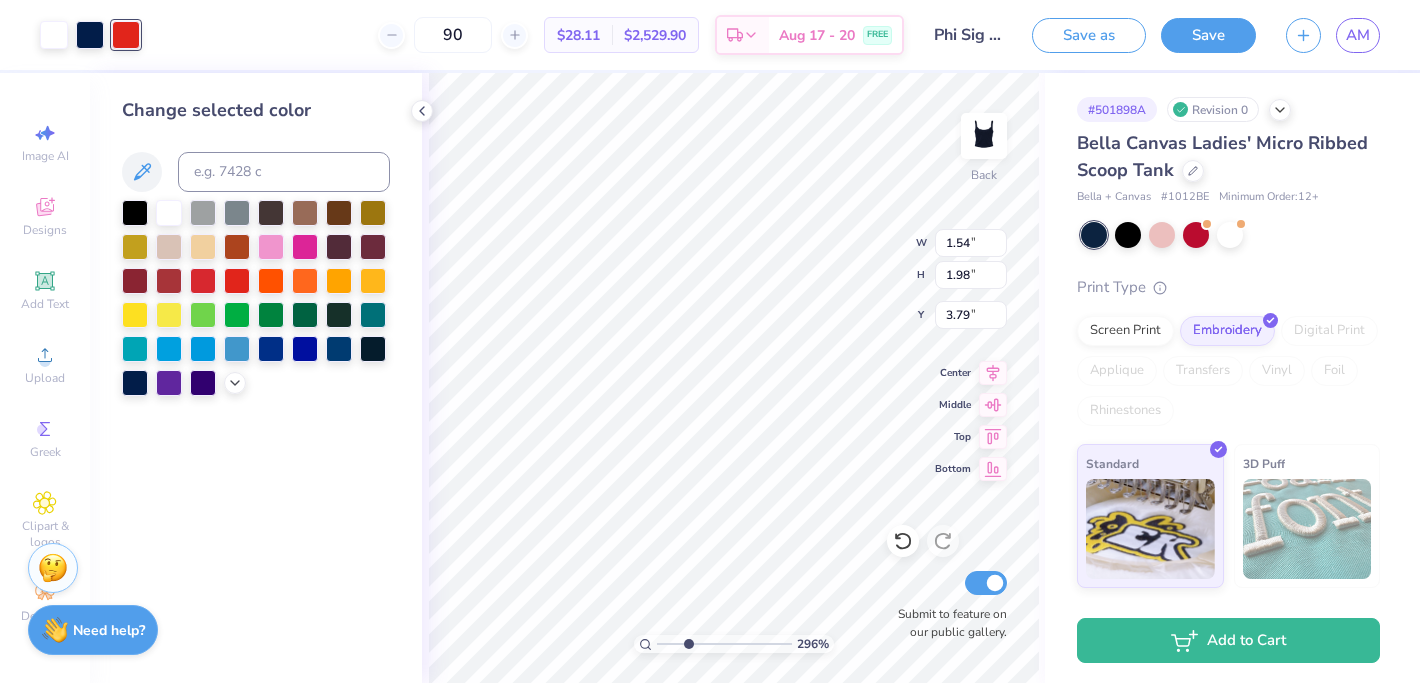 click on "Change selected color" at bounding box center (256, 378) 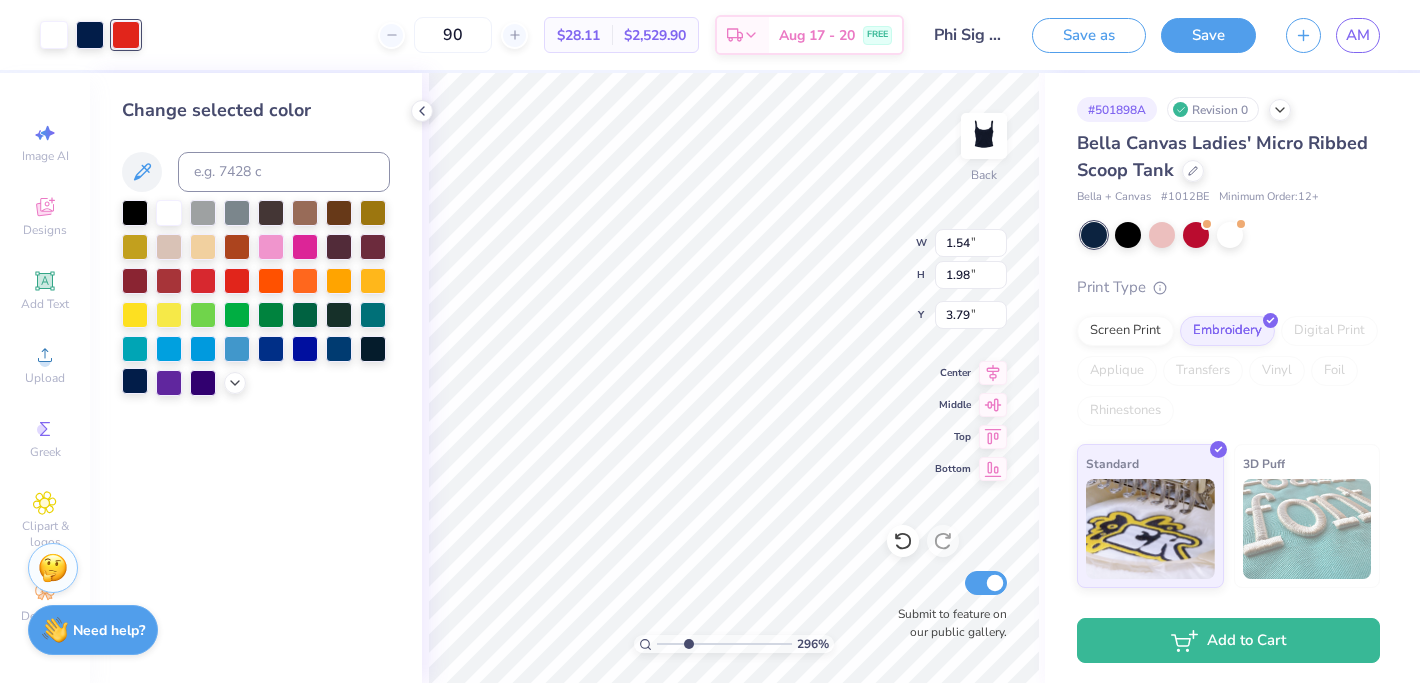 click at bounding box center [135, 381] 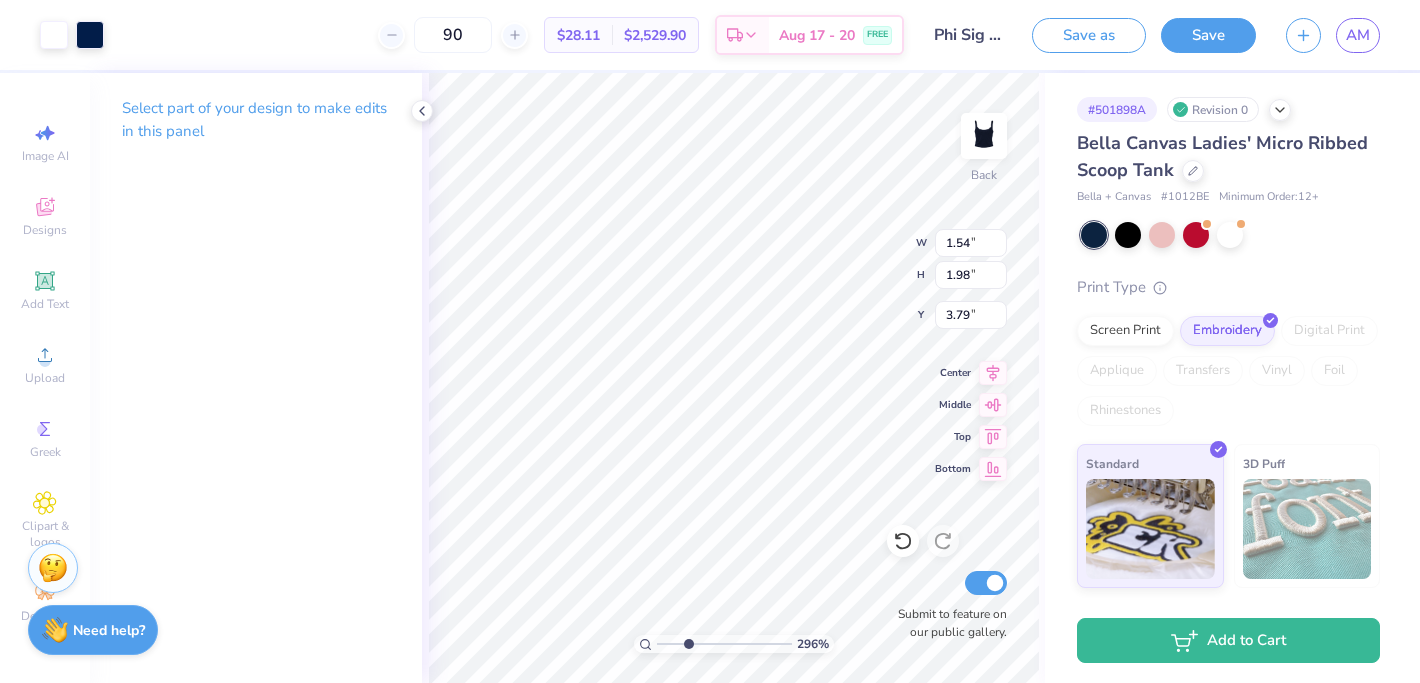 type on "0.47" 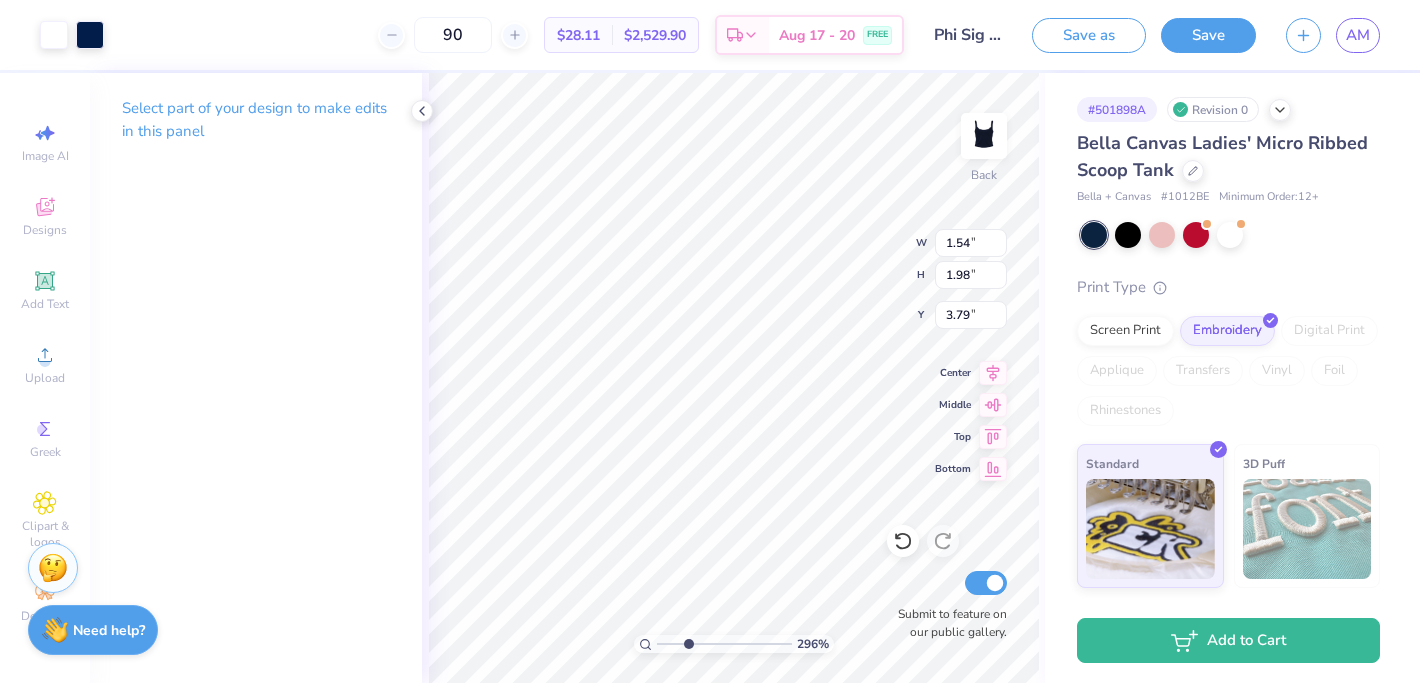 type on "0.47" 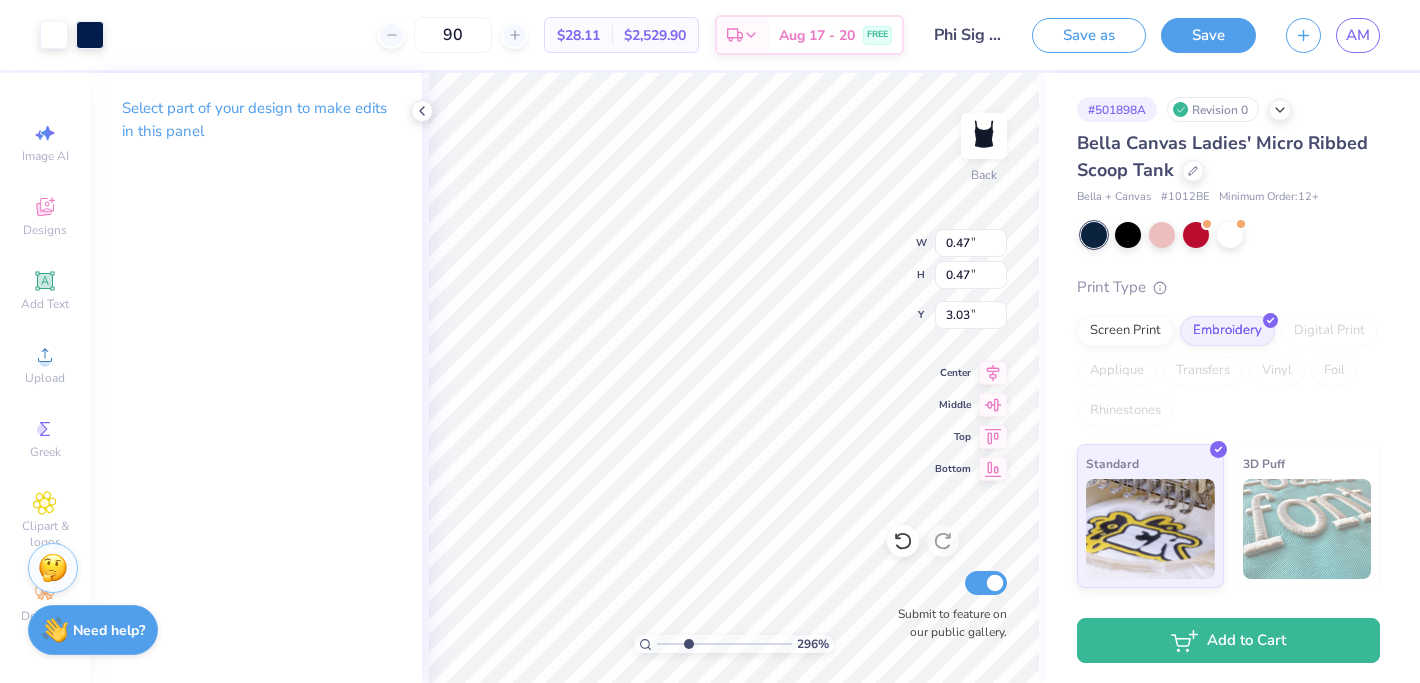 type on "1.54" 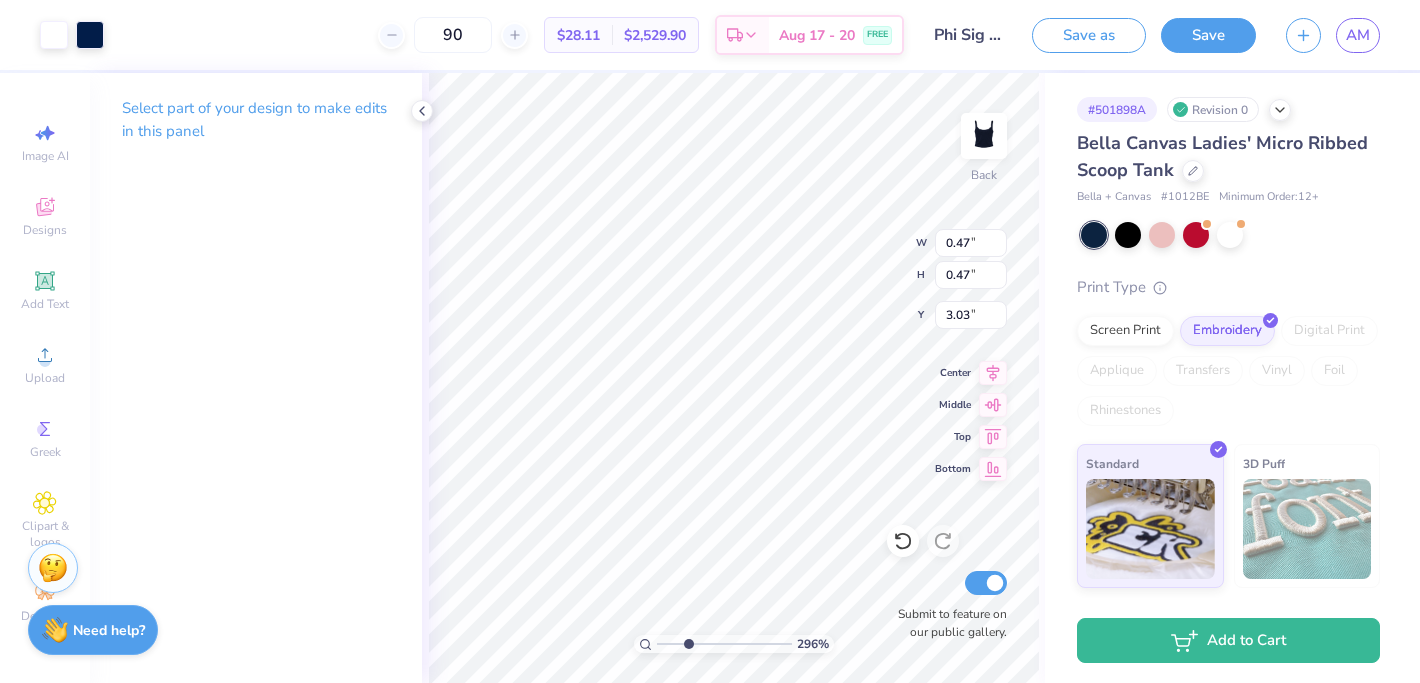 type on "1.98" 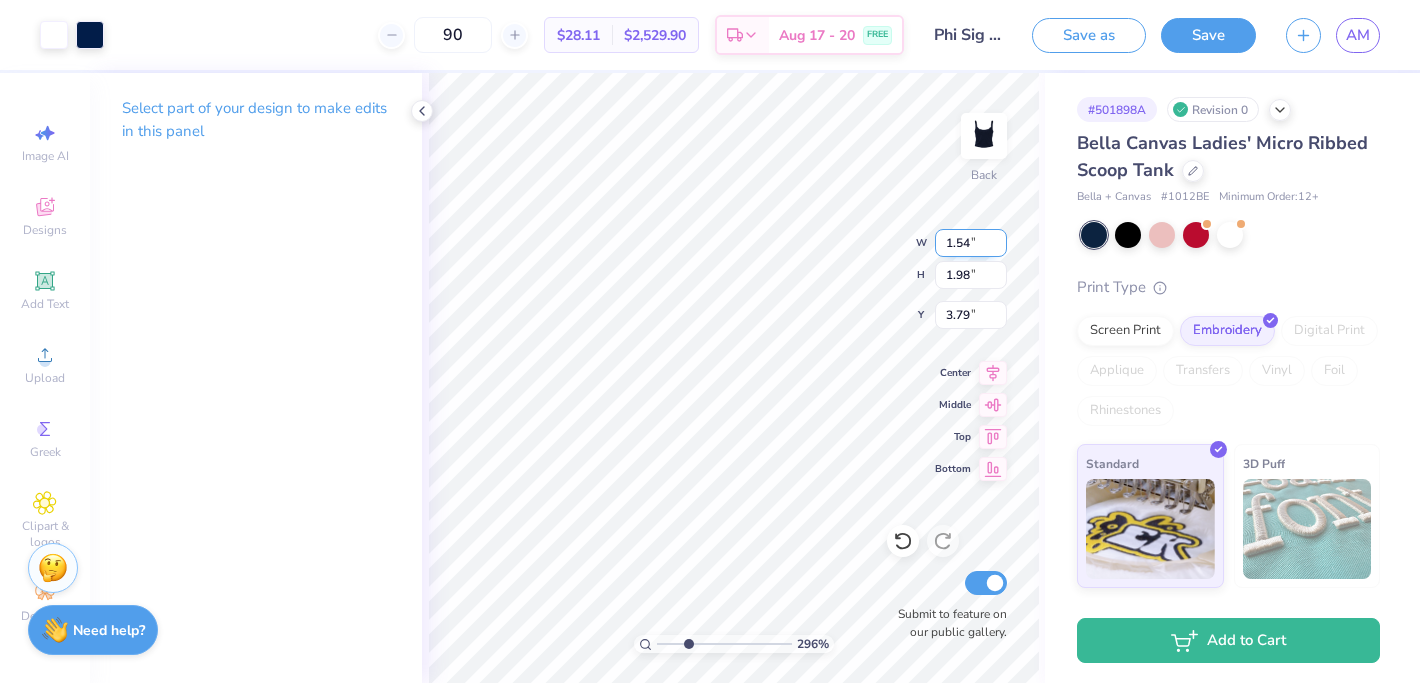 click on "1.54" at bounding box center (971, 243) 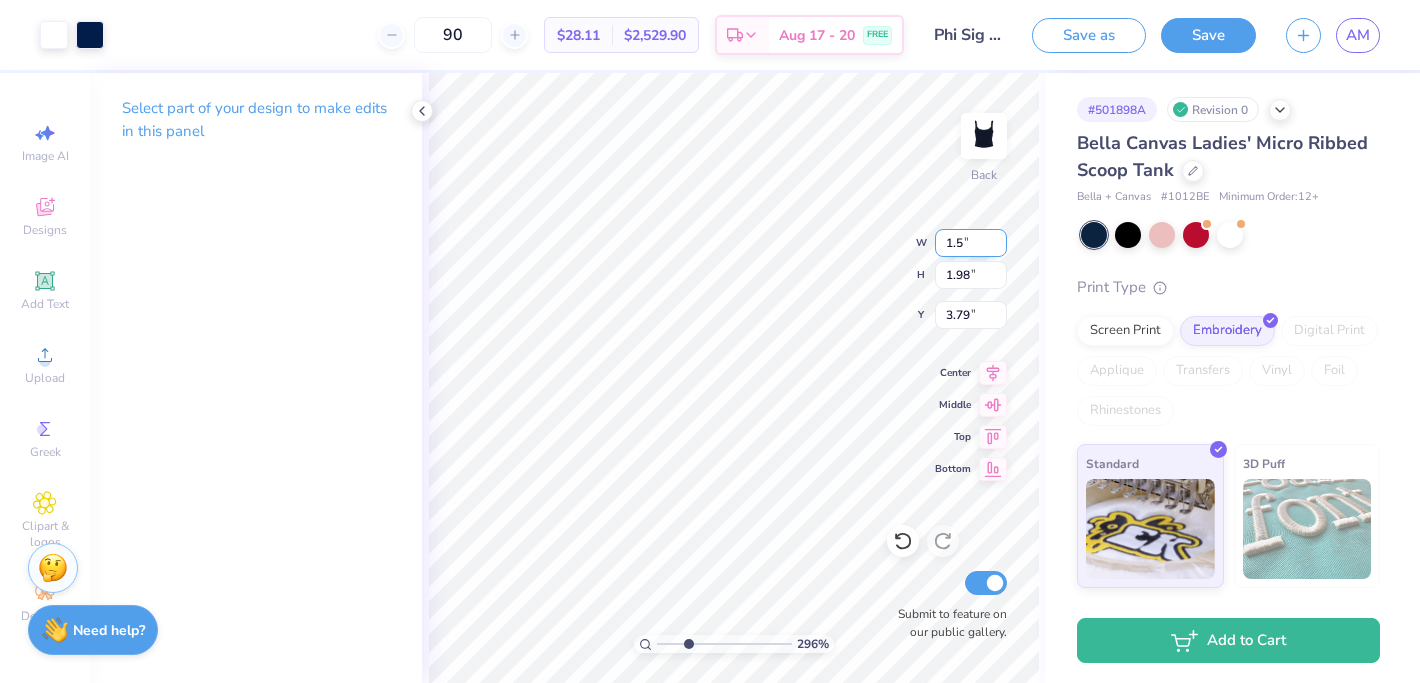type on "1" 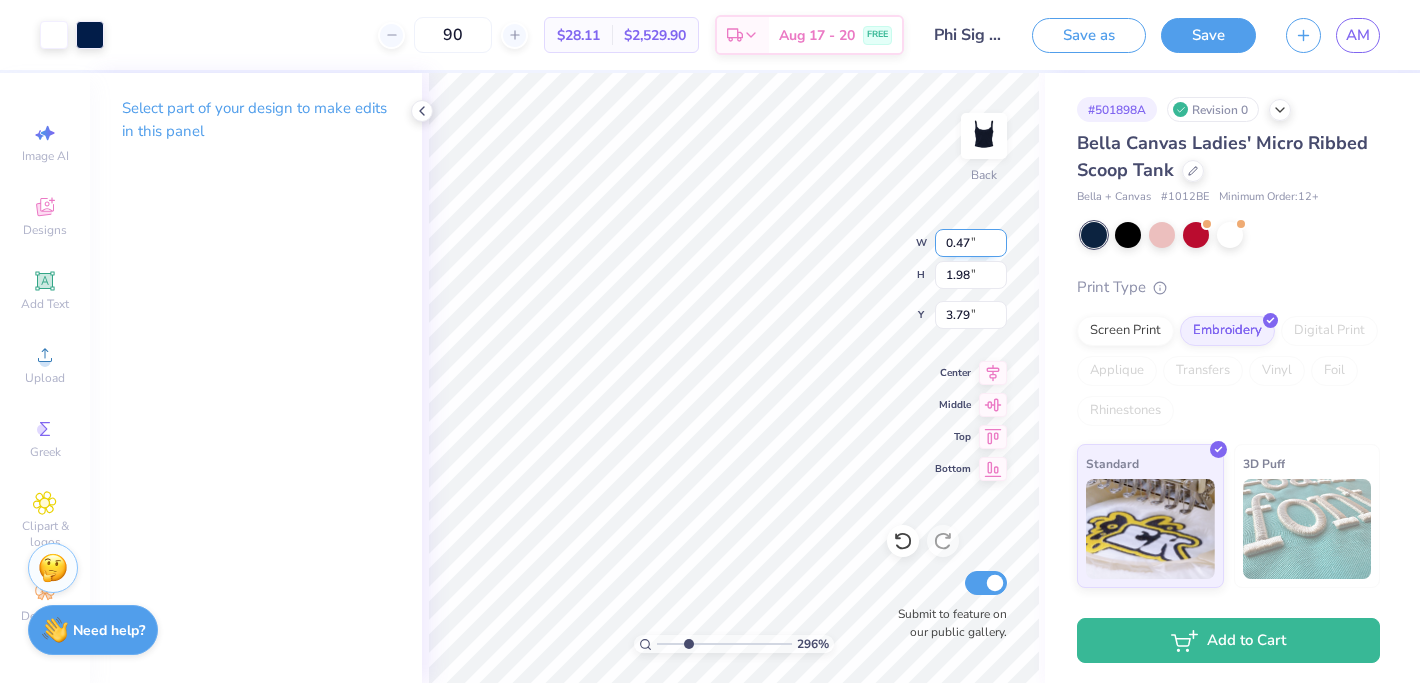 type on "0.47" 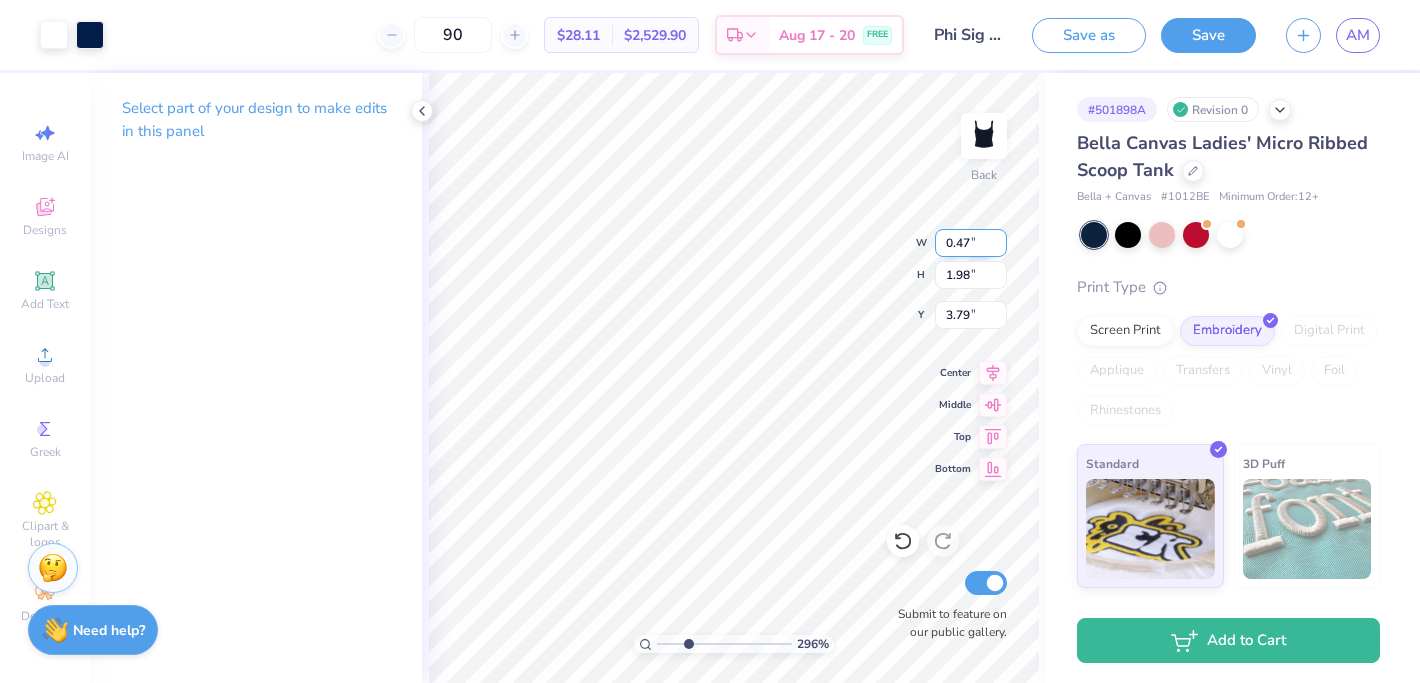 type on "0.60" 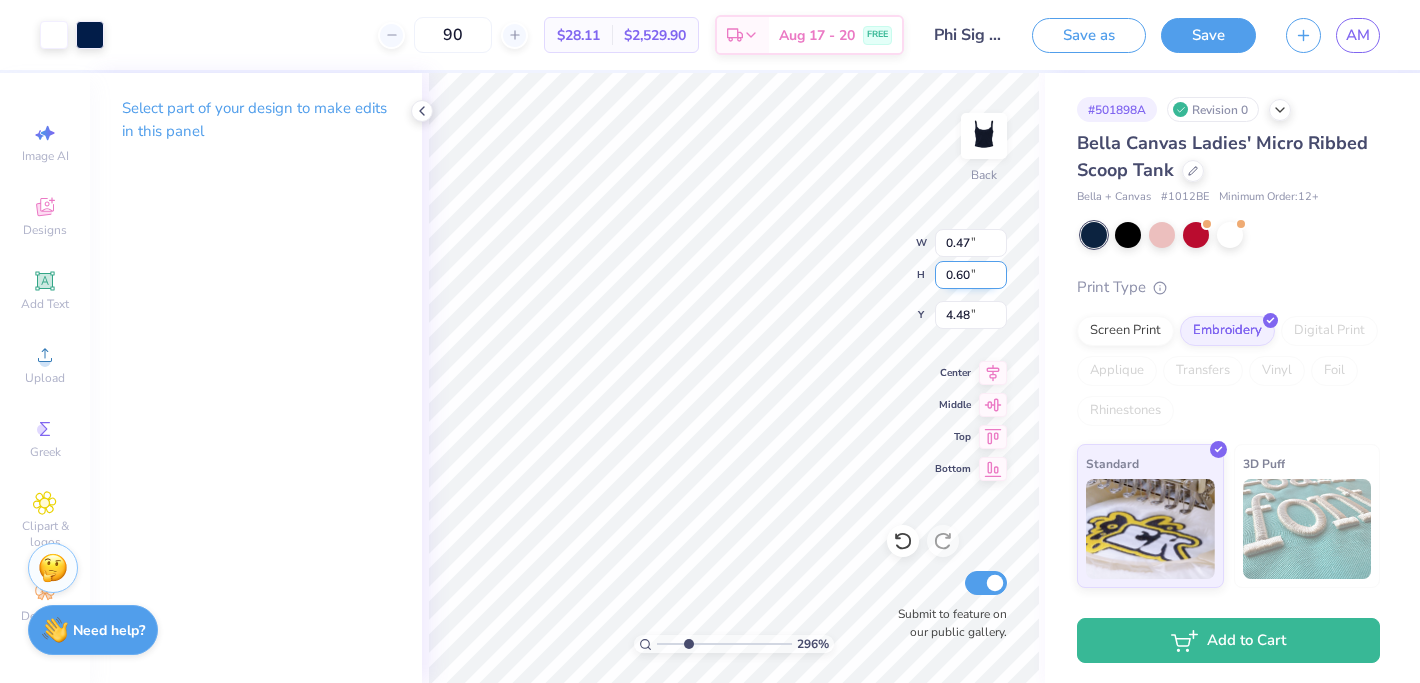 click on "0.60" at bounding box center [971, 275] 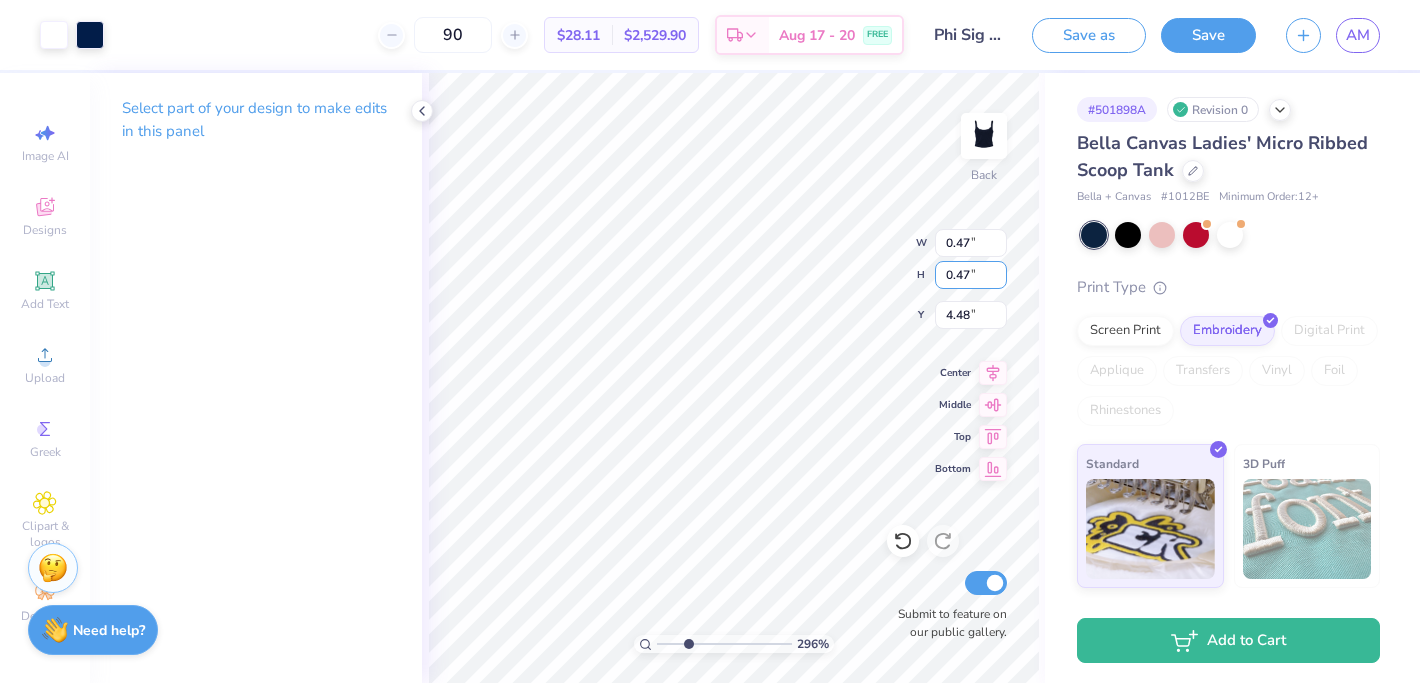type on "0.47" 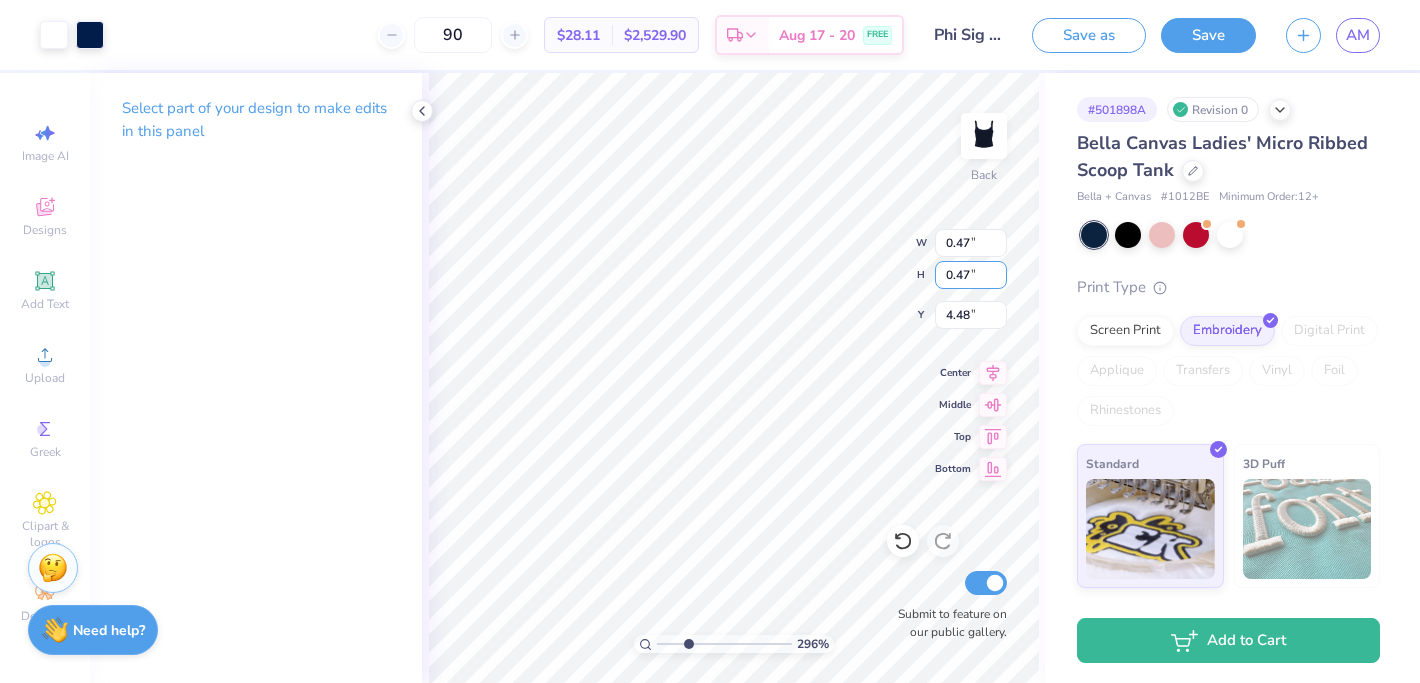 type on "0.37" 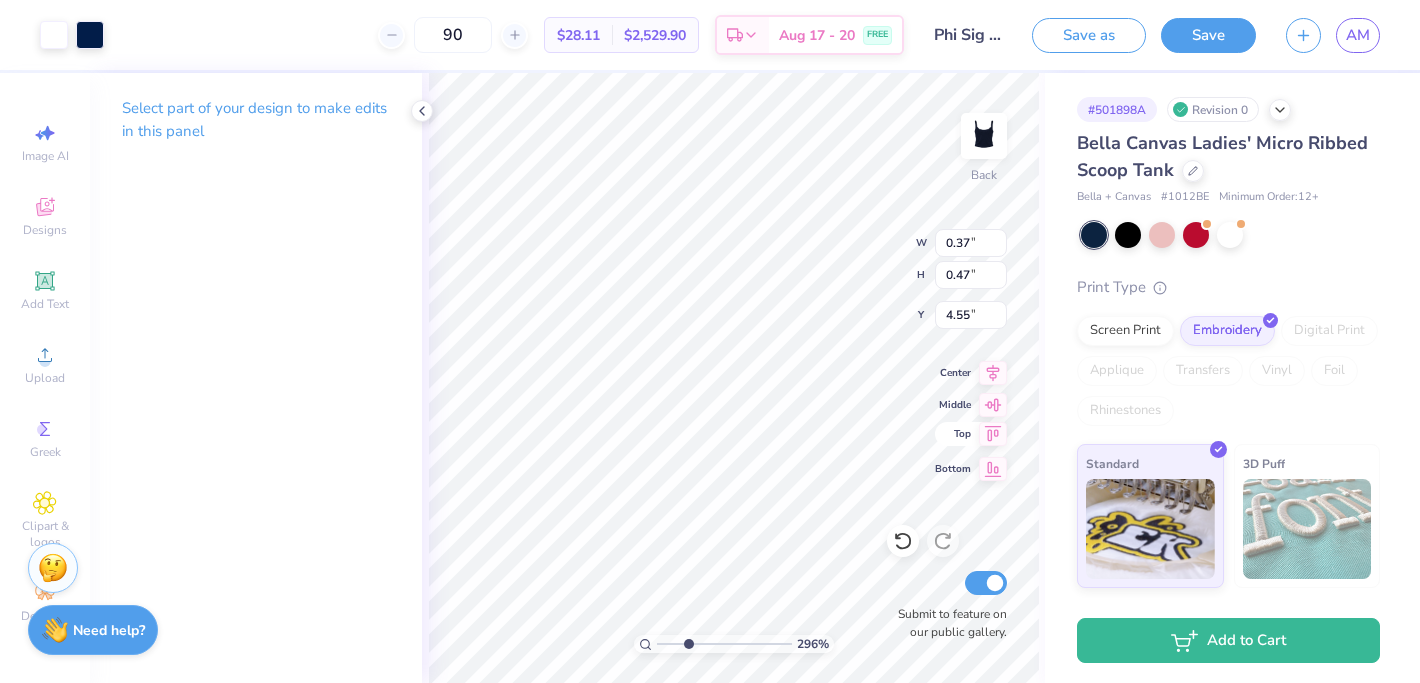 type on "3.03" 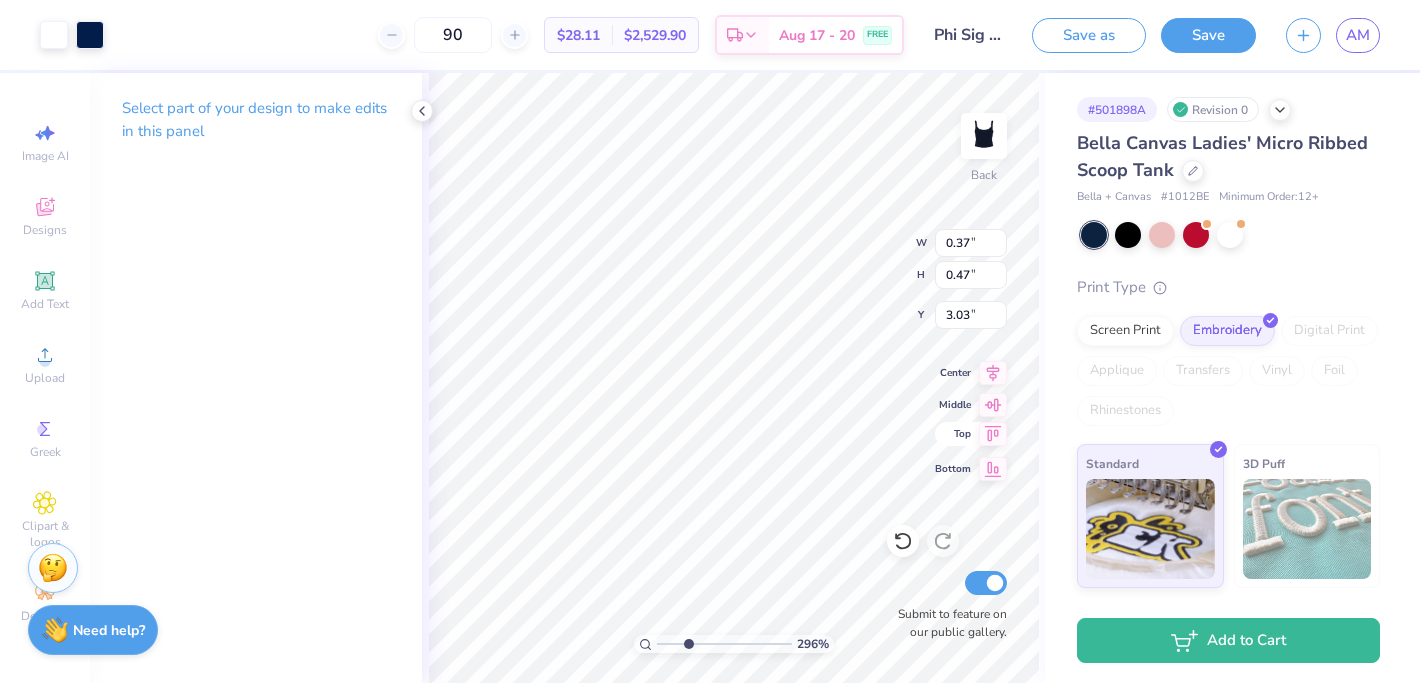 type on "2.79" 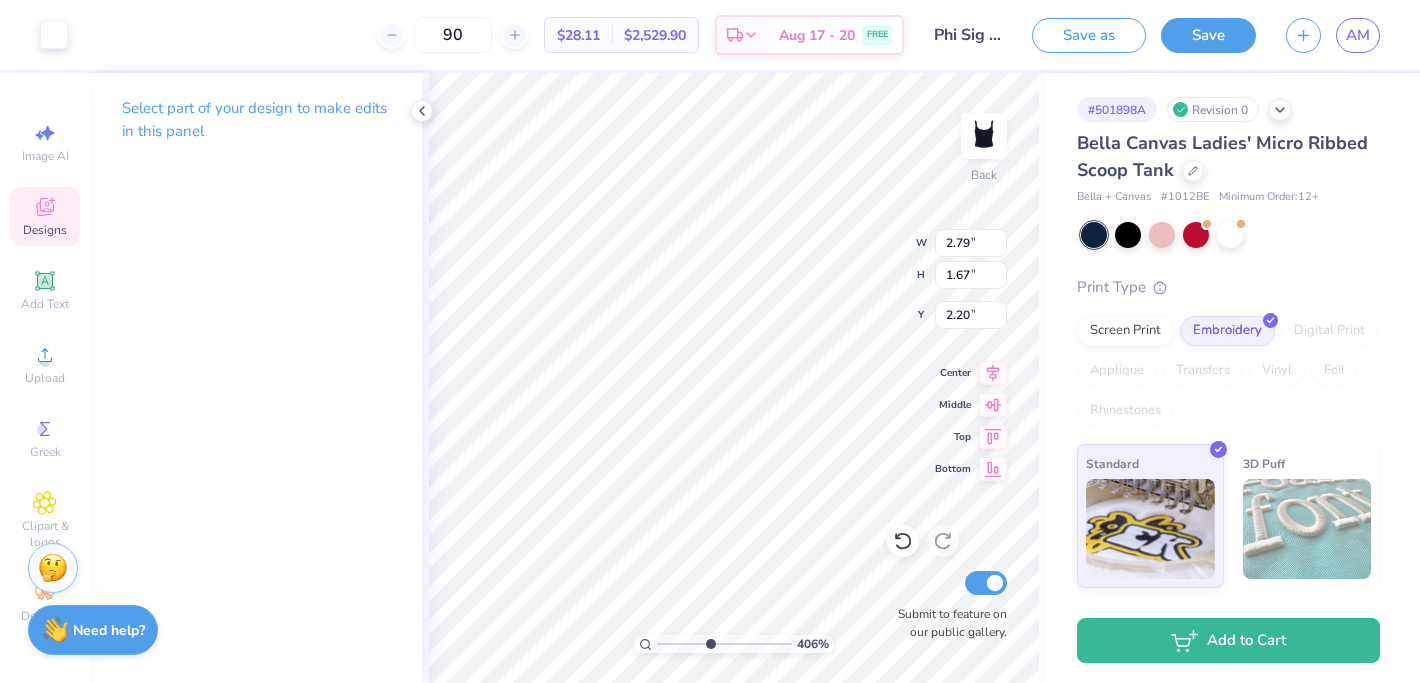 type on "5.08" 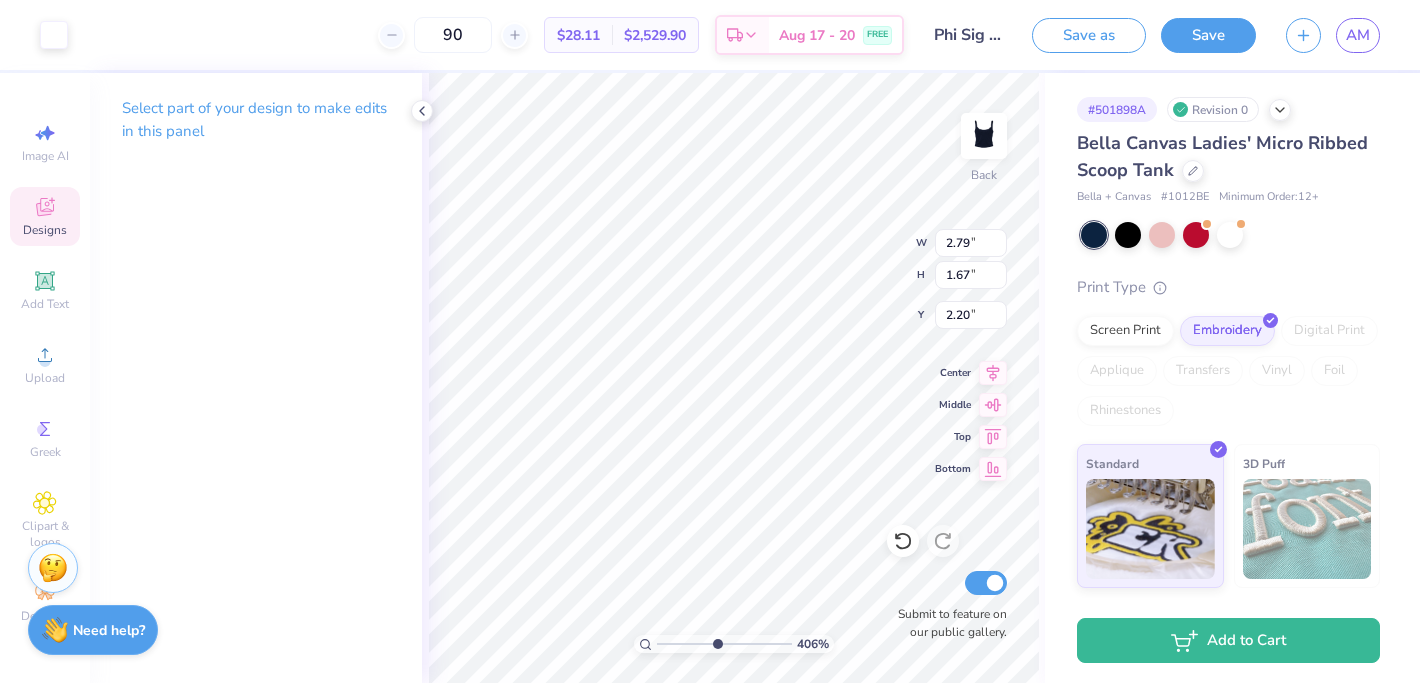 drag, startPoint x: 692, startPoint y: 646, endPoint x: 716, endPoint y: 646, distance: 24 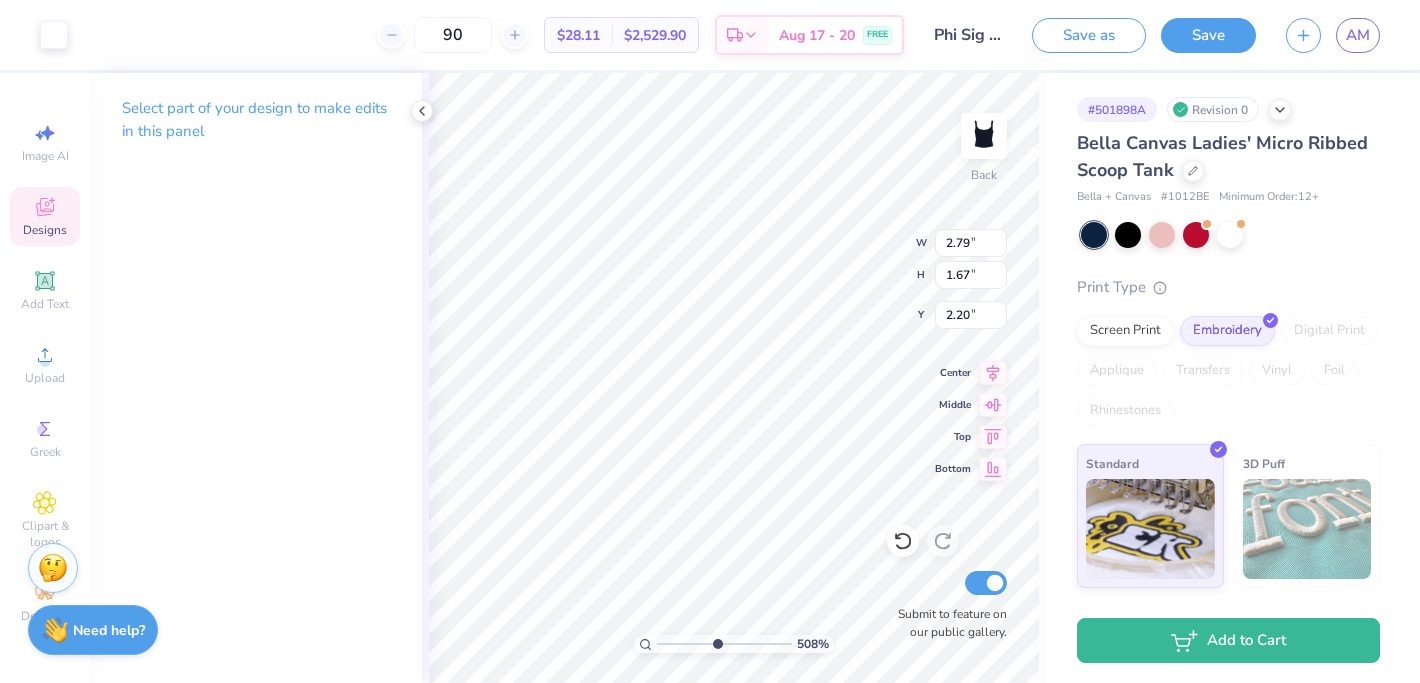 type on "0.37" 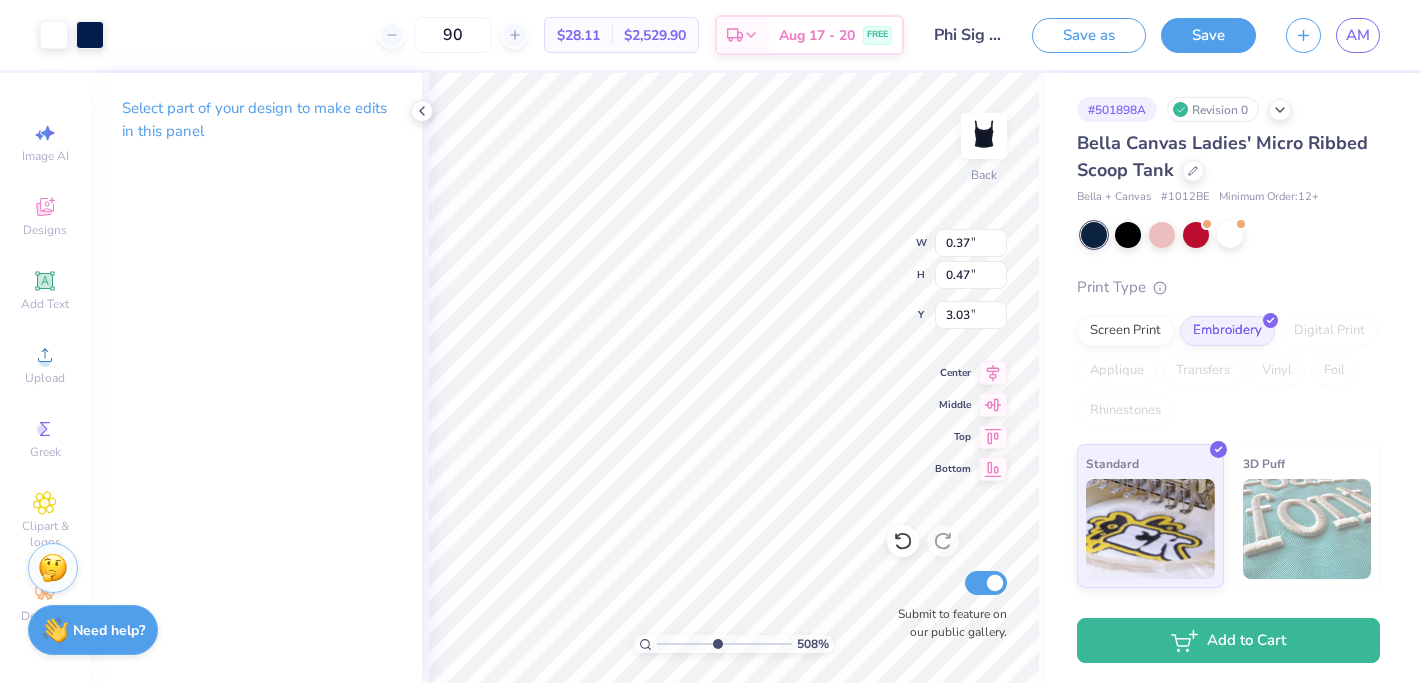 type on "0.29" 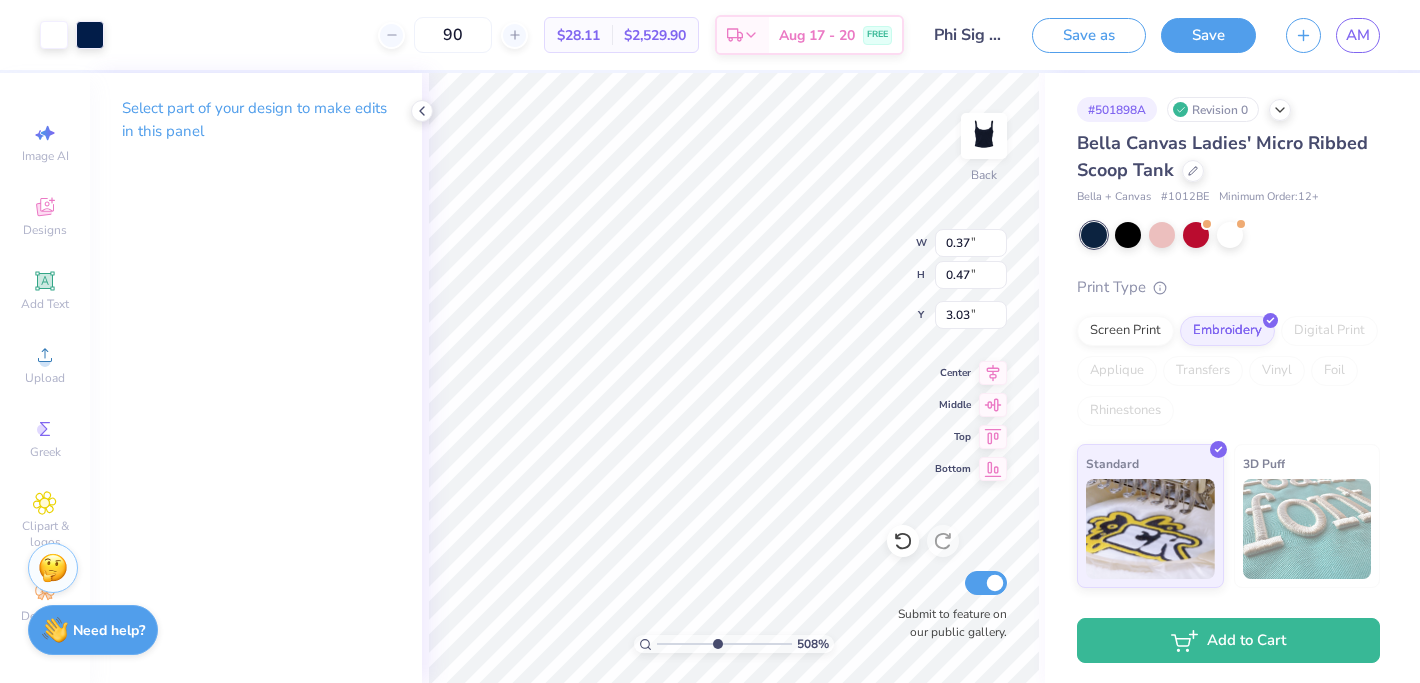 type on "0.37" 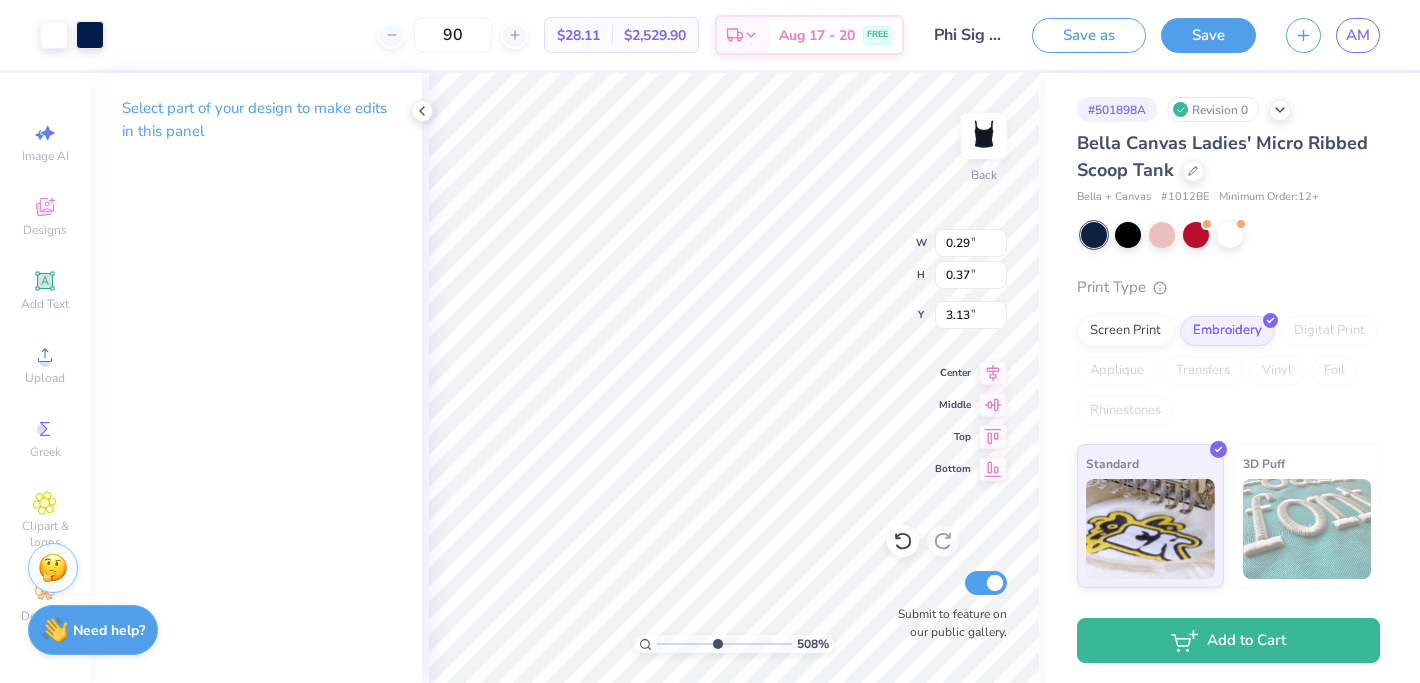 type on "0.47" 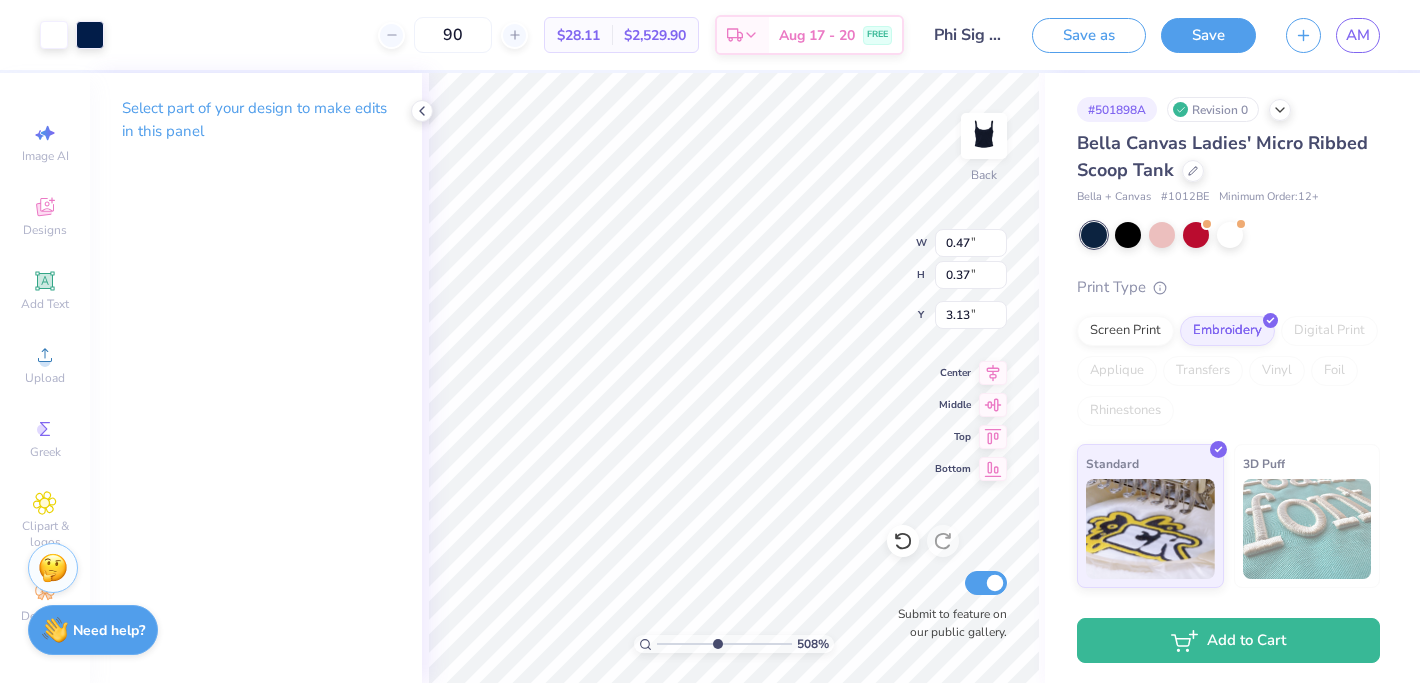 type on "0.47" 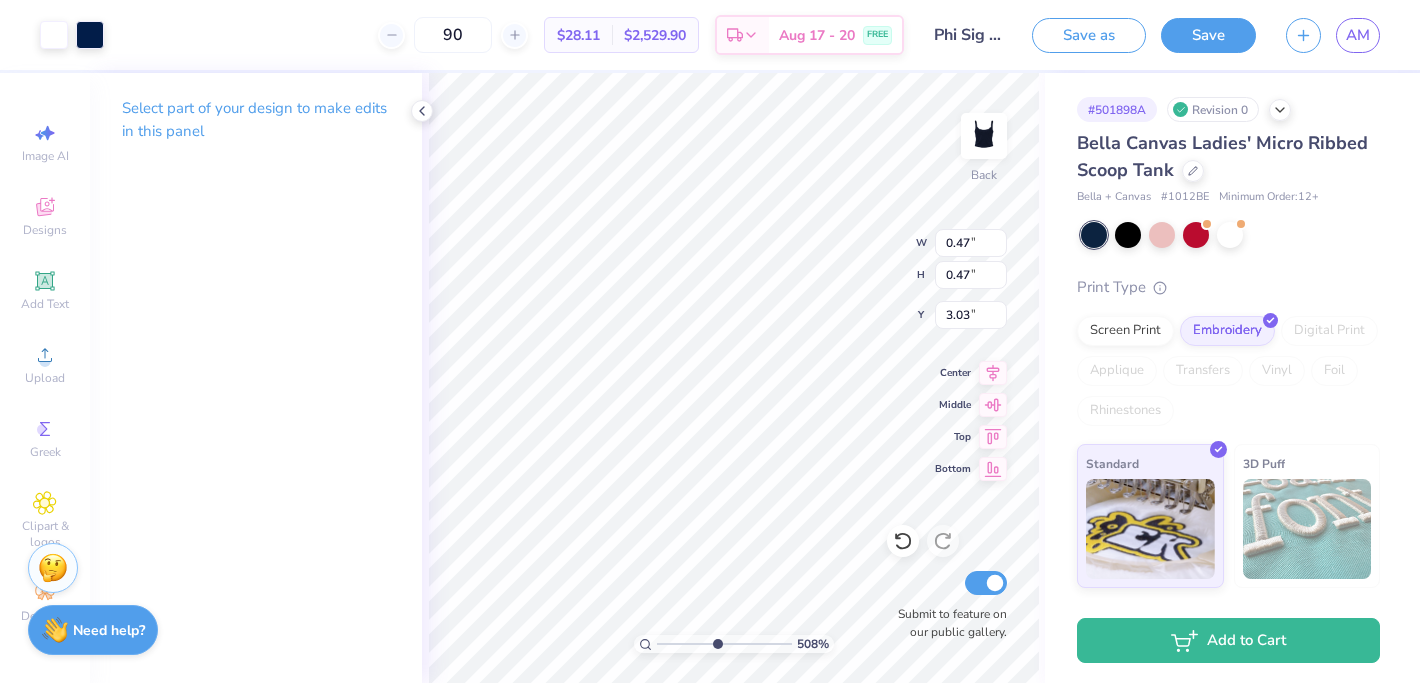 type on "2.79" 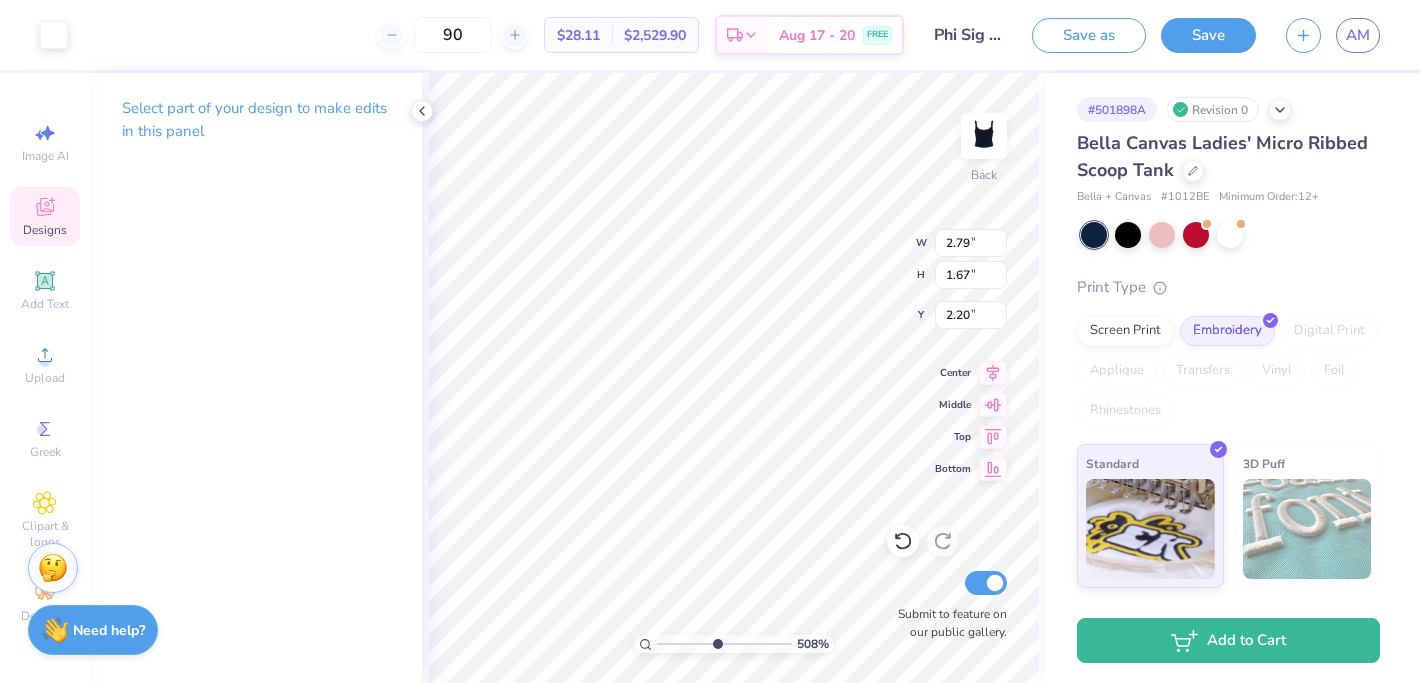 type on "0.47" 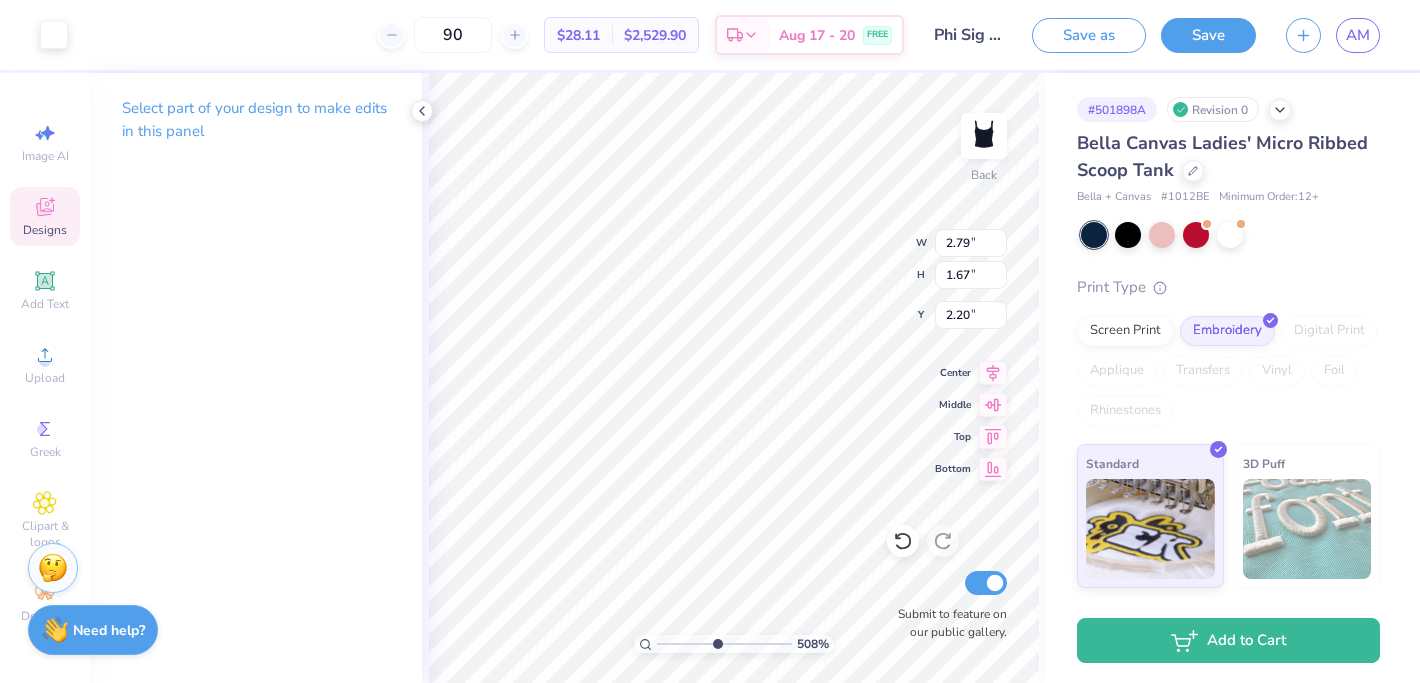type on "0.47" 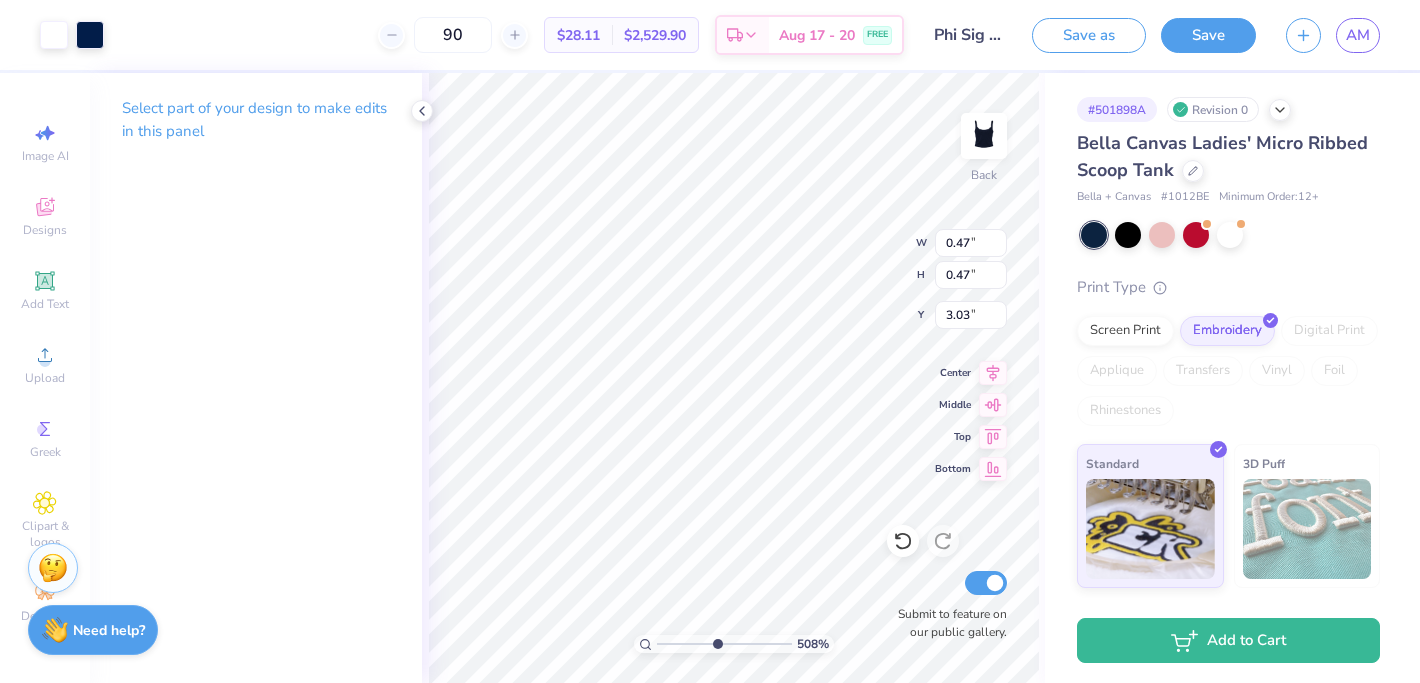 type on "2.90" 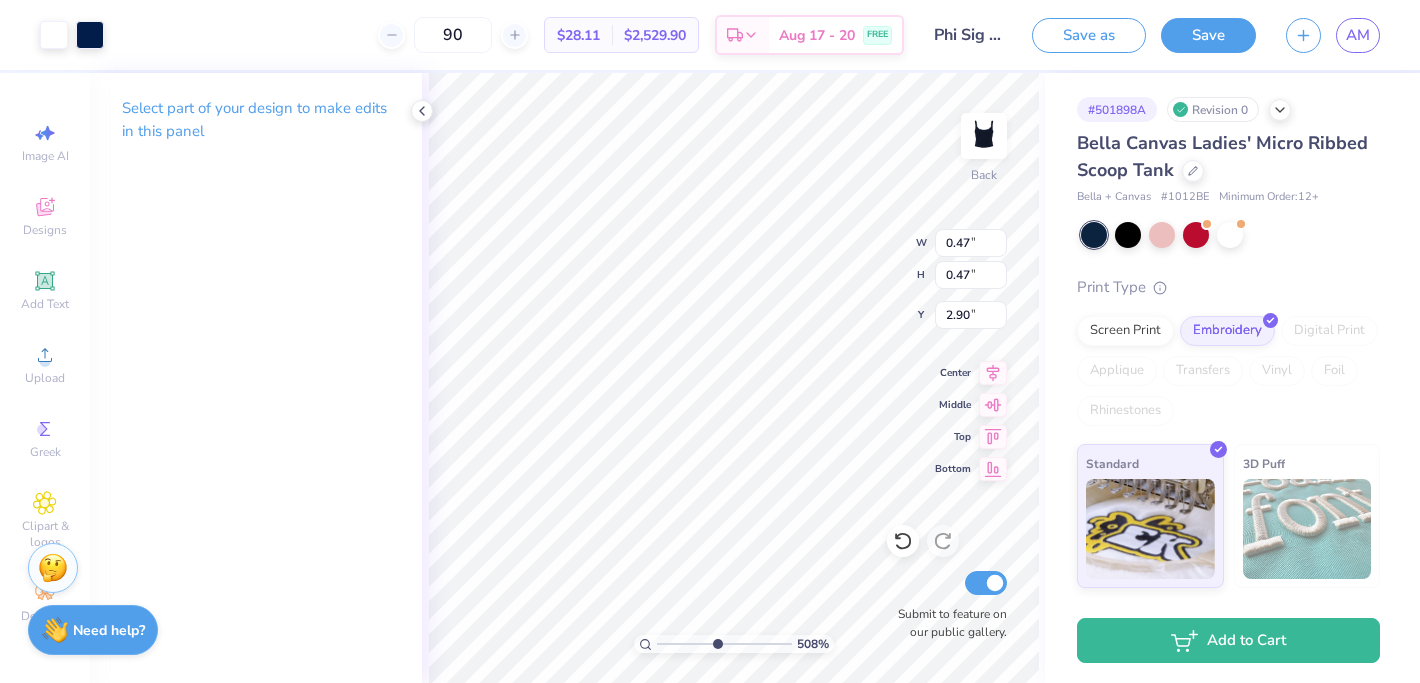 type on "0.37" 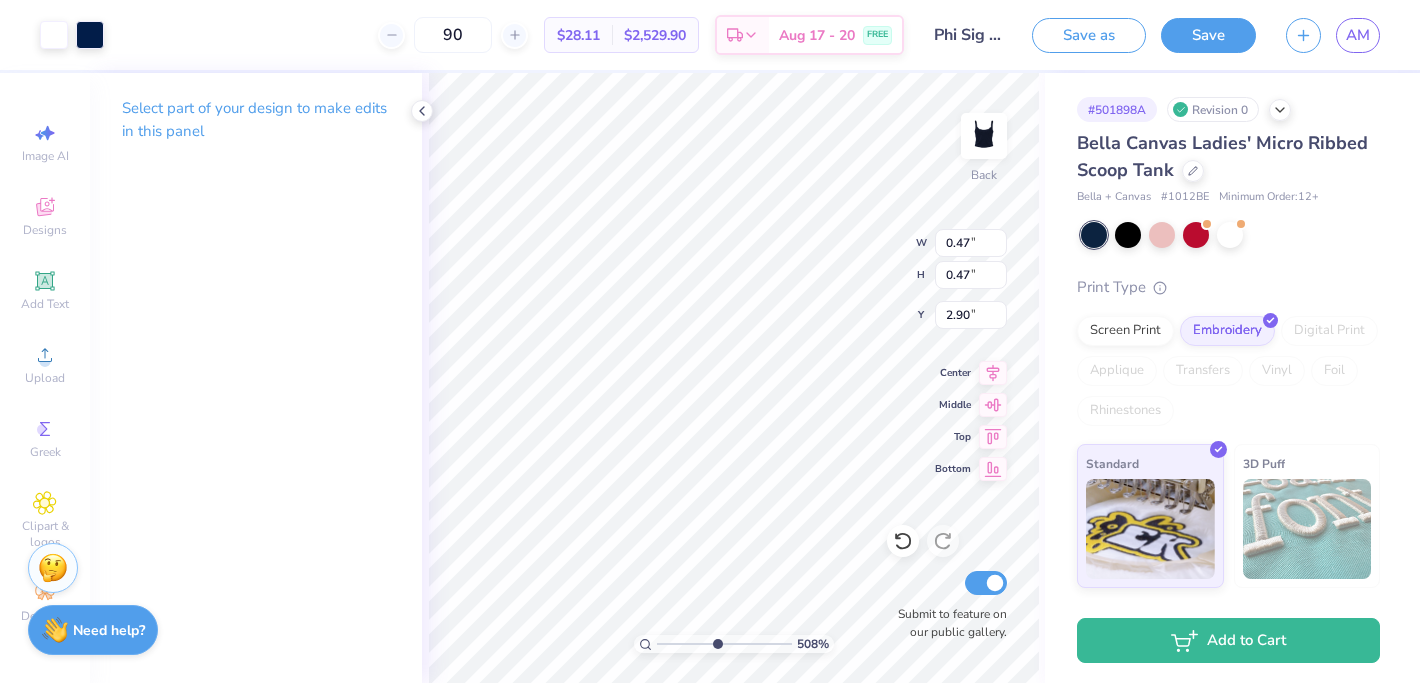 type on "0.36" 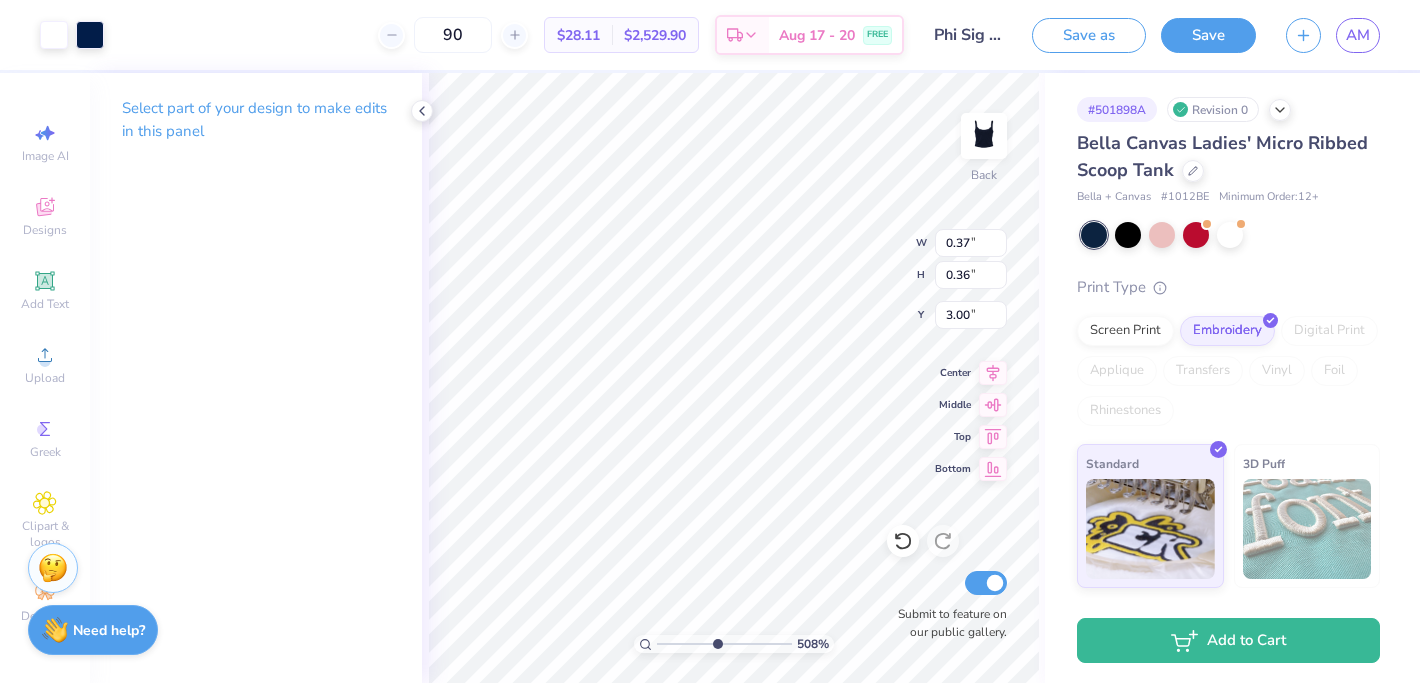 type on "3.03" 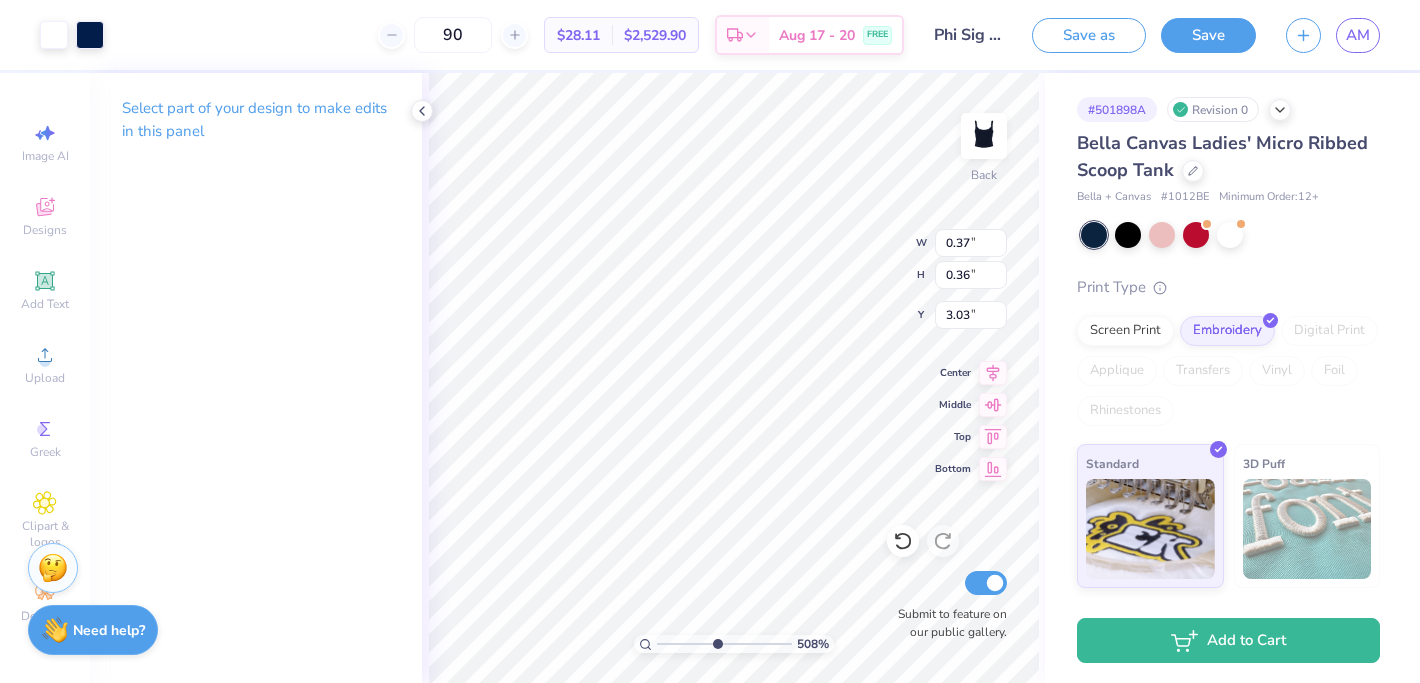 type on "0.29" 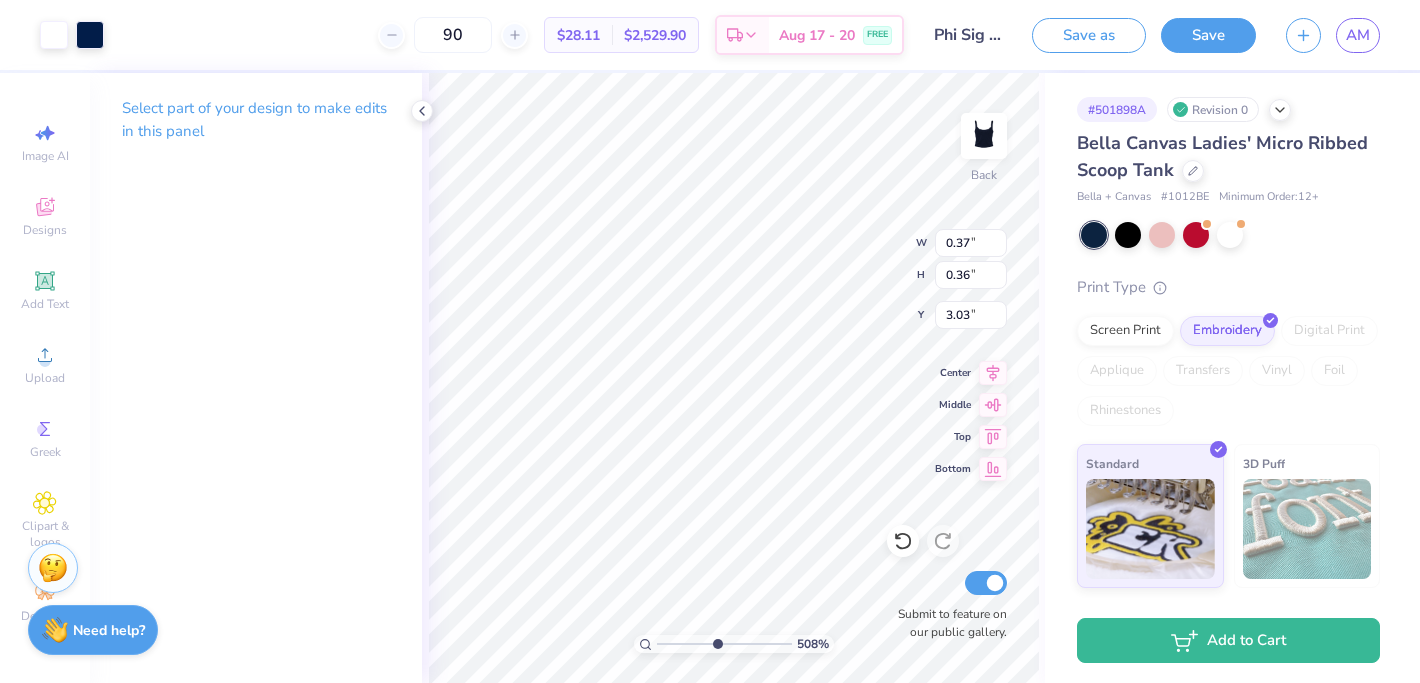 type on "0.37" 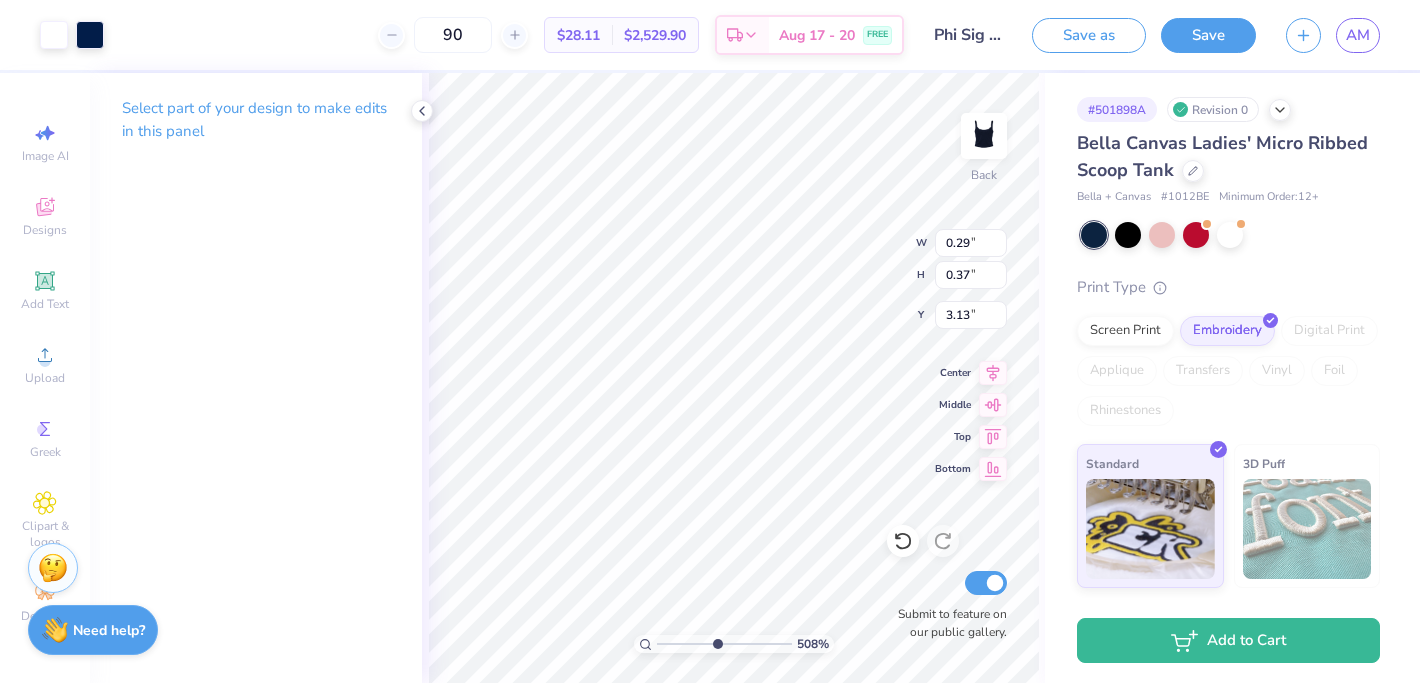 type on "3.03" 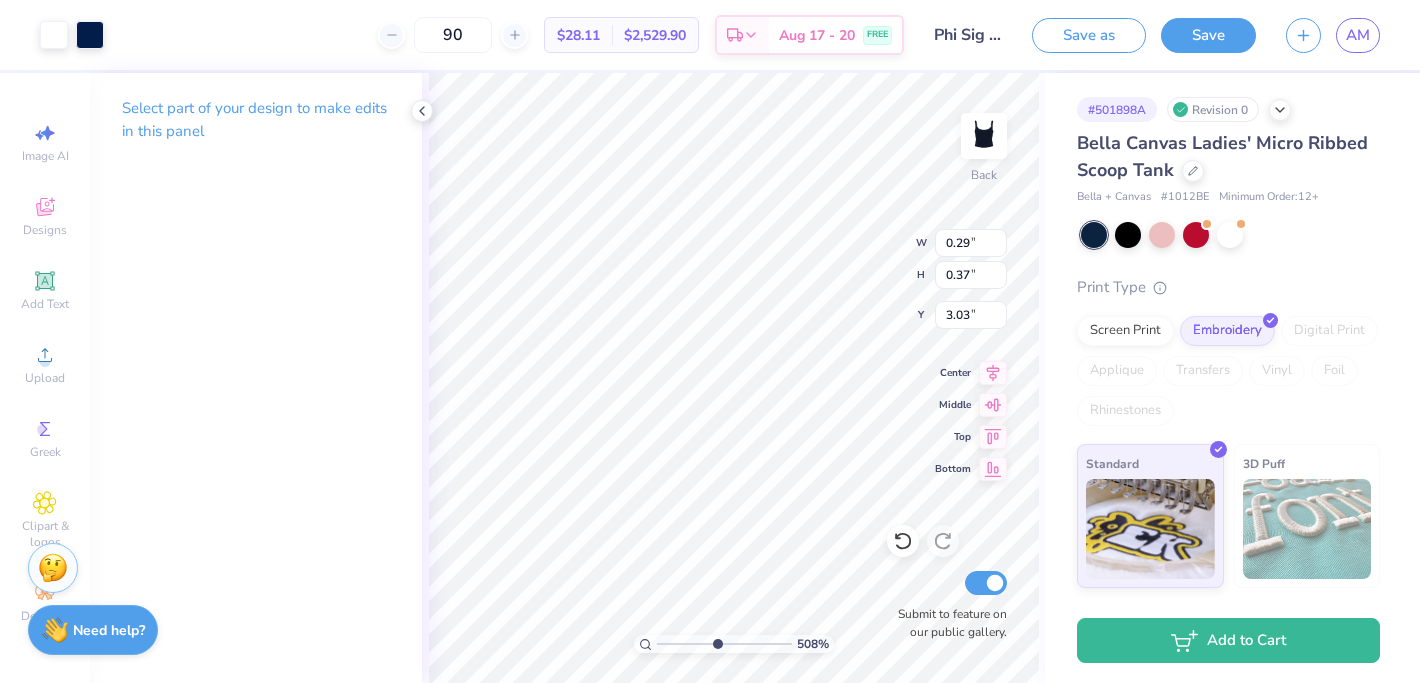 type on "2.79" 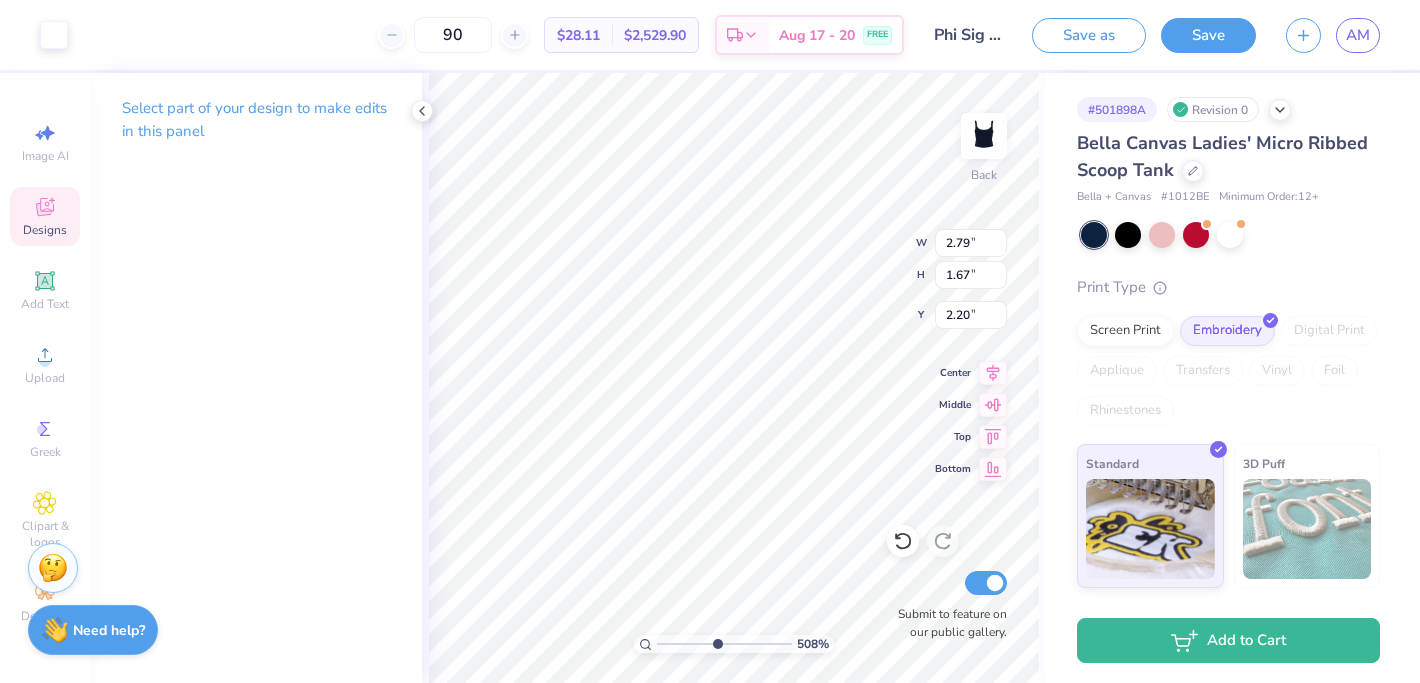 type on "0.29" 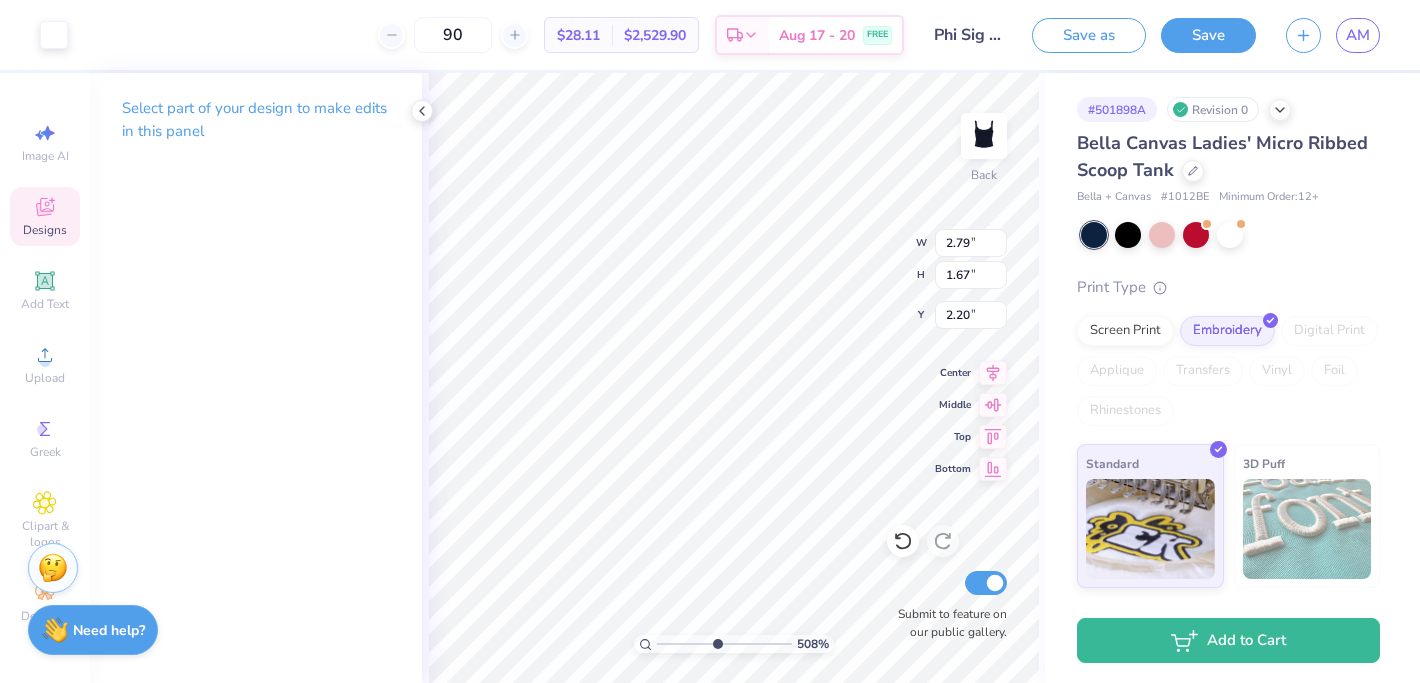 type on "0.37" 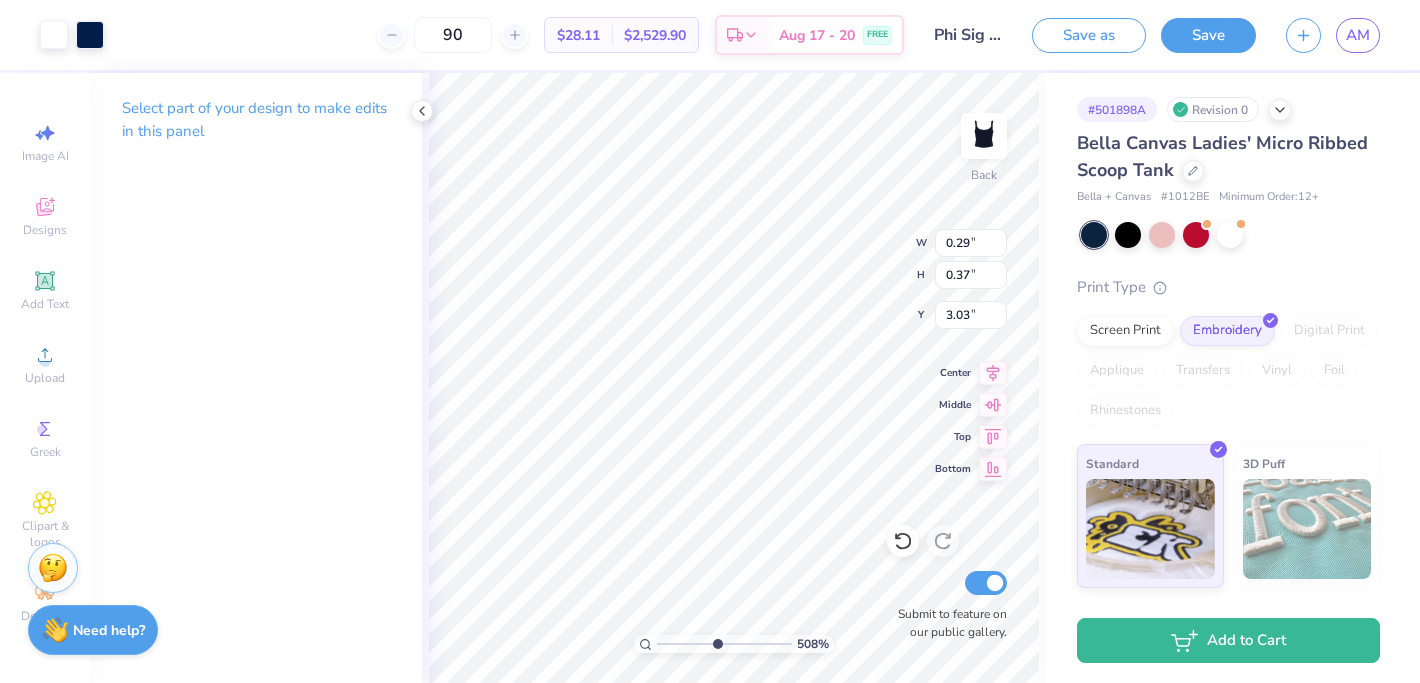 type on "0.26" 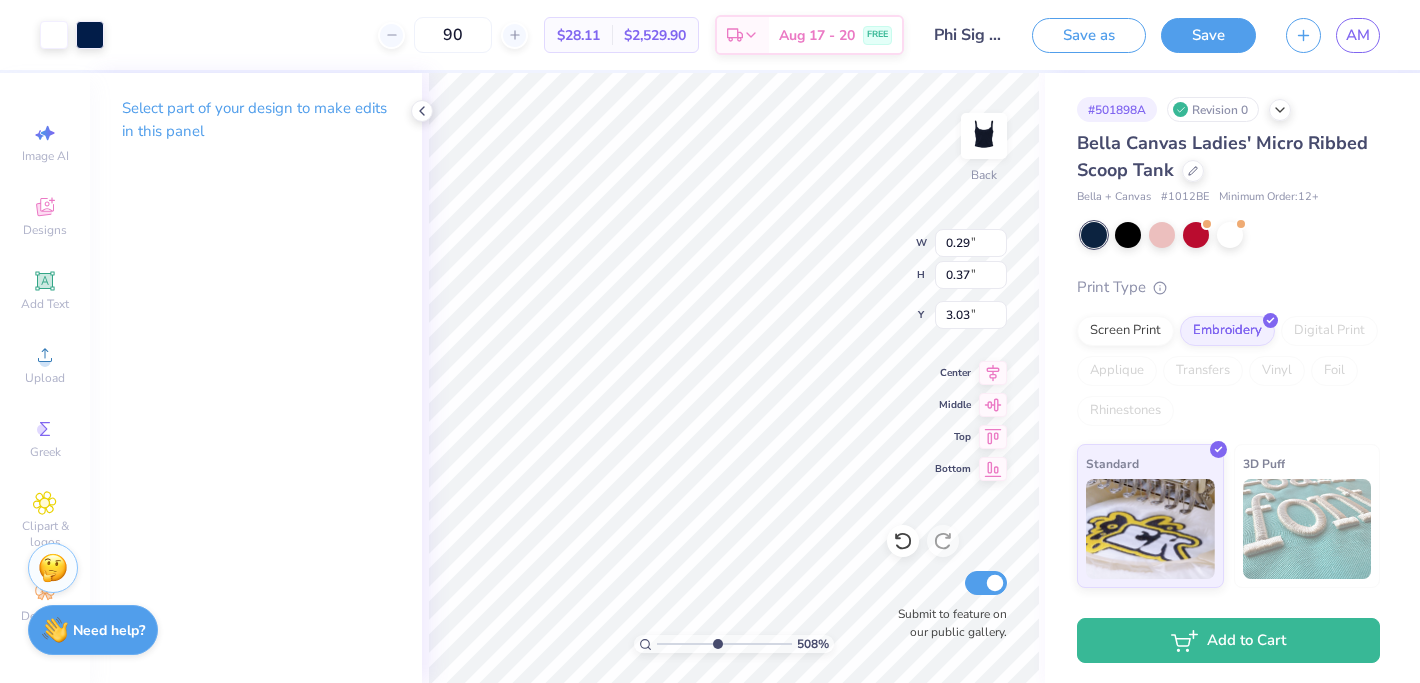 type on "0.34" 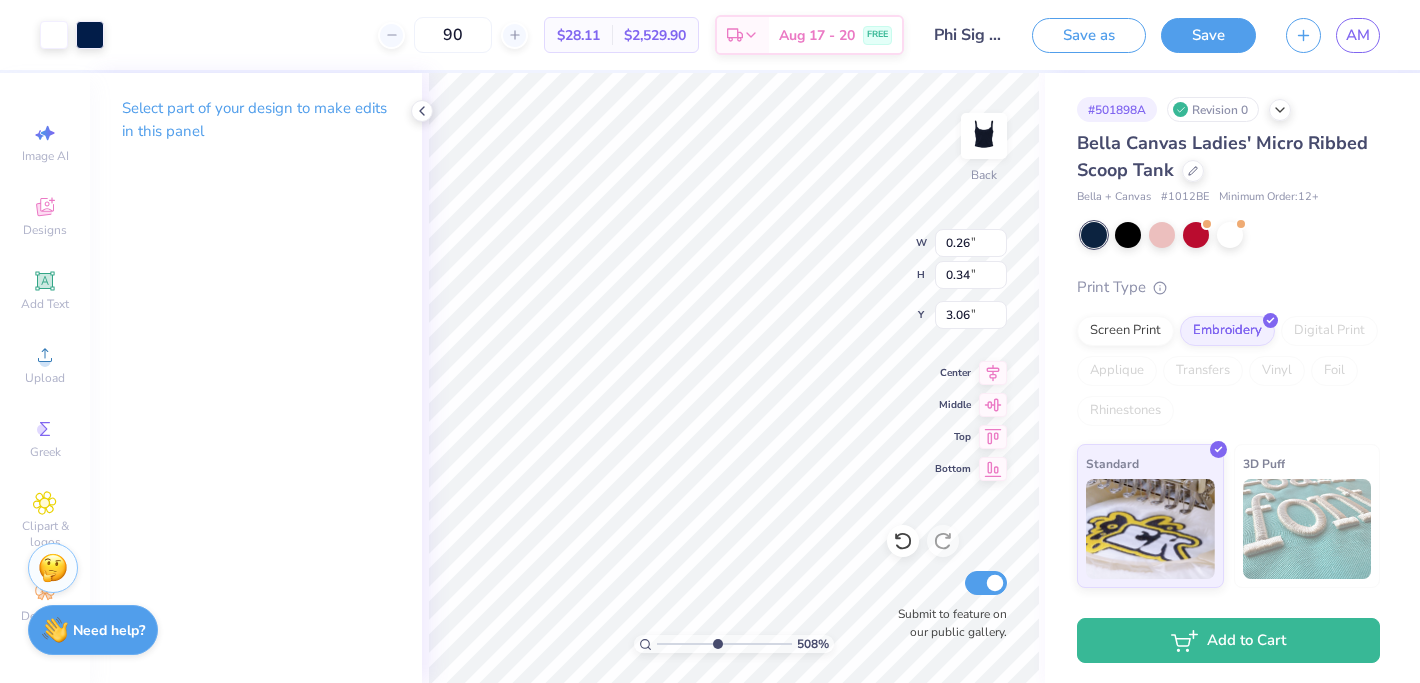 type on "3.03" 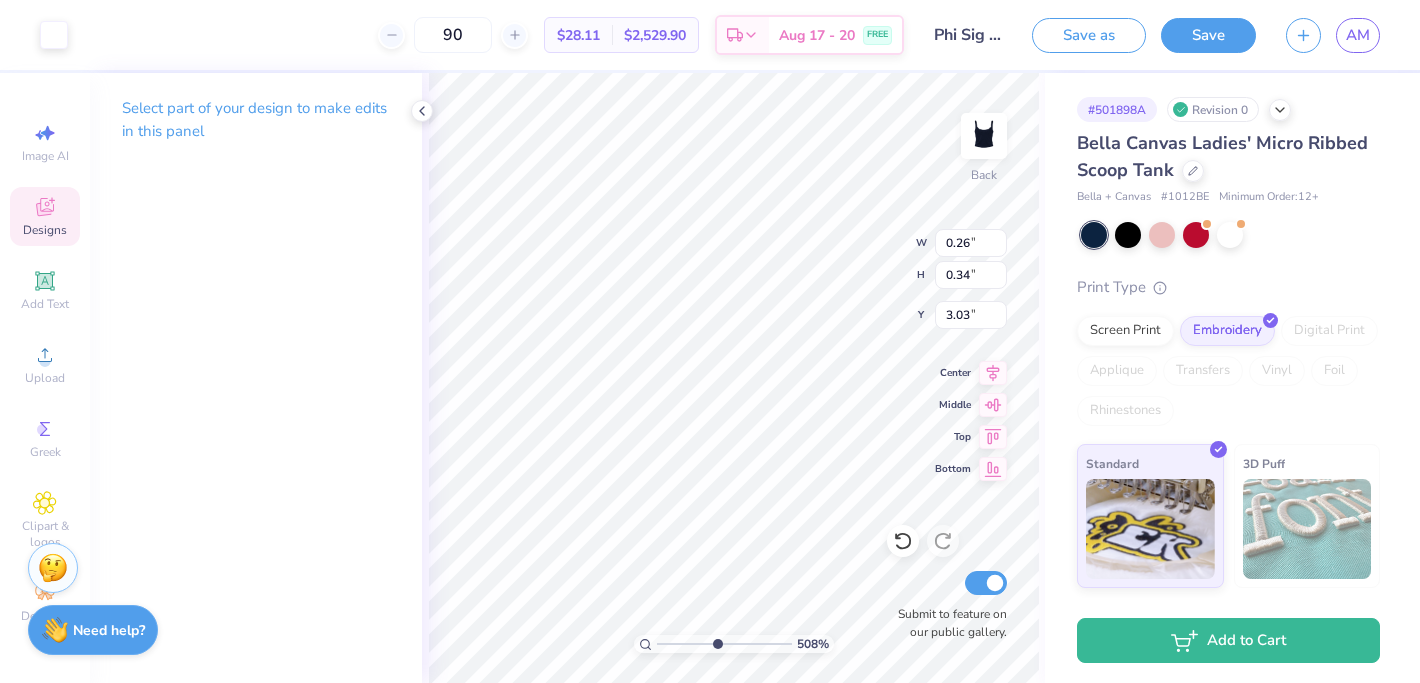 type on "2.79" 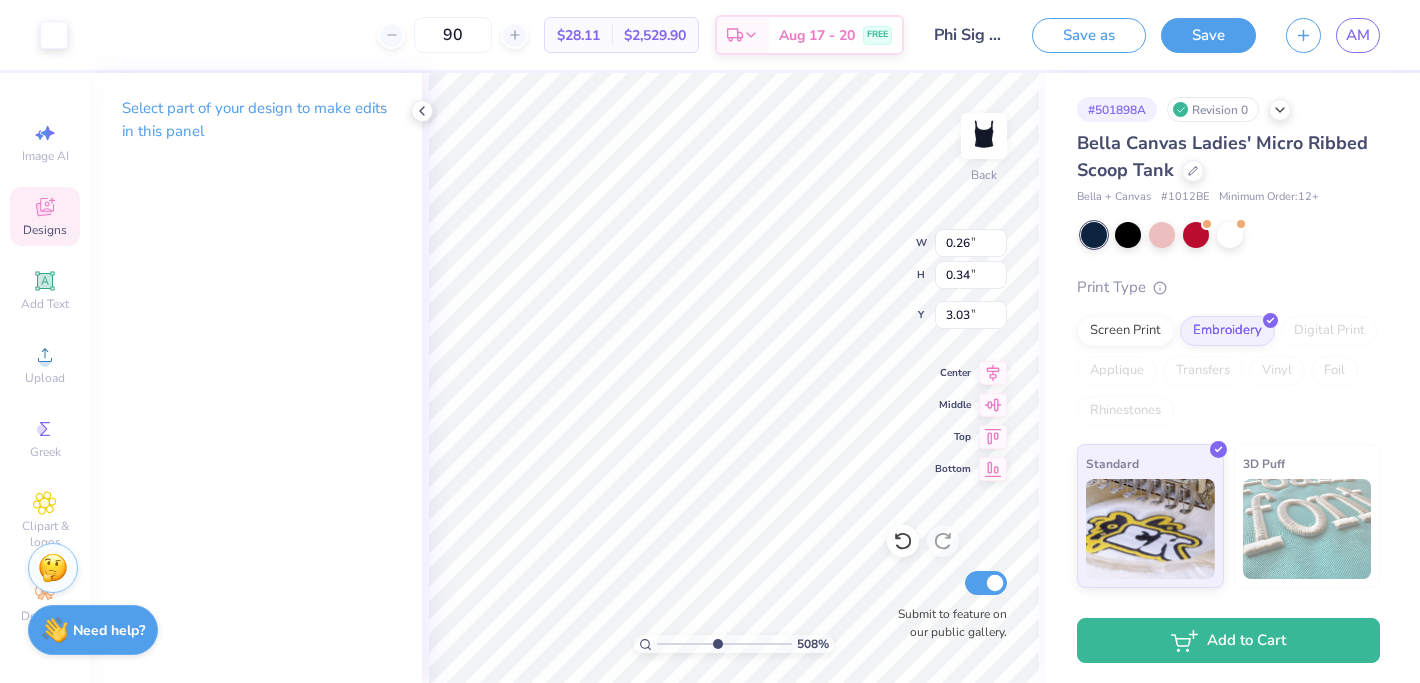 type on "1.67" 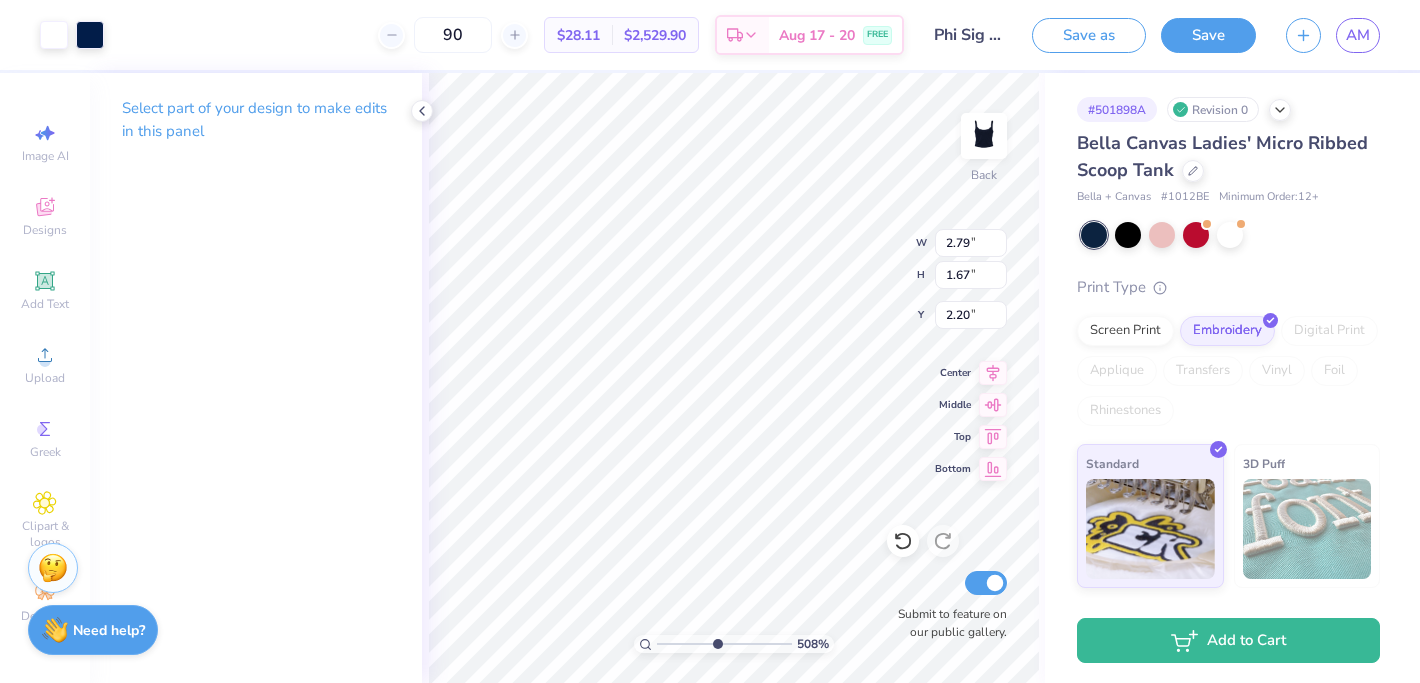 type on "0.26" 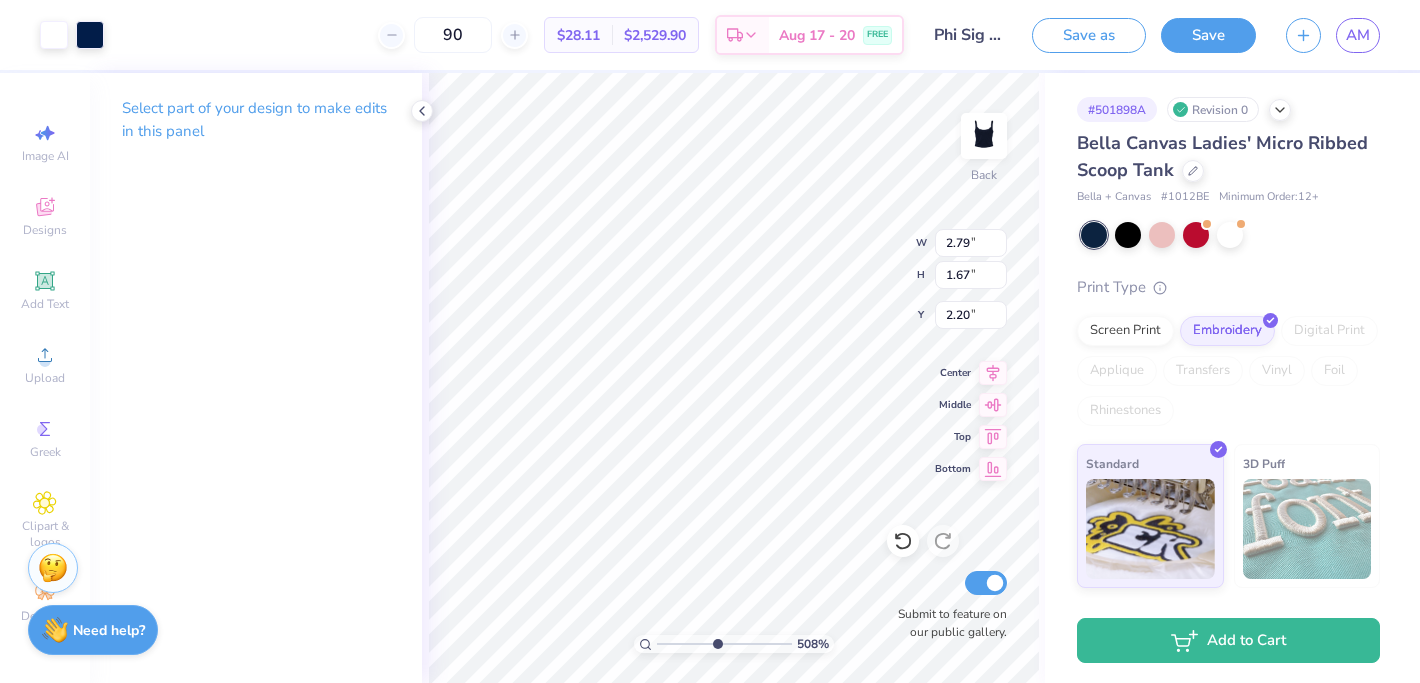 type on "0.34" 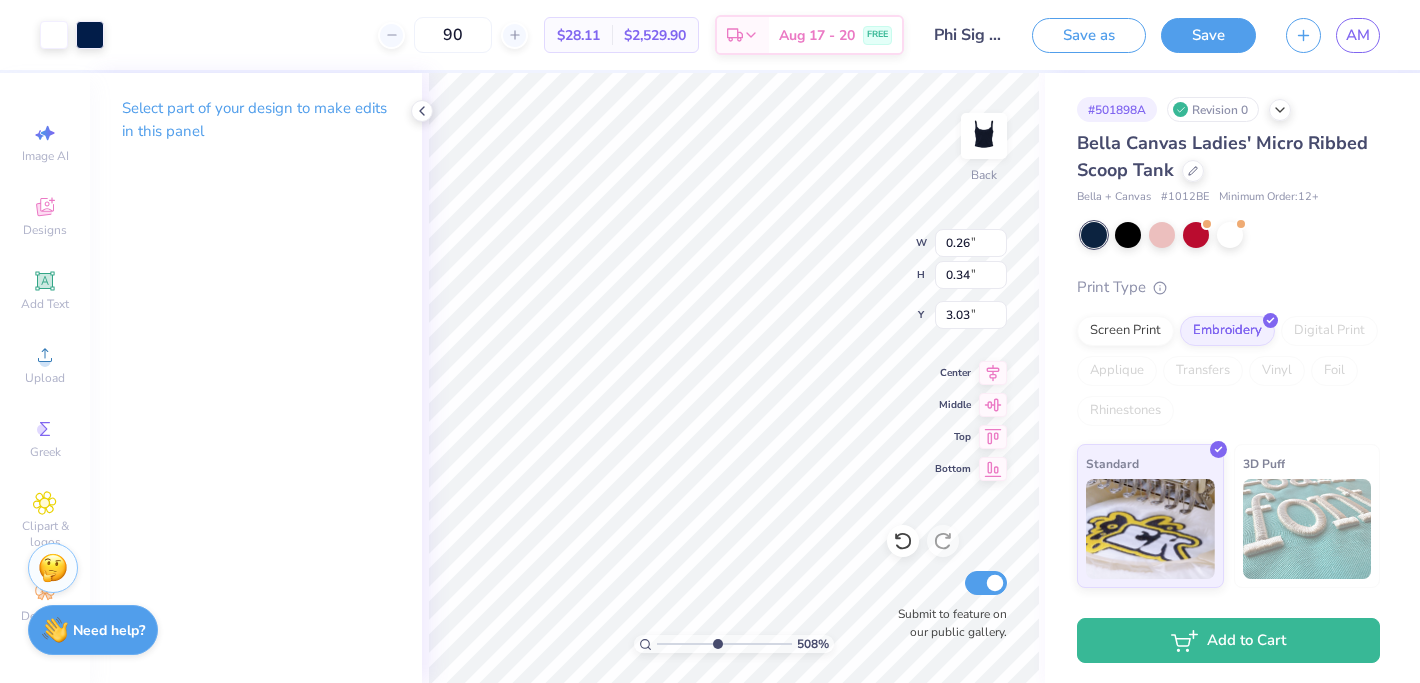 type on "0.37" 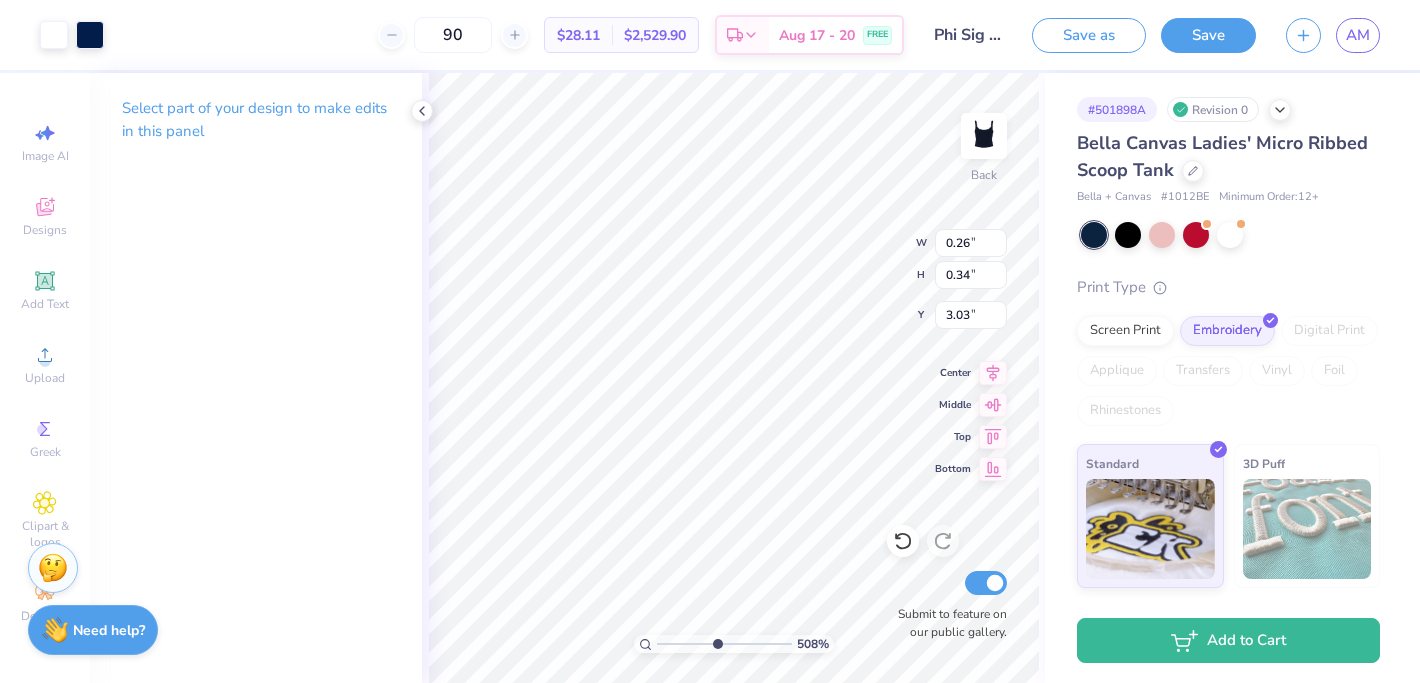type on "0.36" 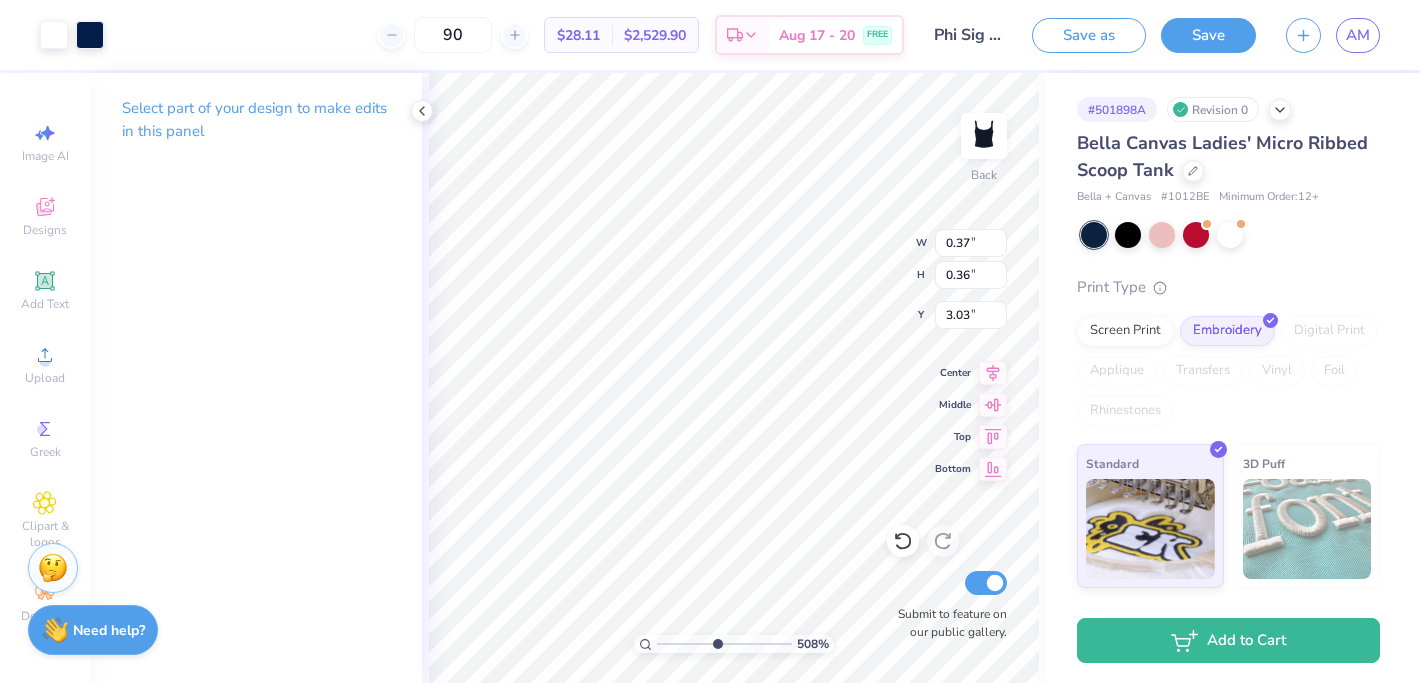 type on "3.02" 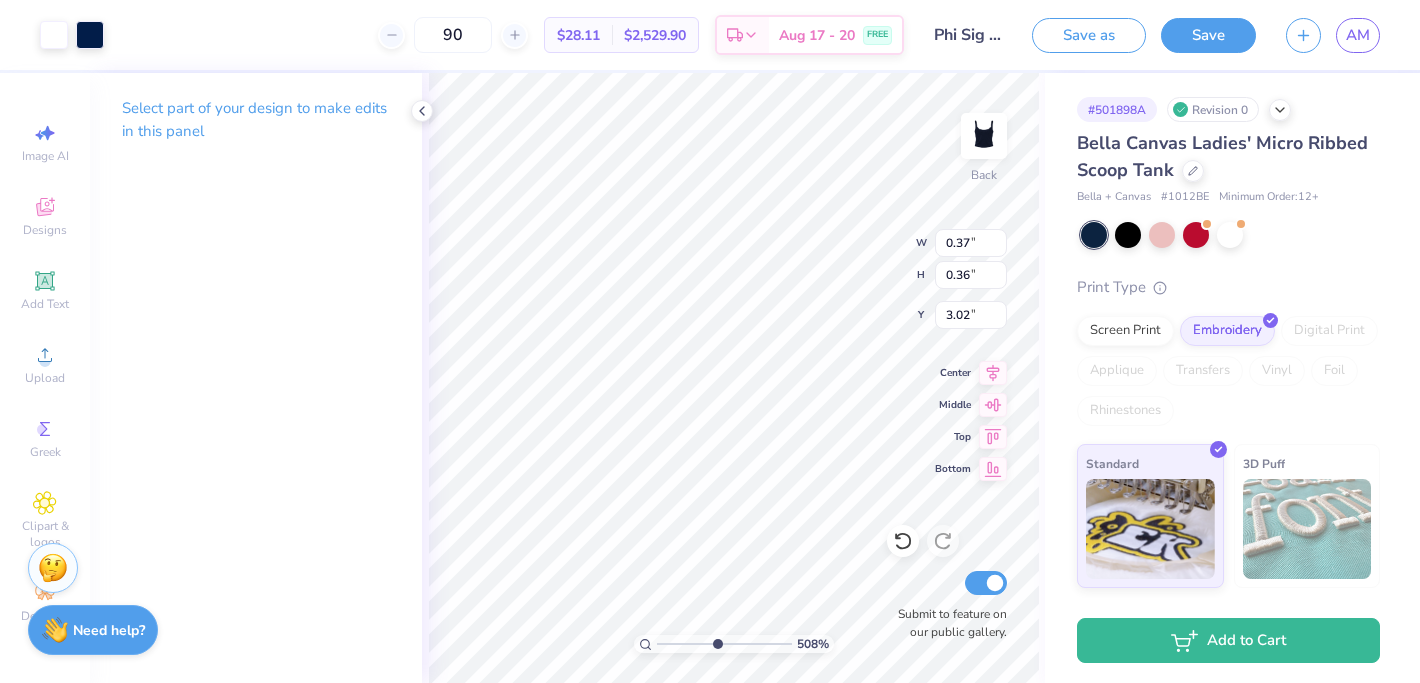 type on "4.26" 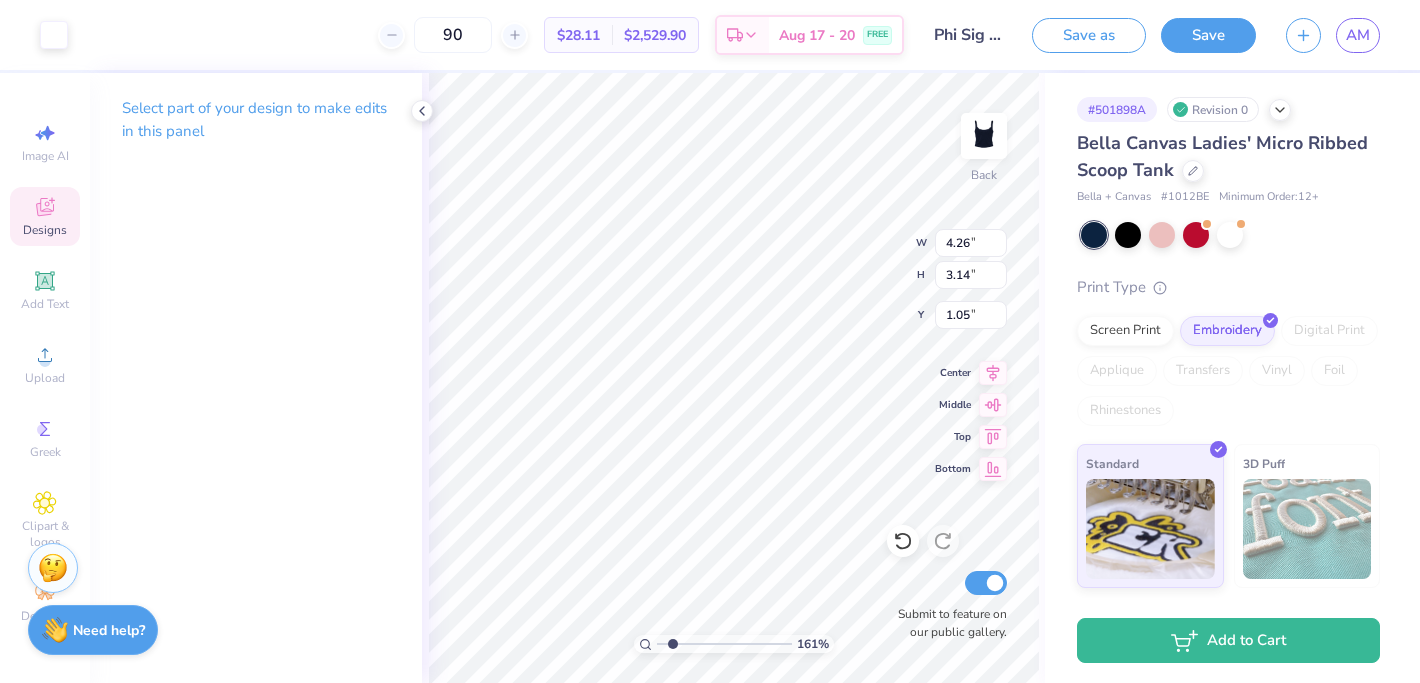 drag, startPoint x: 716, startPoint y: 641, endPoint x: 672, endPoint y: 642, distance: 44.011364 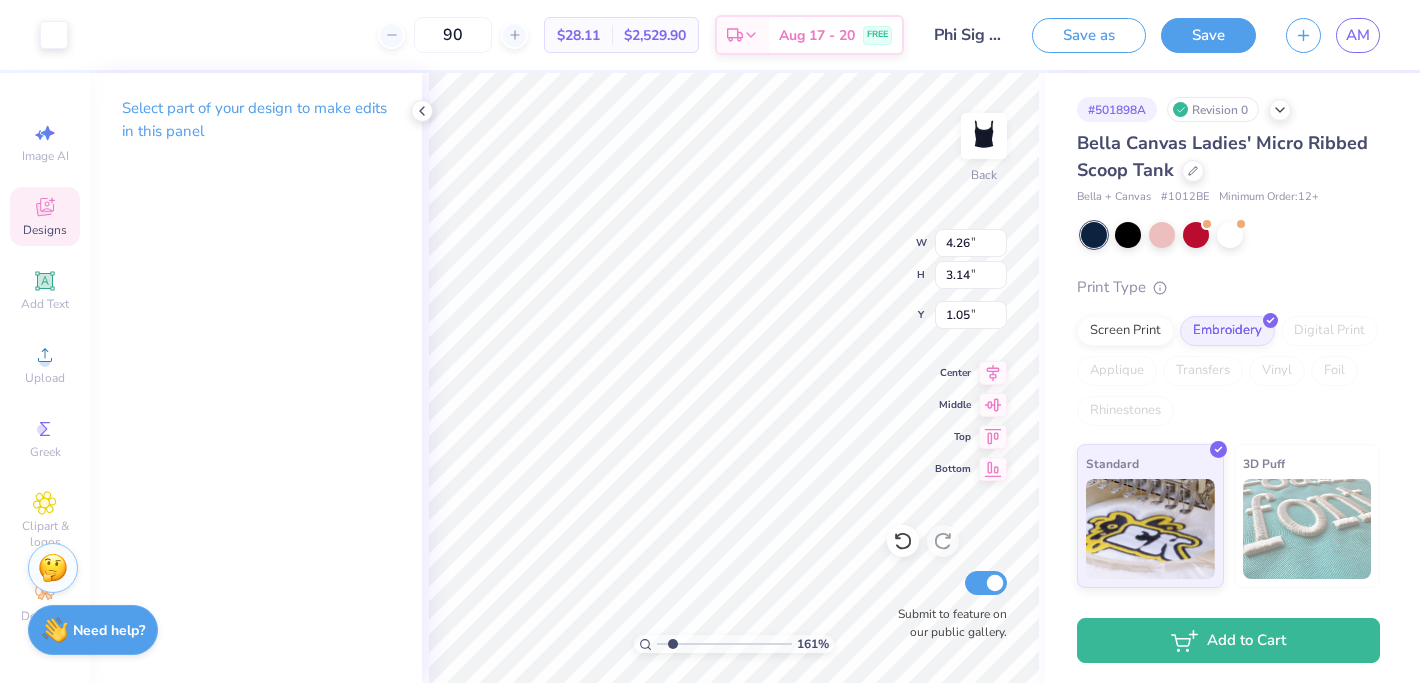 click at bounding box center (724, 644) 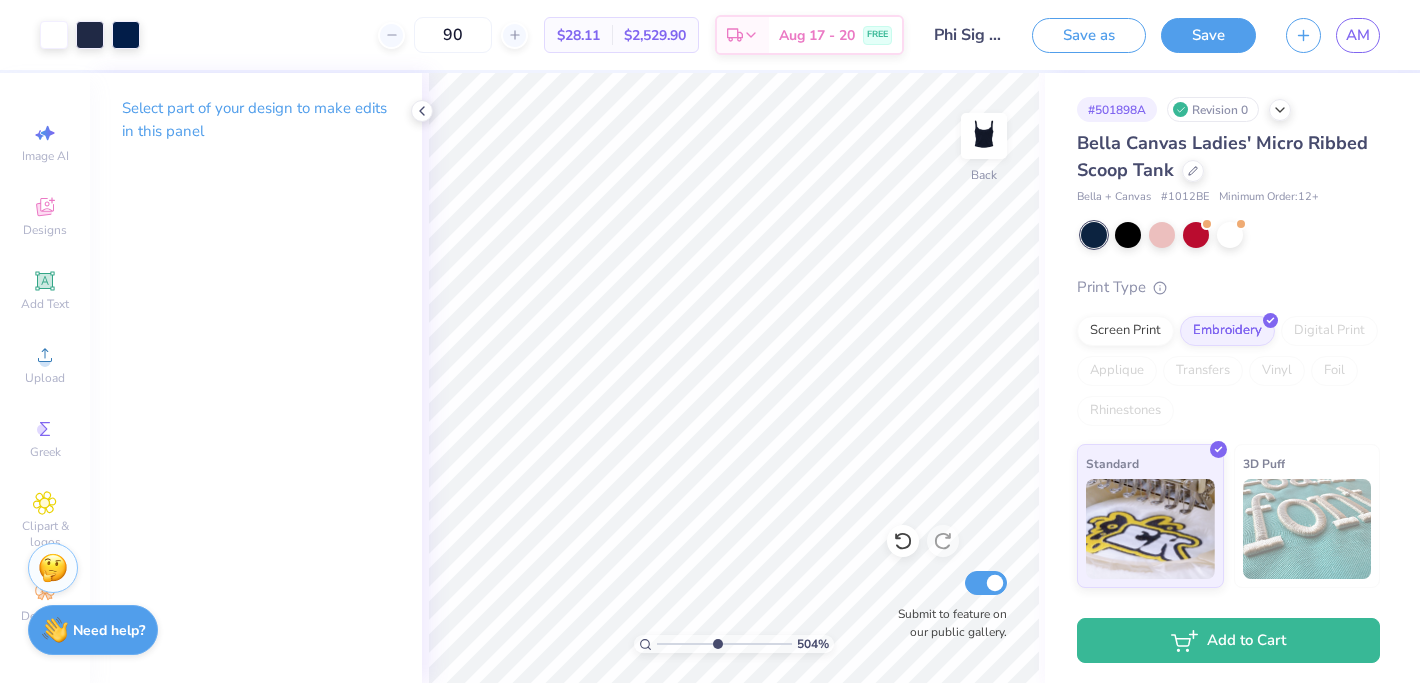 drag, startPoint x: 679, startPoint y: 647, endPoint x: 716, endPoint y: 649, distance: 37.054016 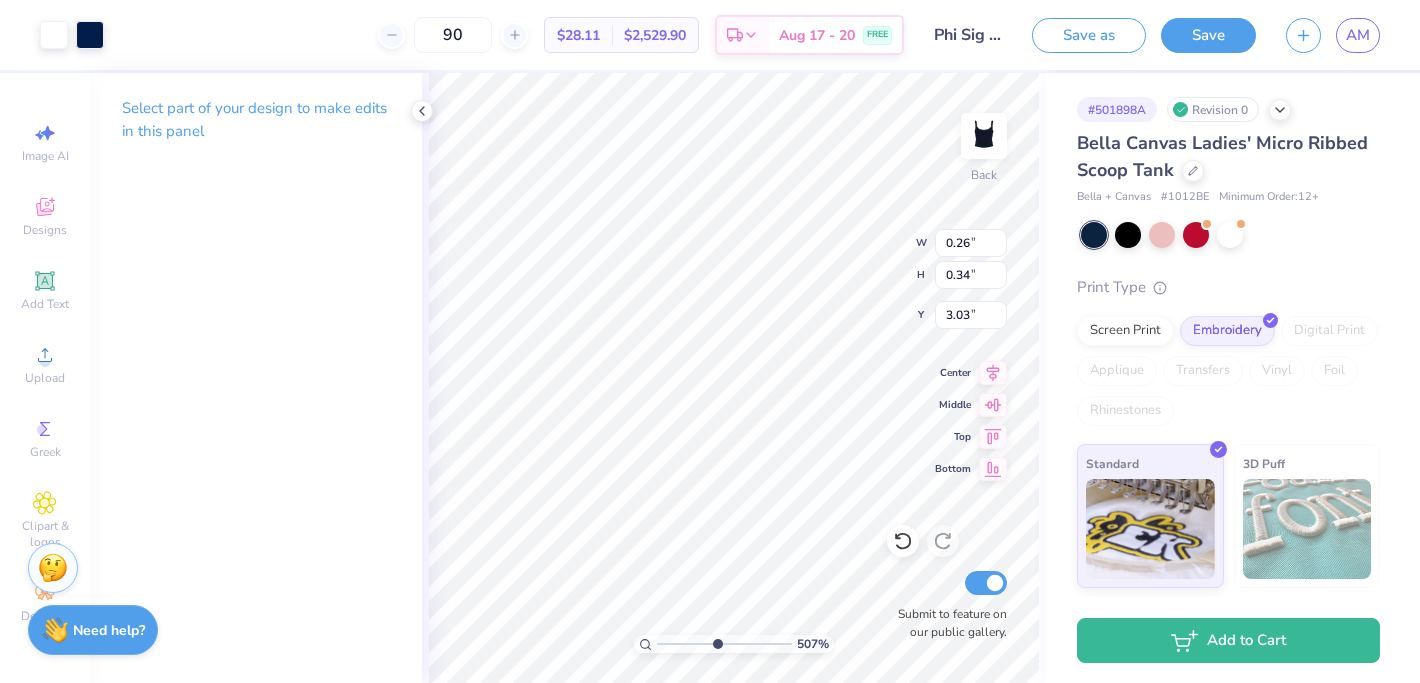 type on "0.37" 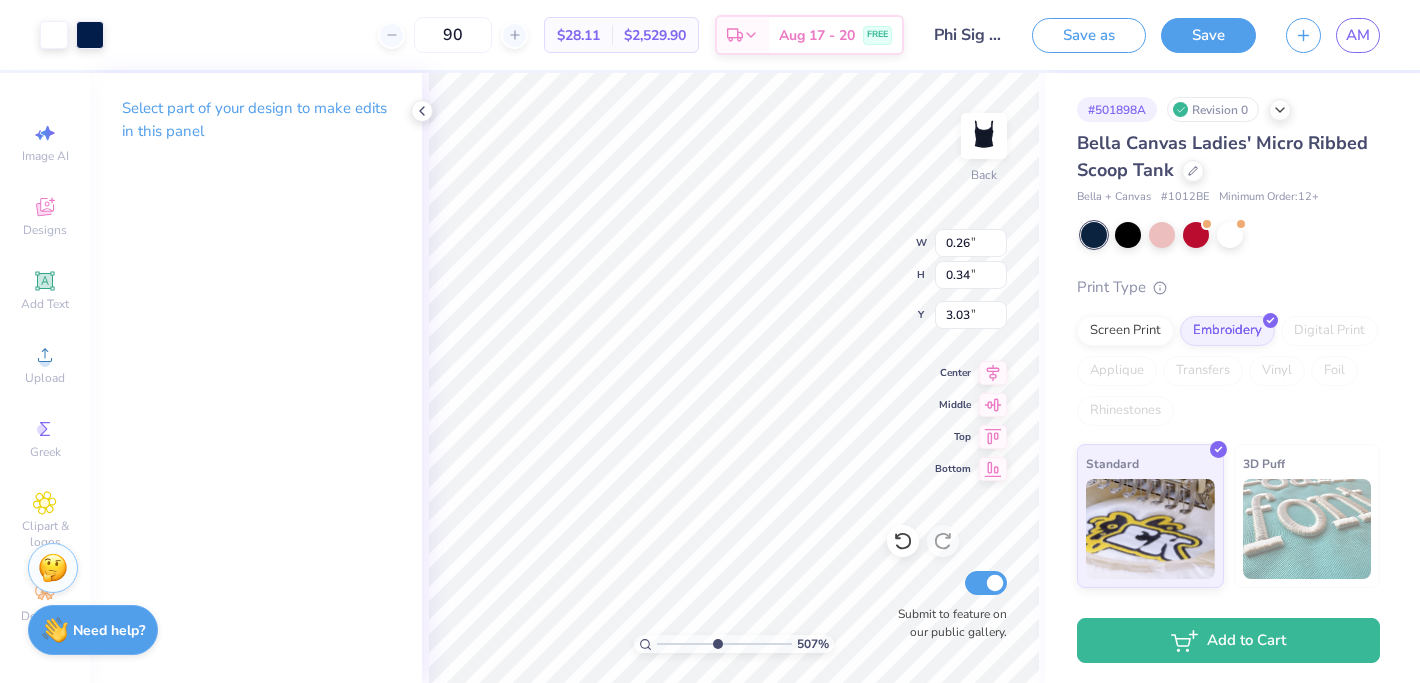 type on "0.36" 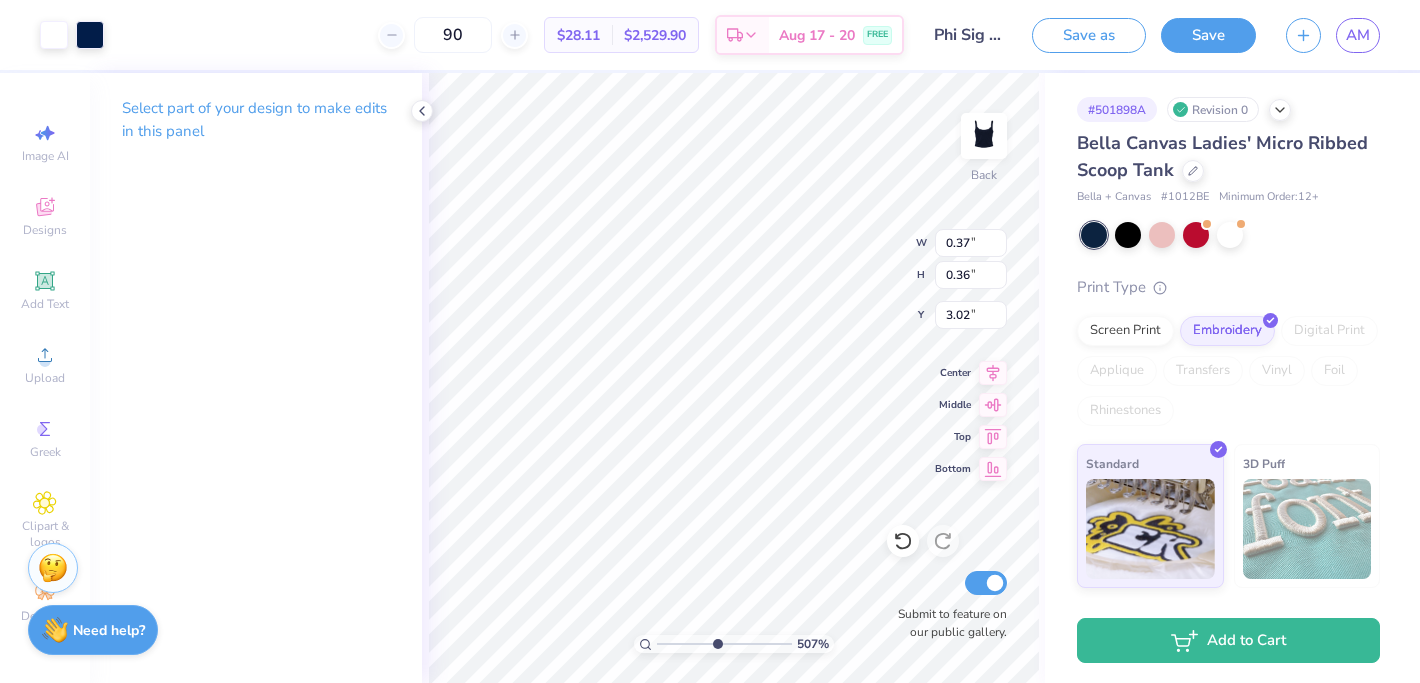 type on "2.79" 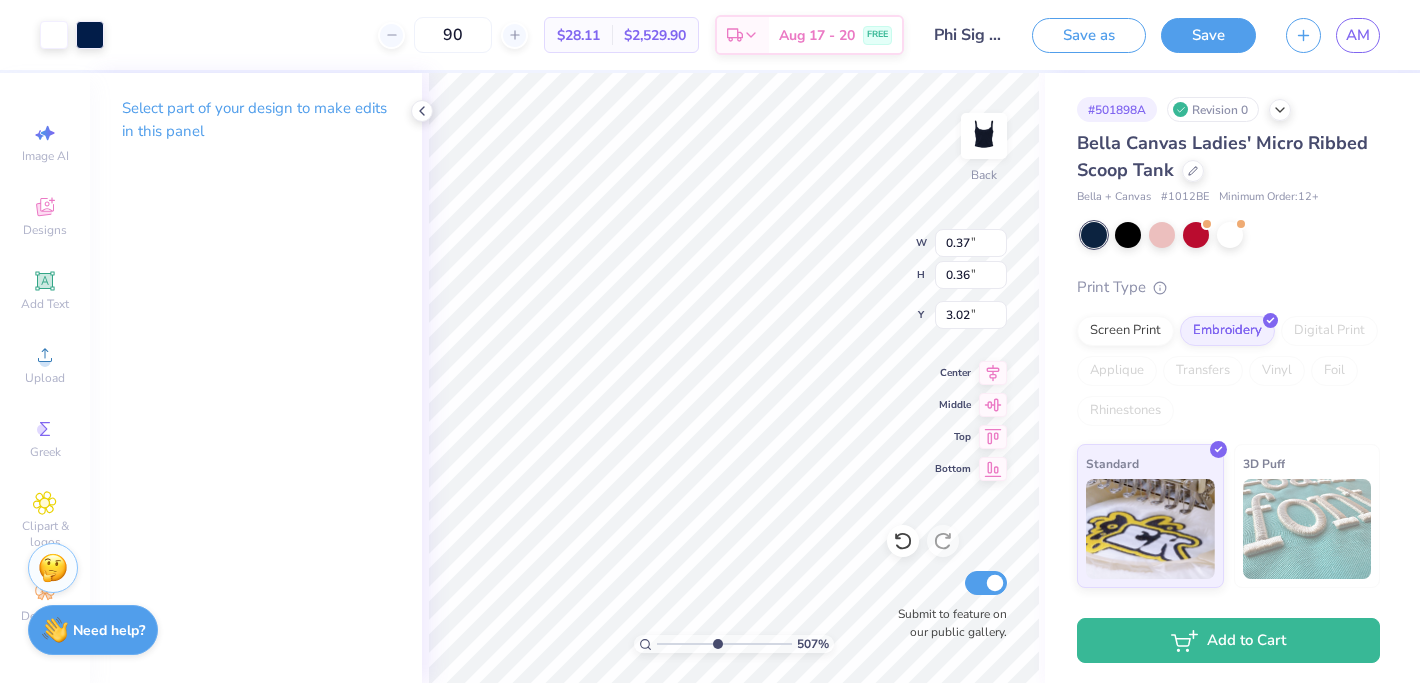 type on "1.67" 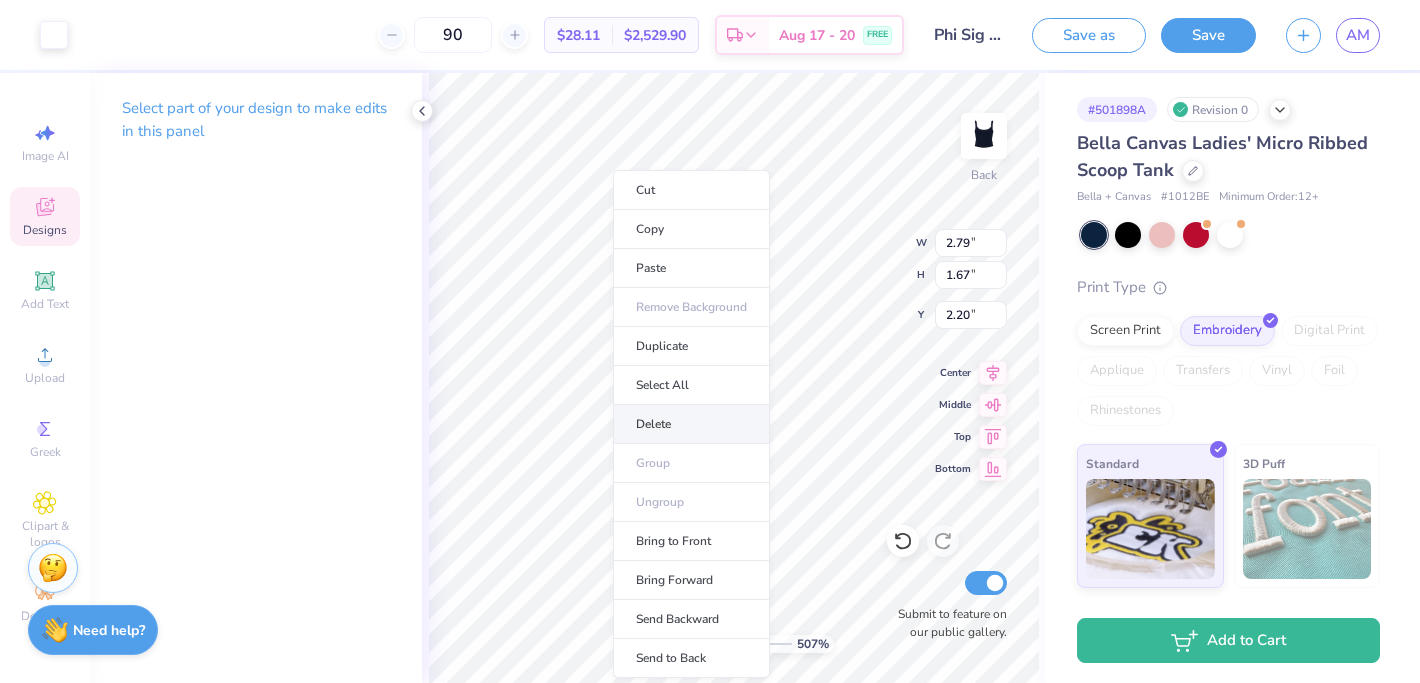 type on "4.26" 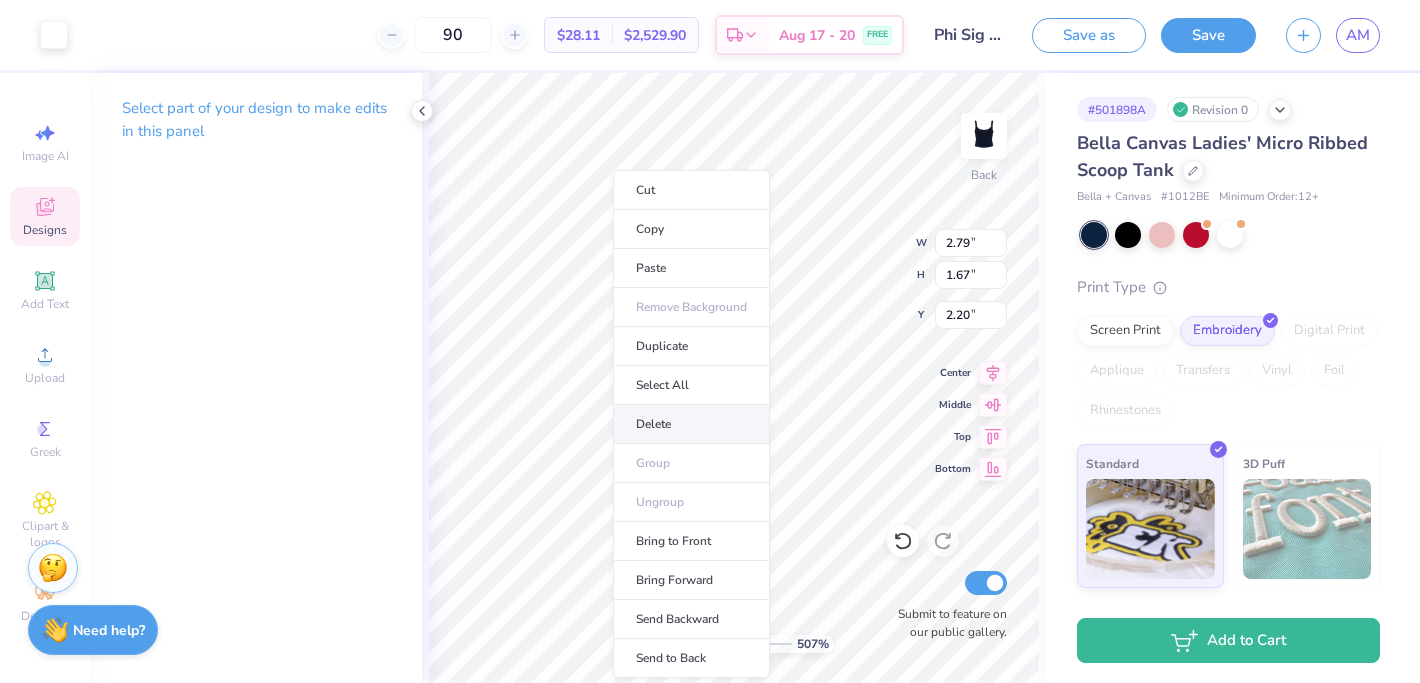 type on "3.14" 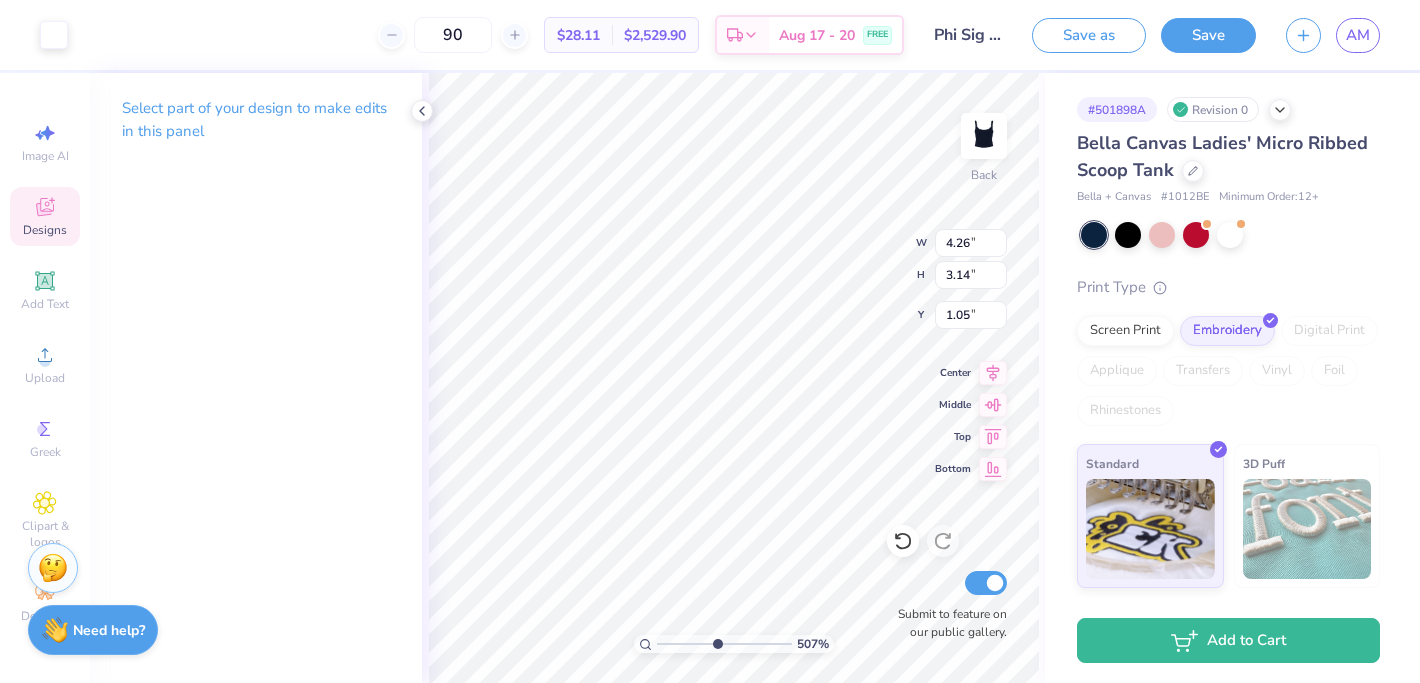 type on "2.79" 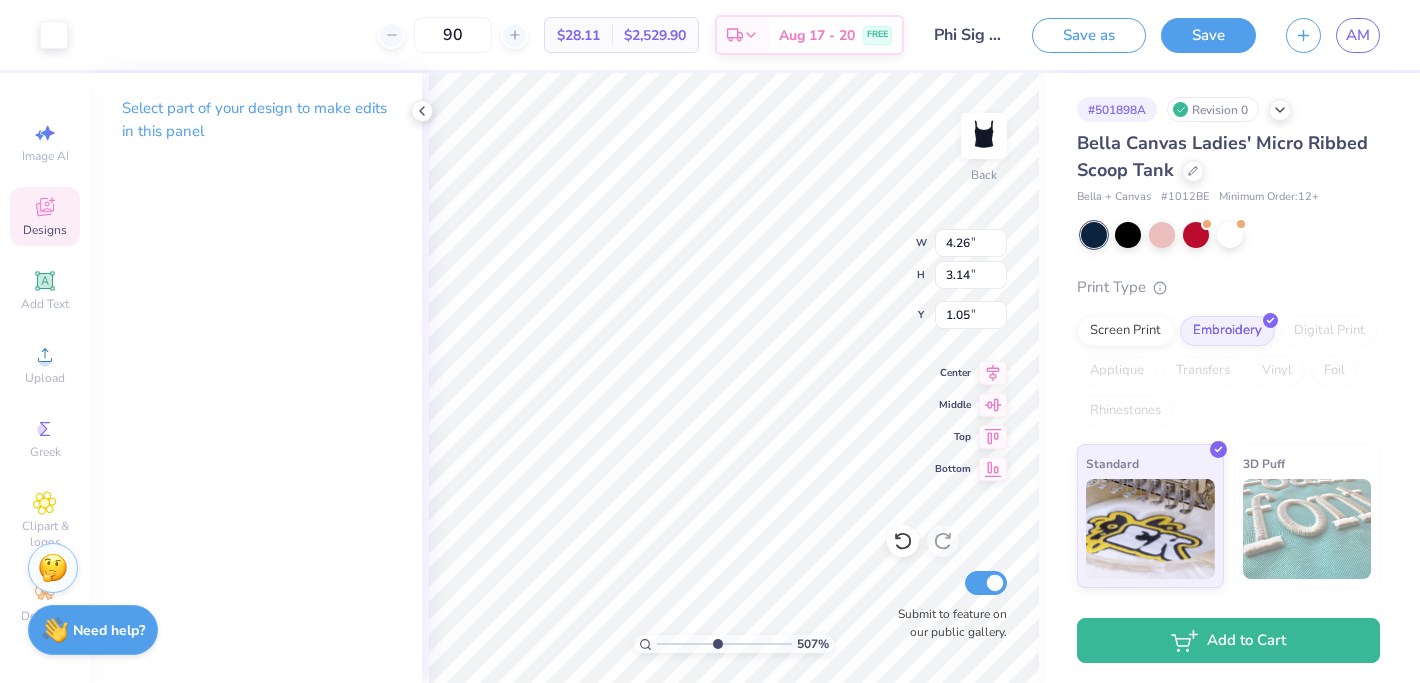 type on "1.67" 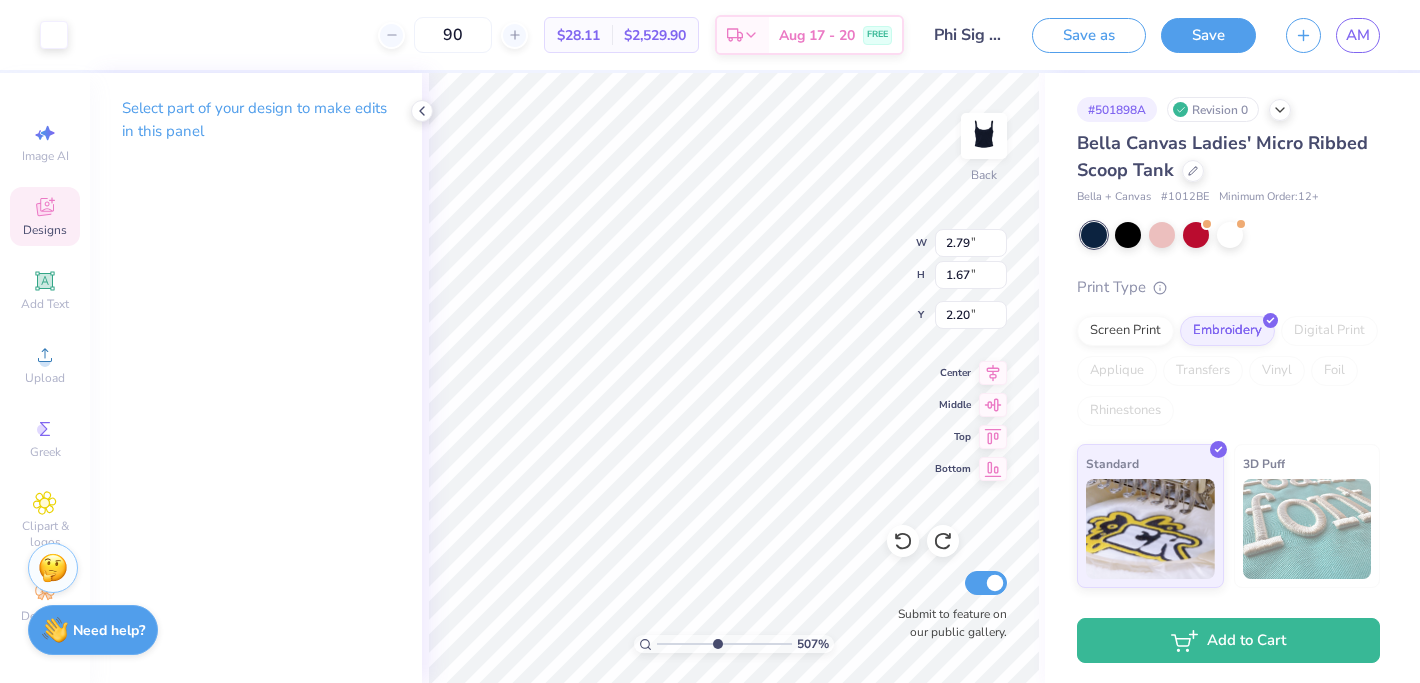 type on "0.37" 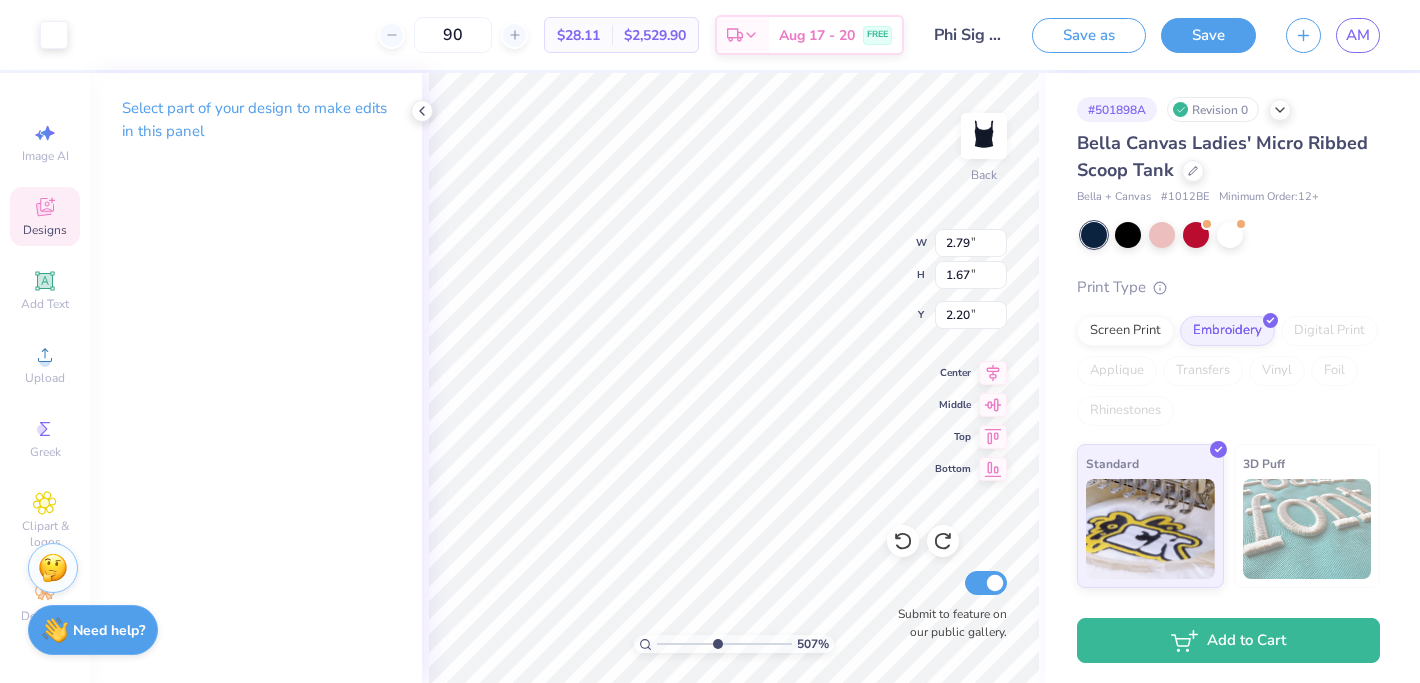 type on "0.36" 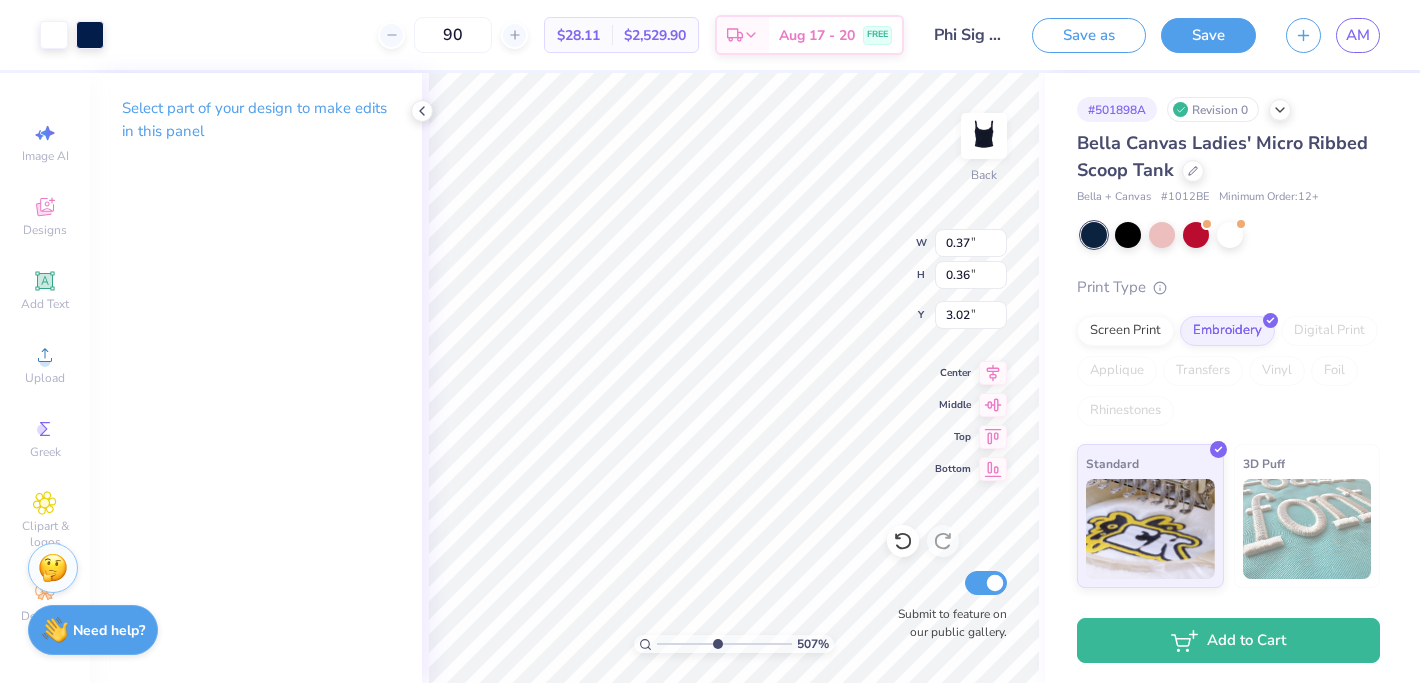 type on "2.79" 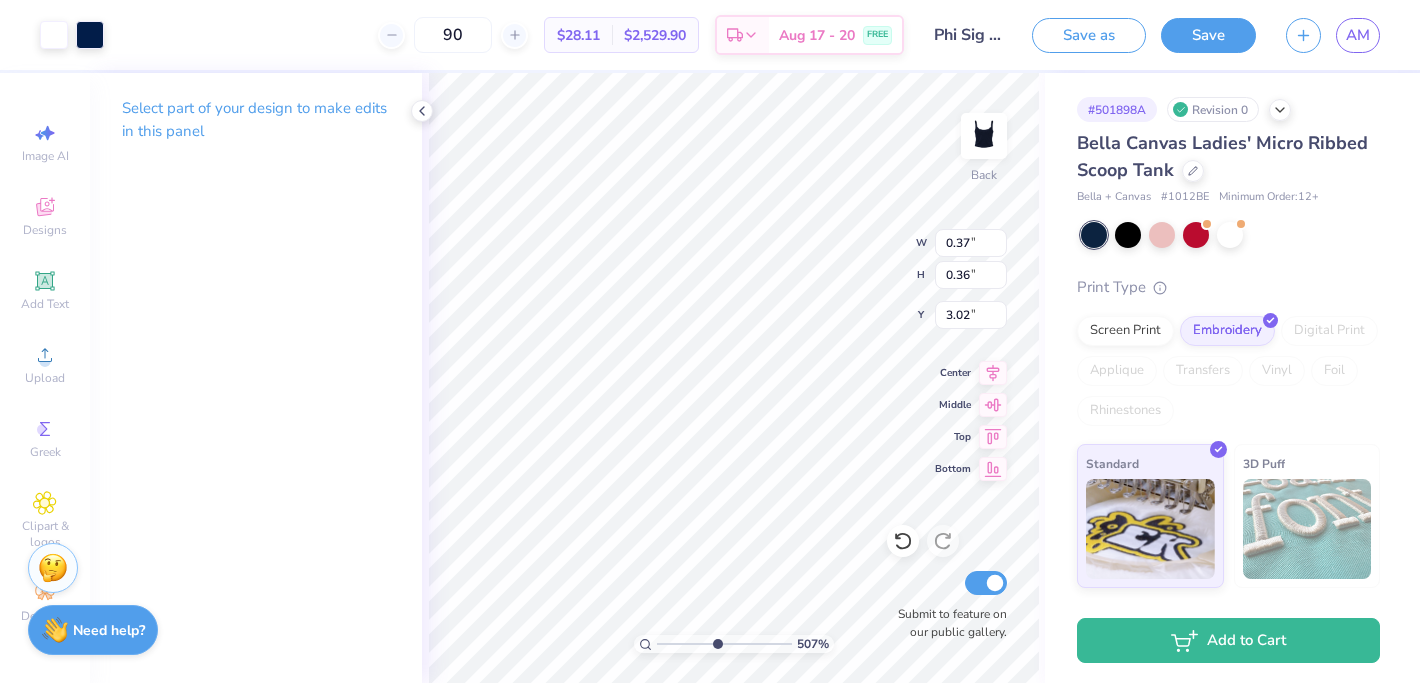 type on "1.67" 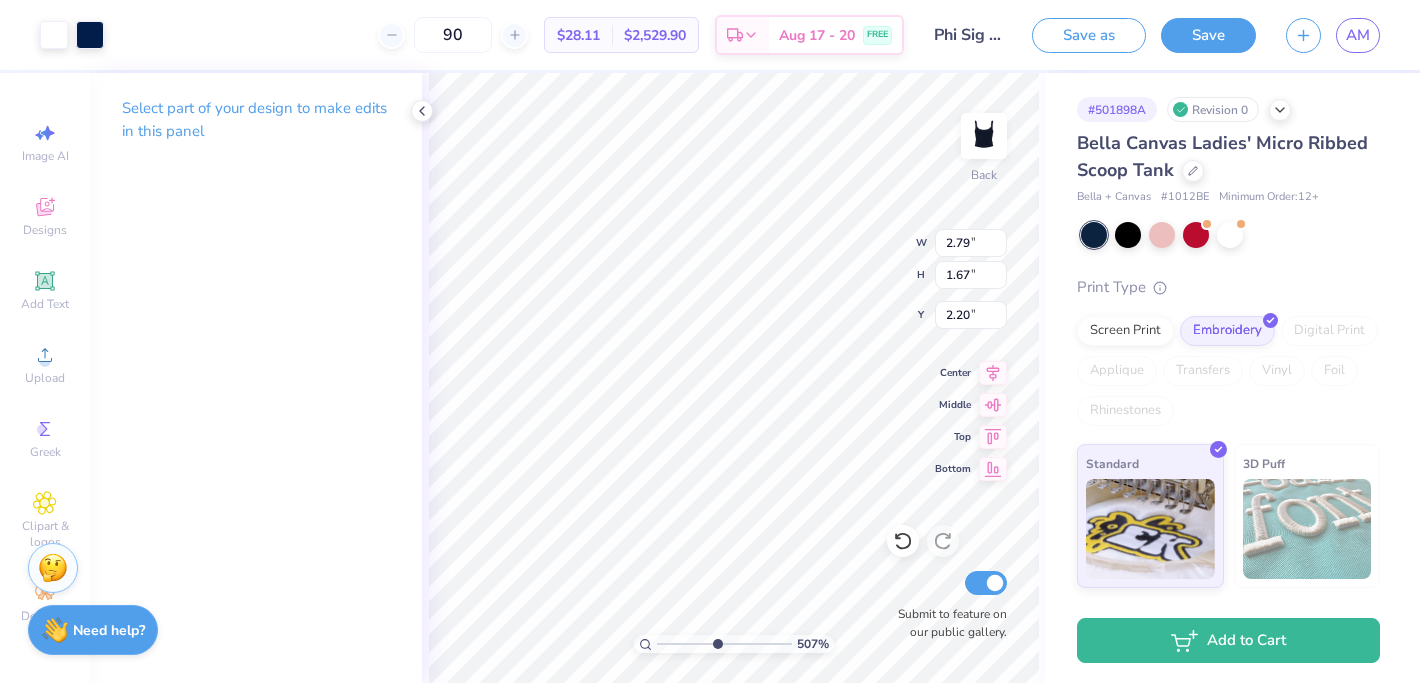 type on "0.26" 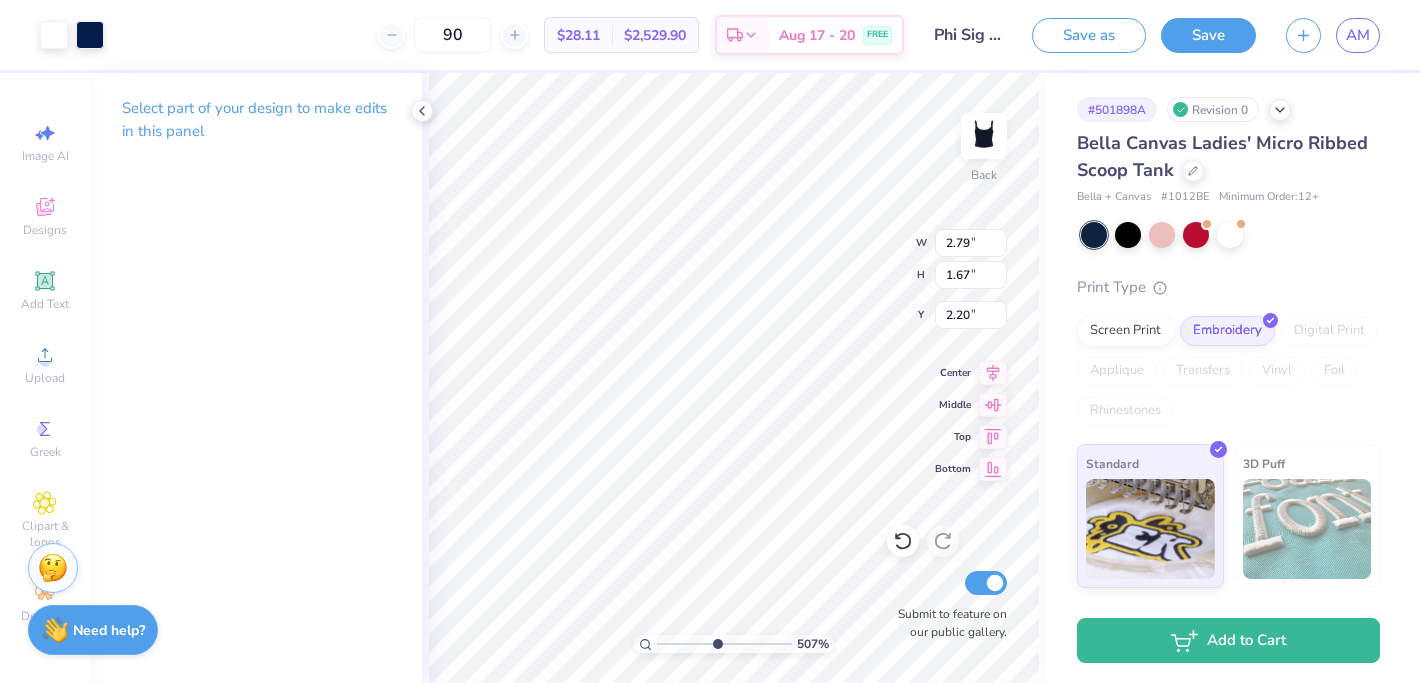 type on "0.34" 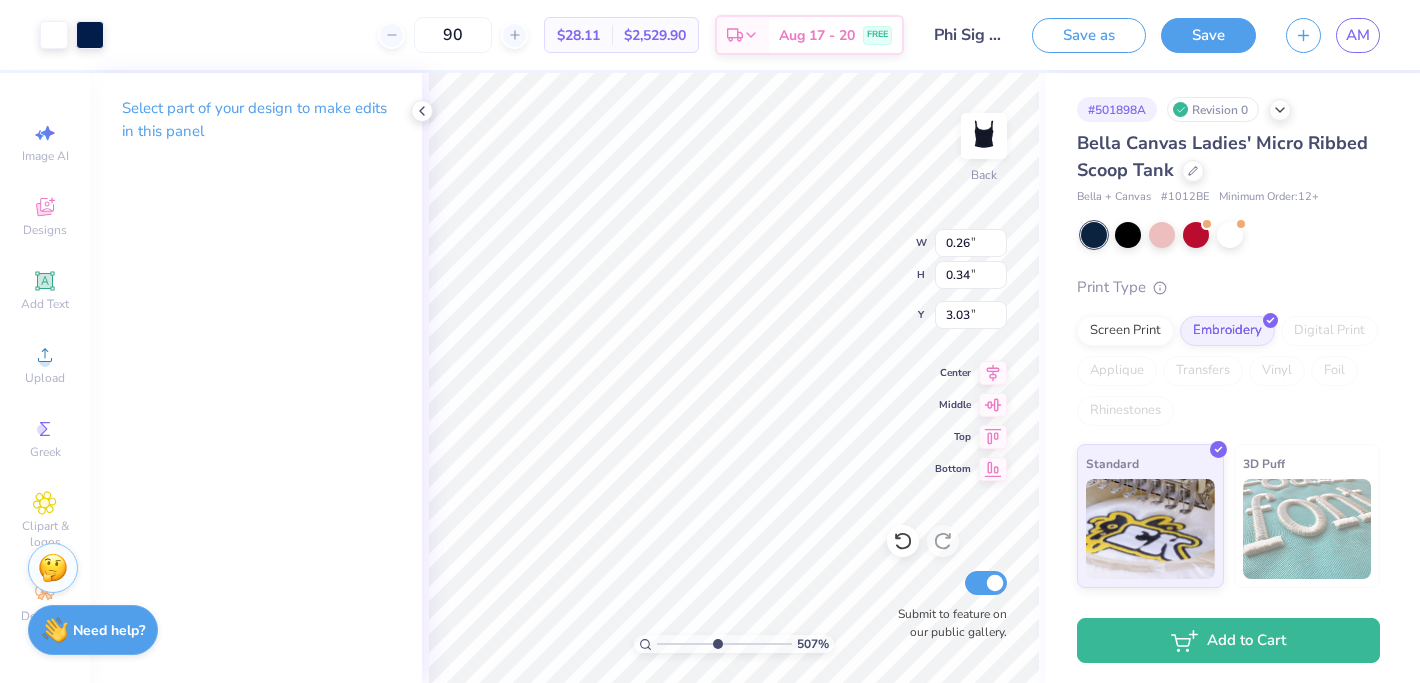 type on "0.37" 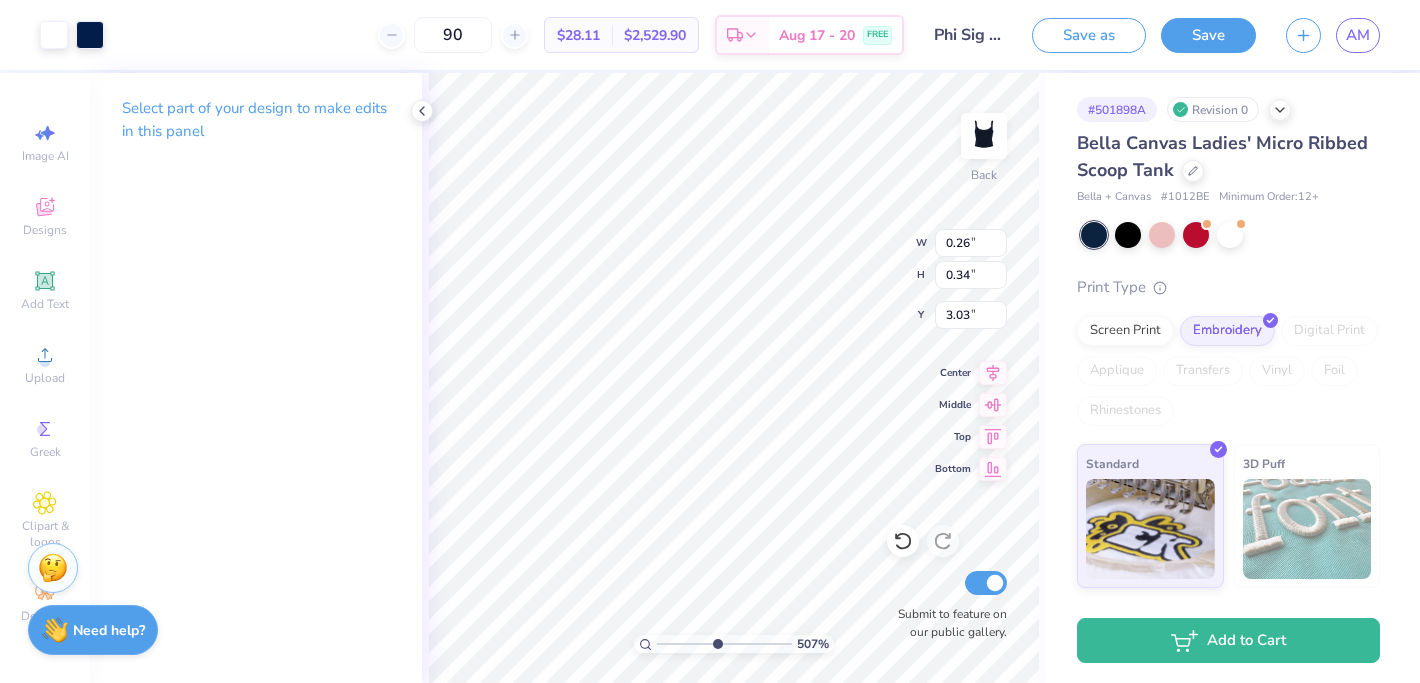 type on "0.36" 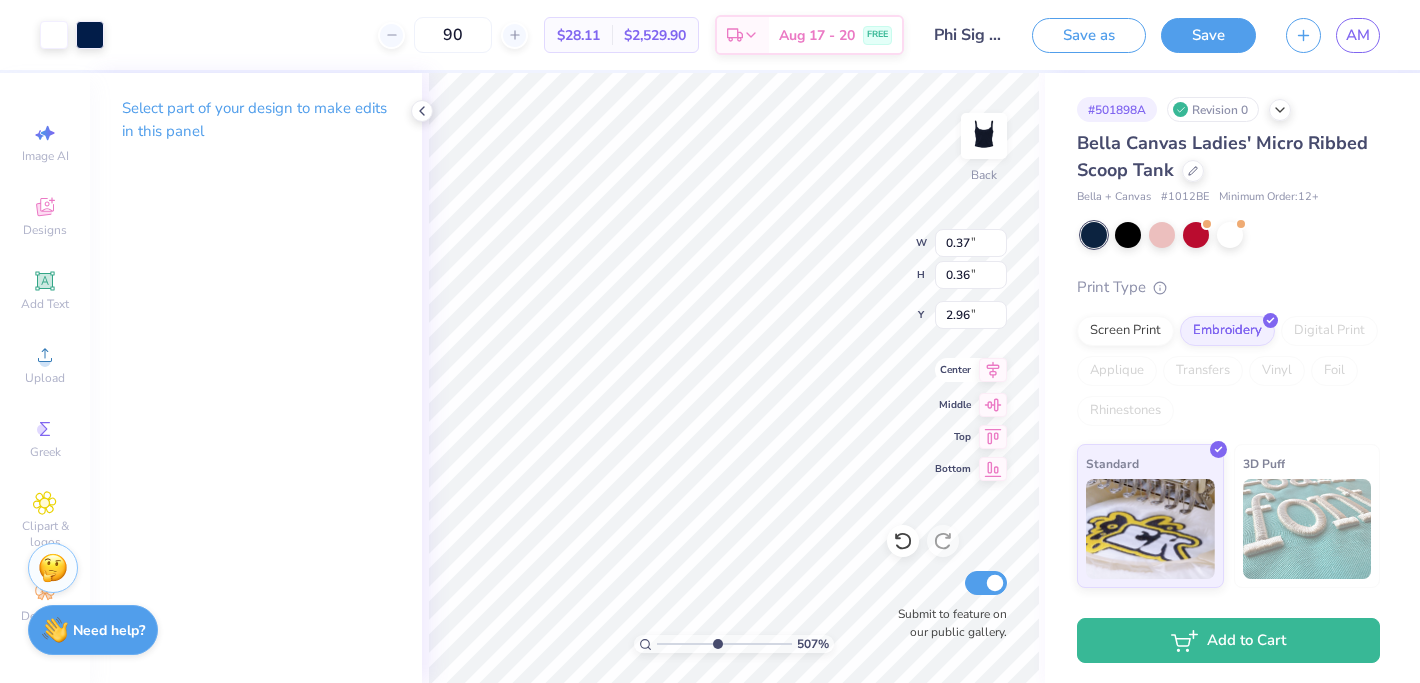 click 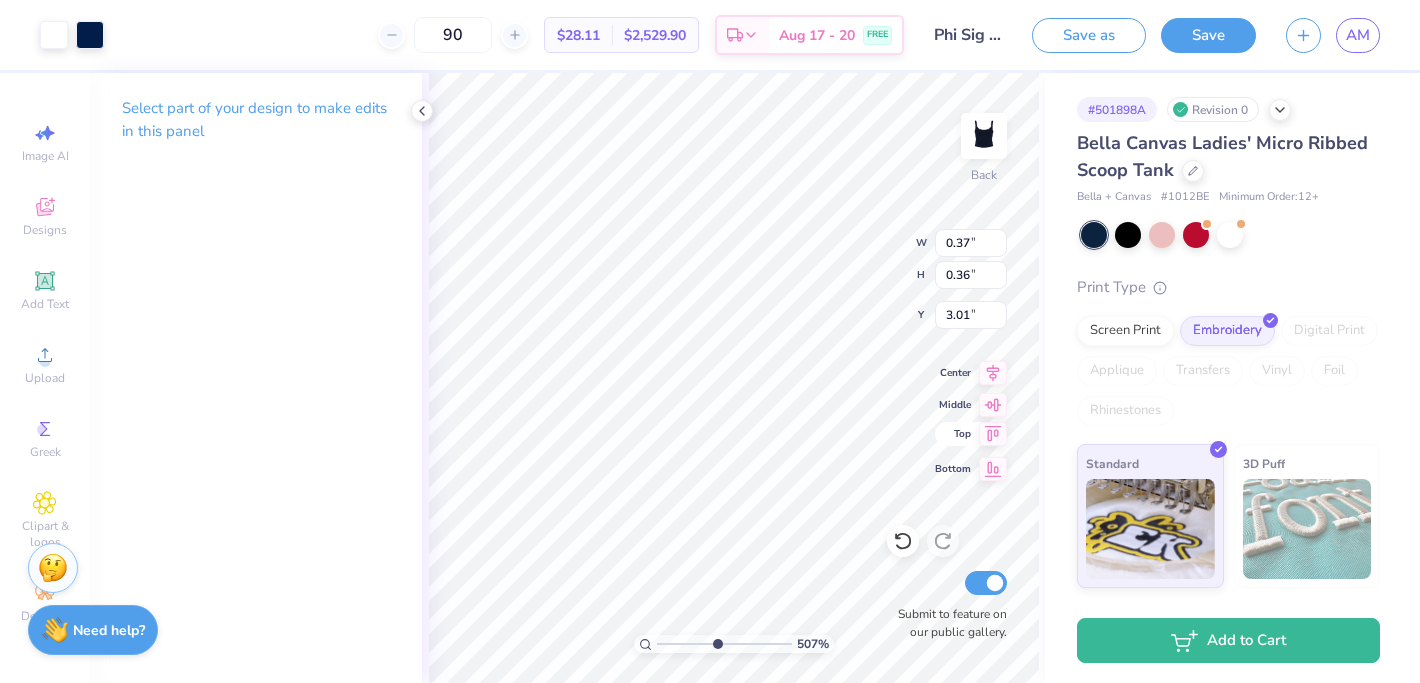 type on "2.96" 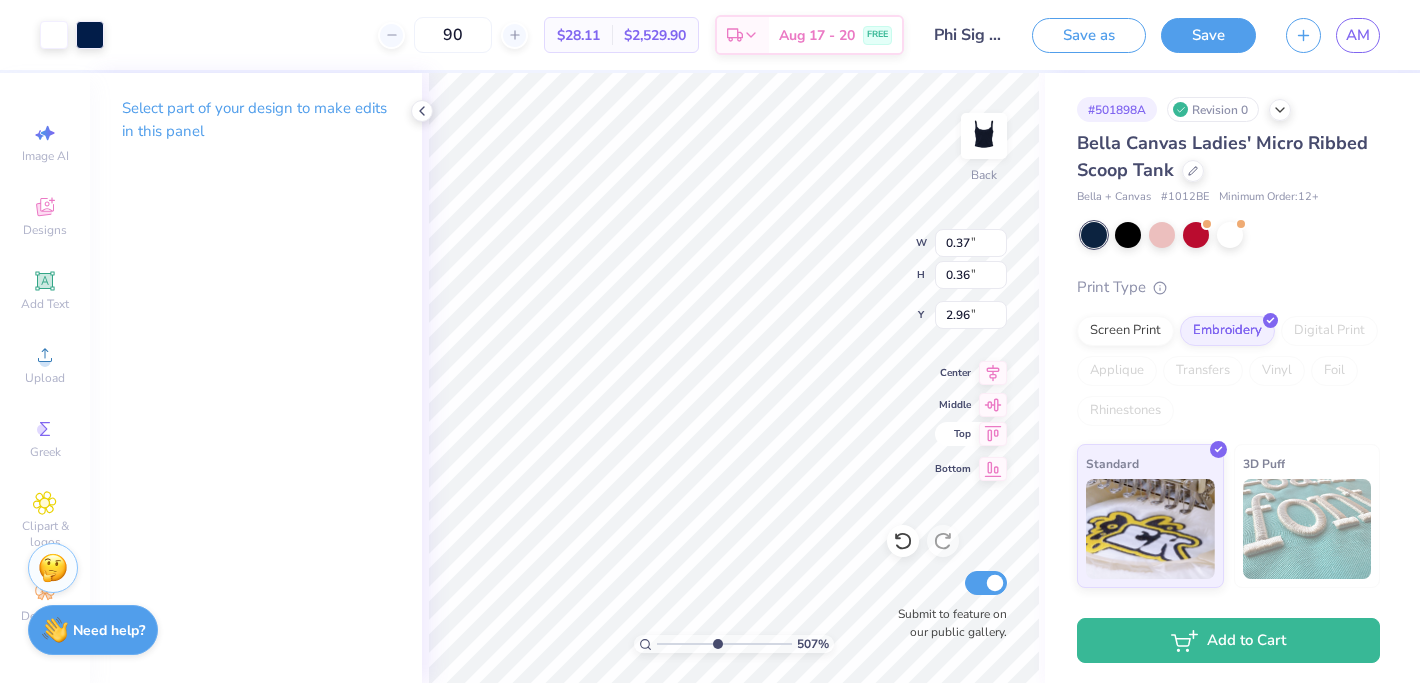 type on "0.26" 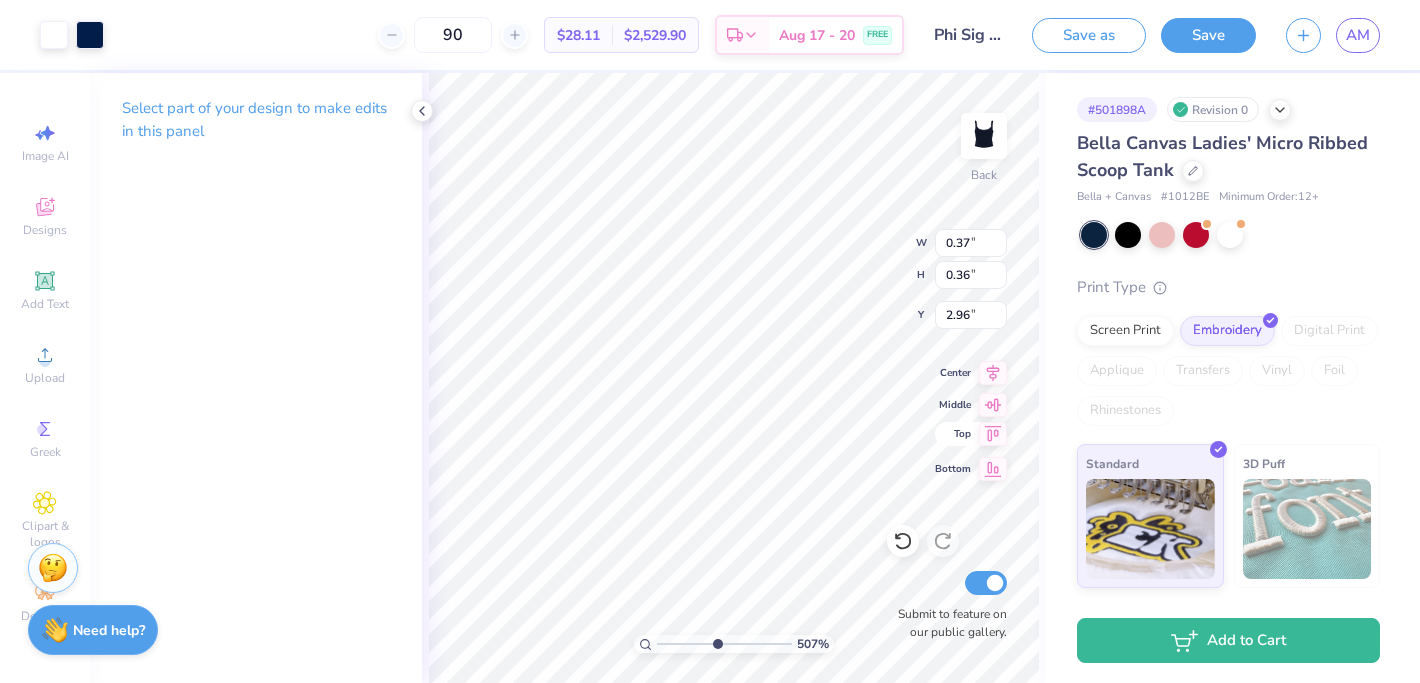 type on "0.34" 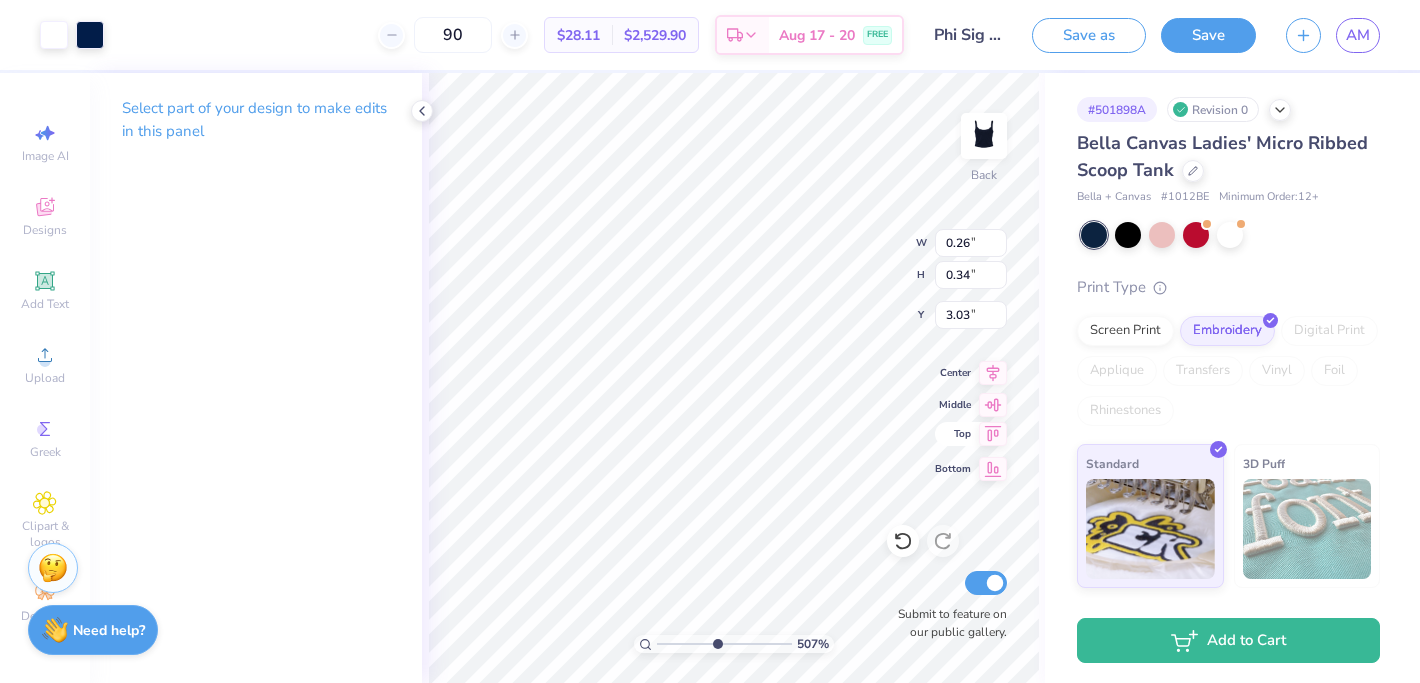type on "2.98" 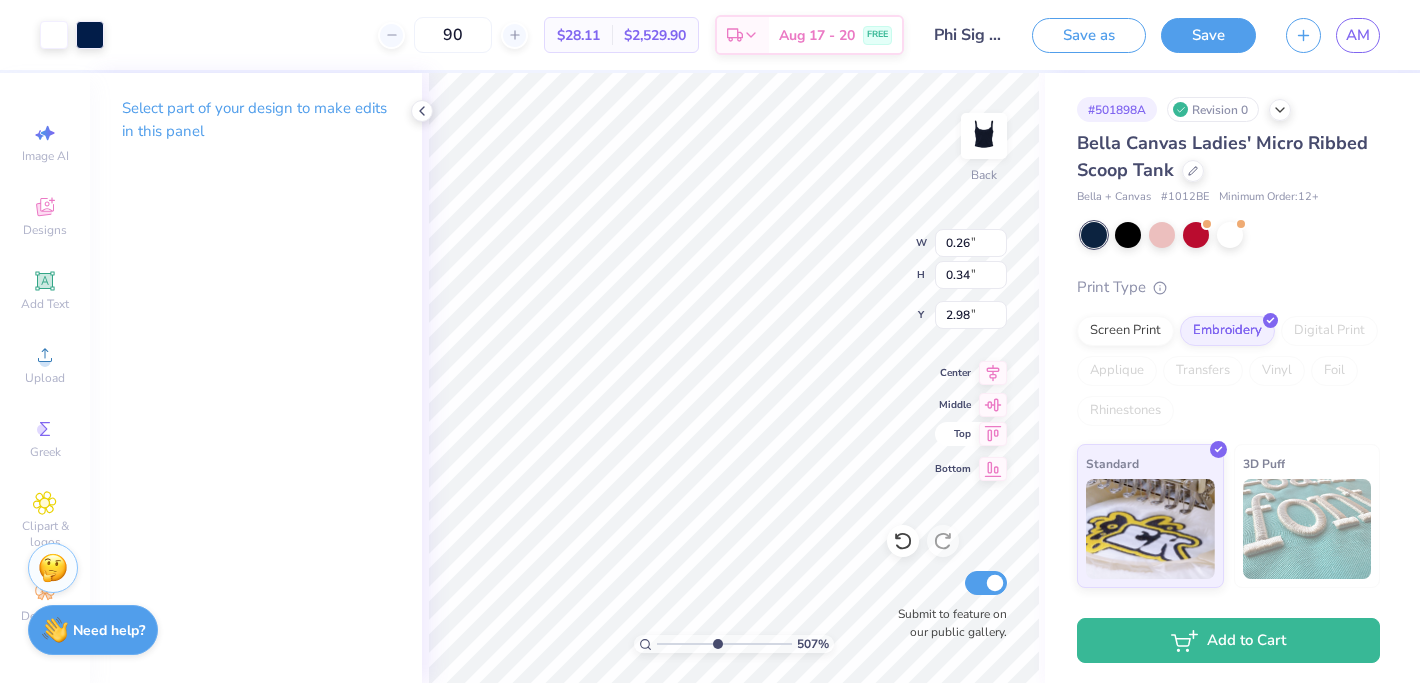 type on "4.26" 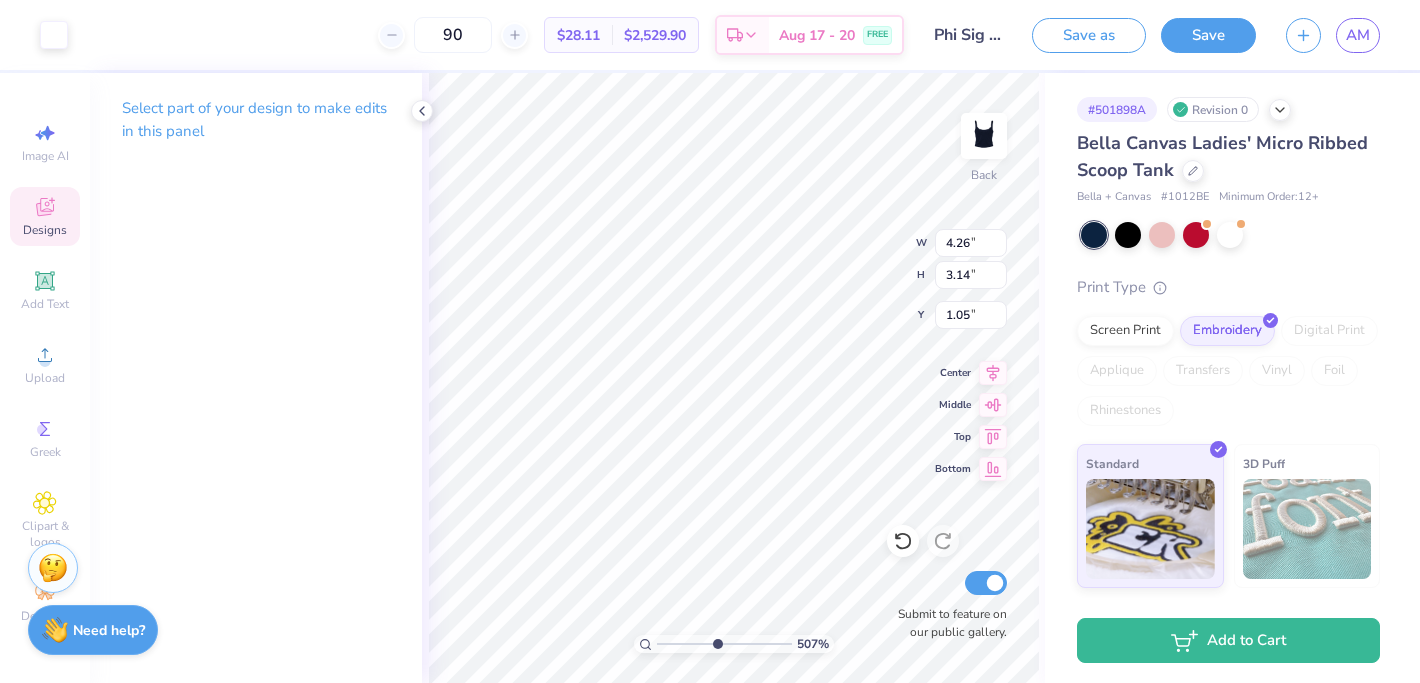 type on "0.37" 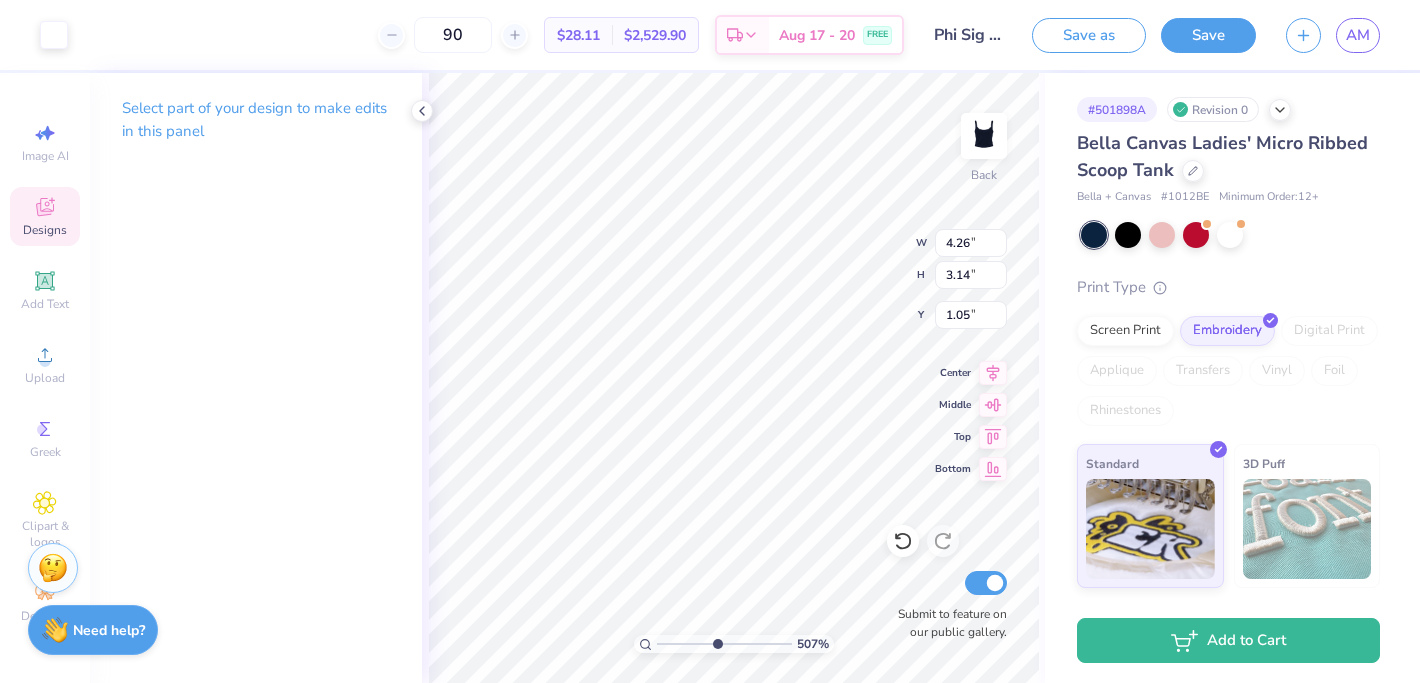 type on "0.36" 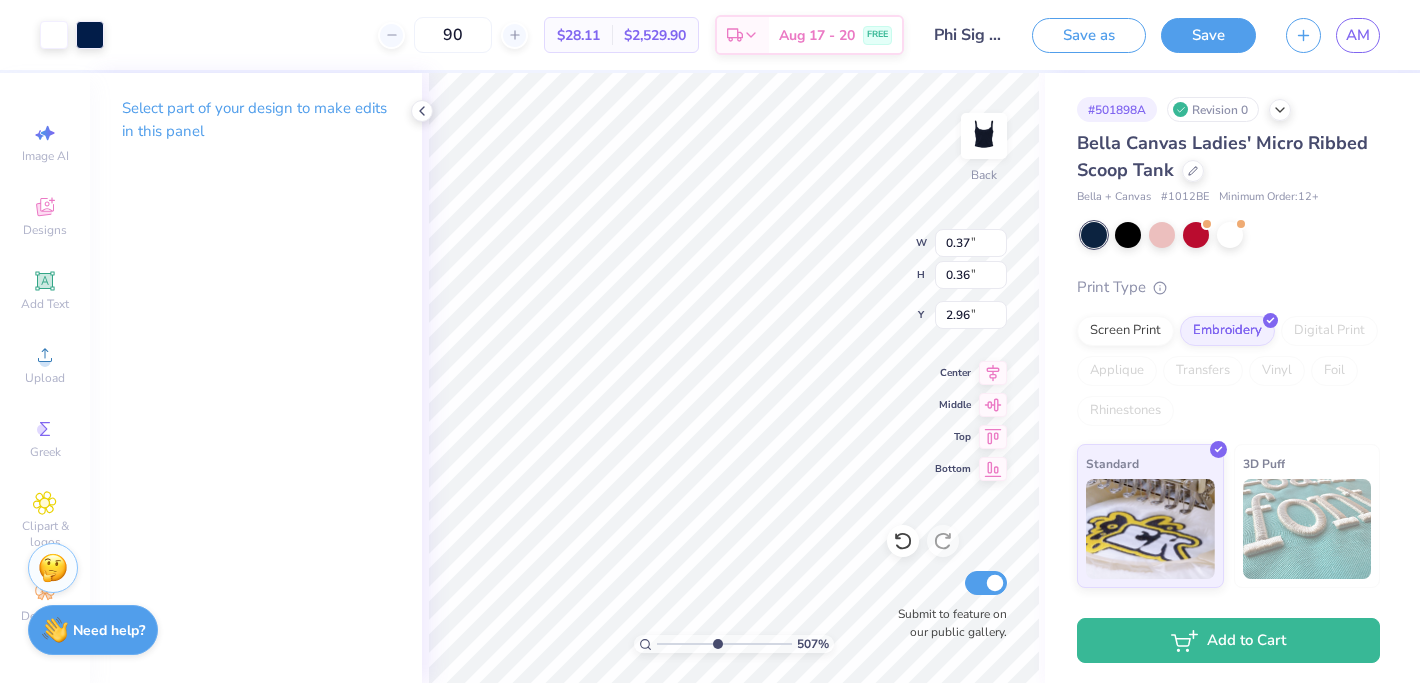 type on "3.23" 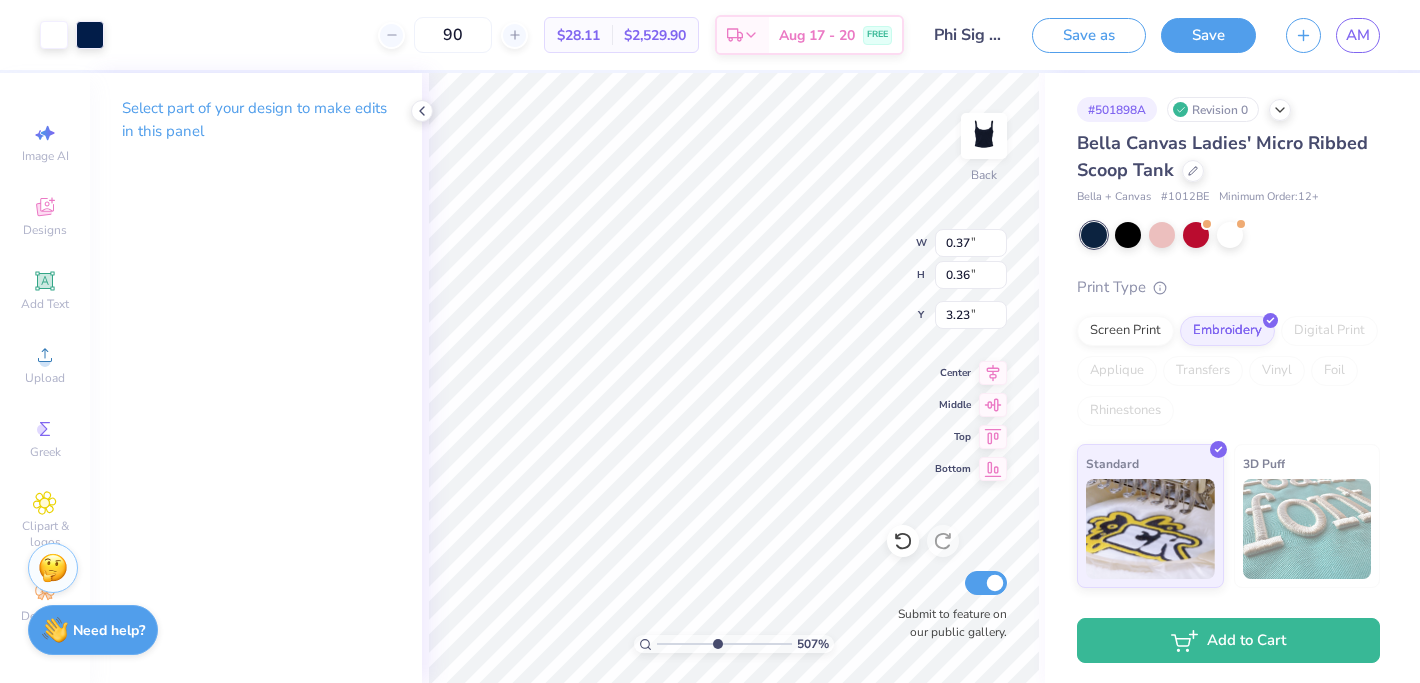 type on "0.26" 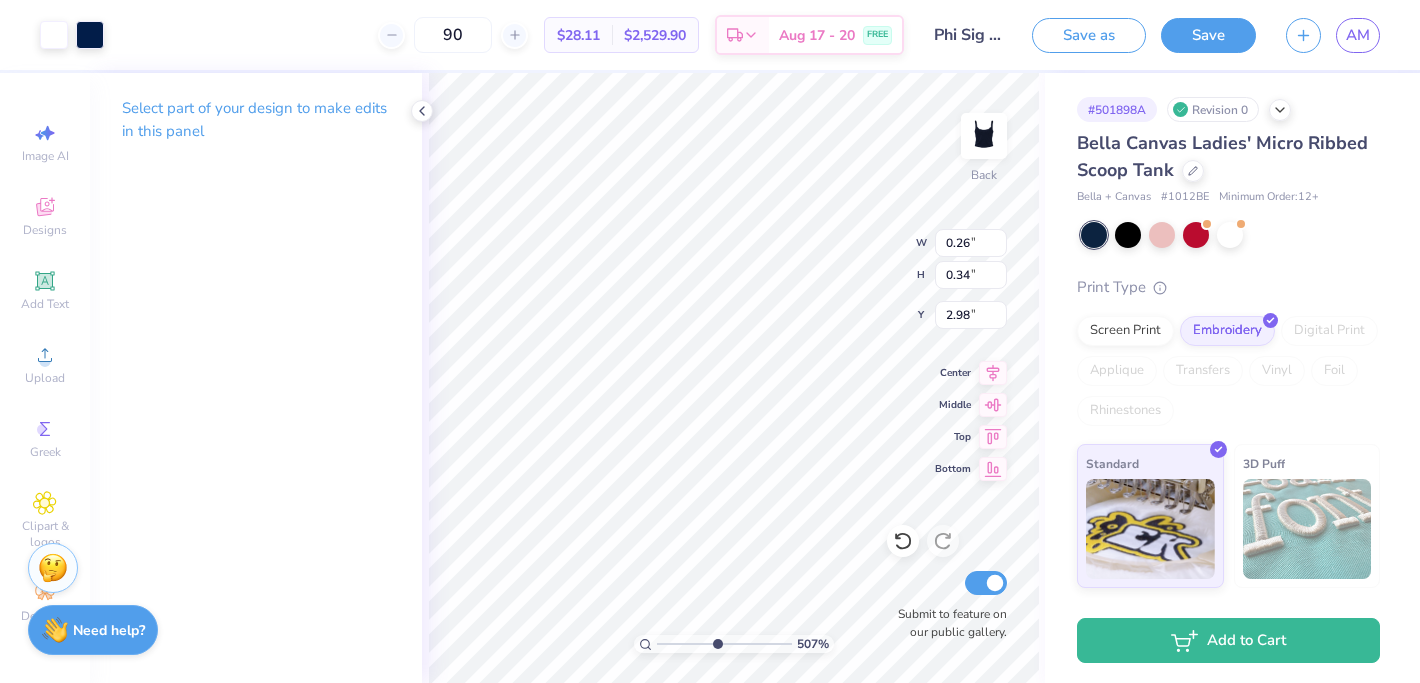 type on "3.25" 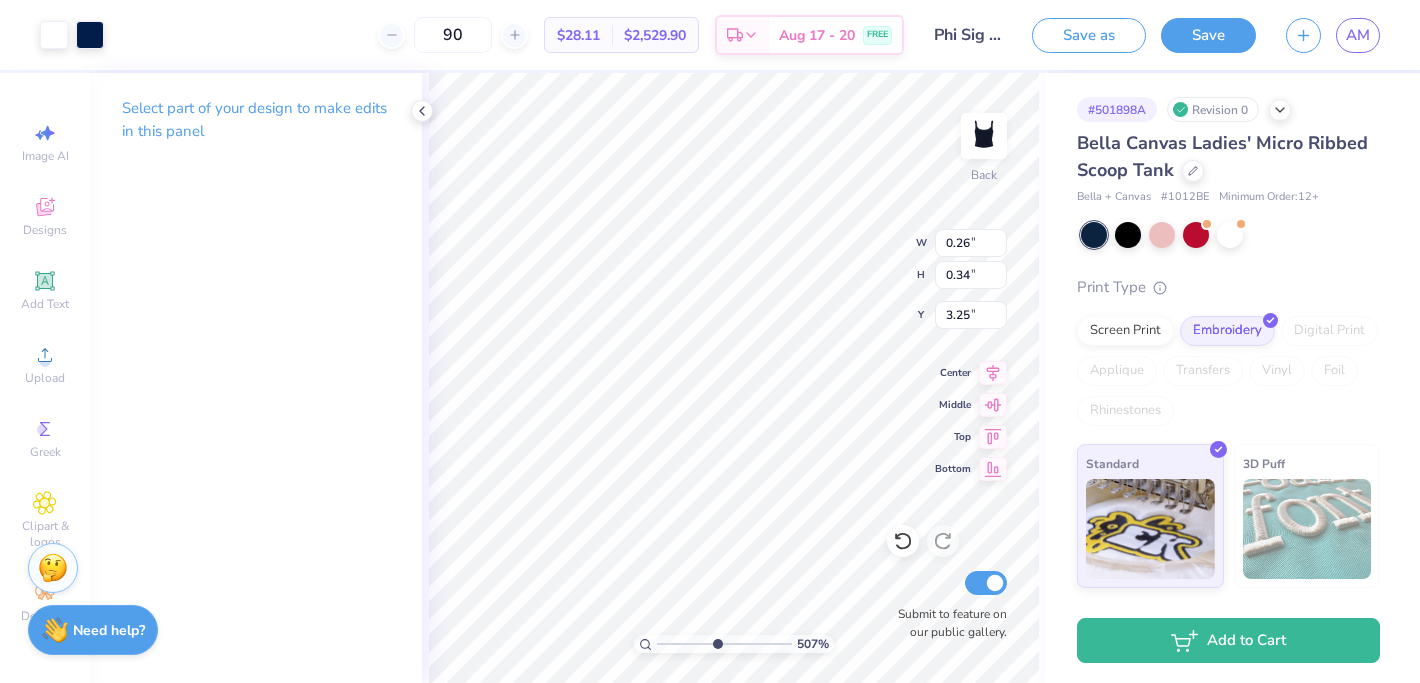 type on "0.37" 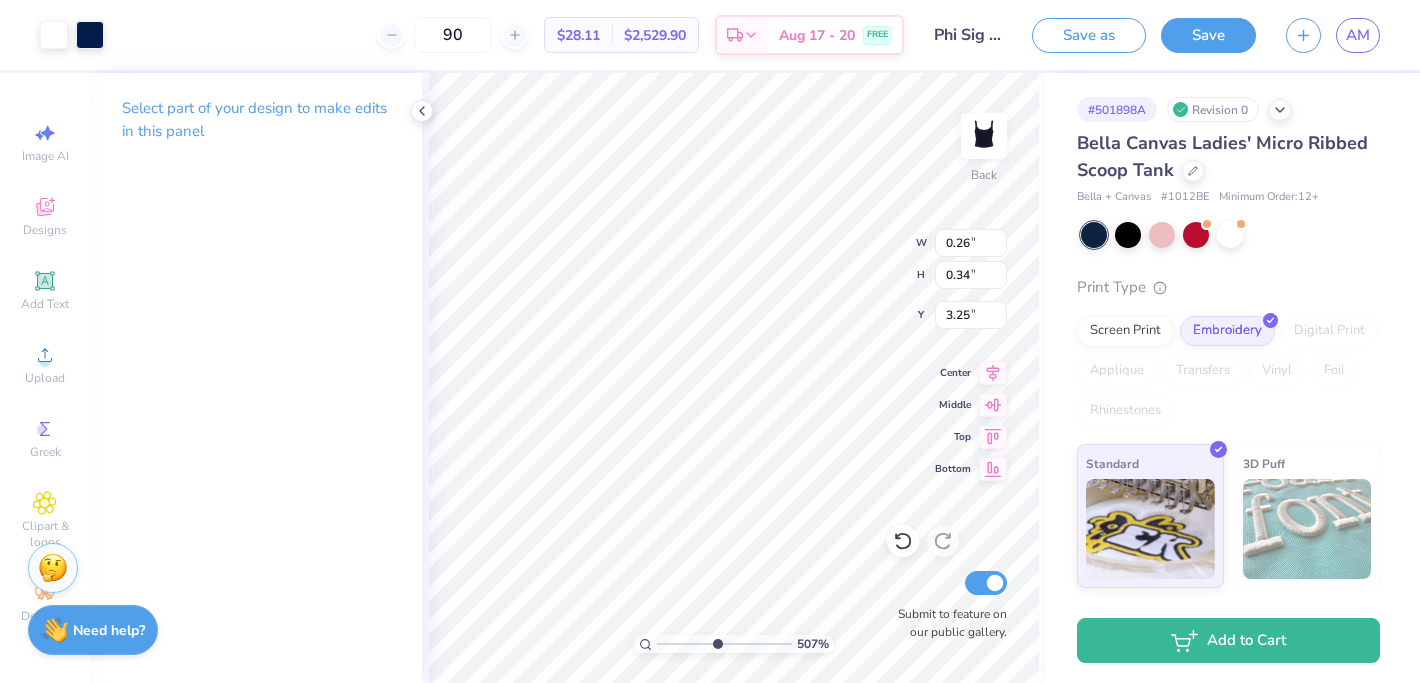 type on "0.36" 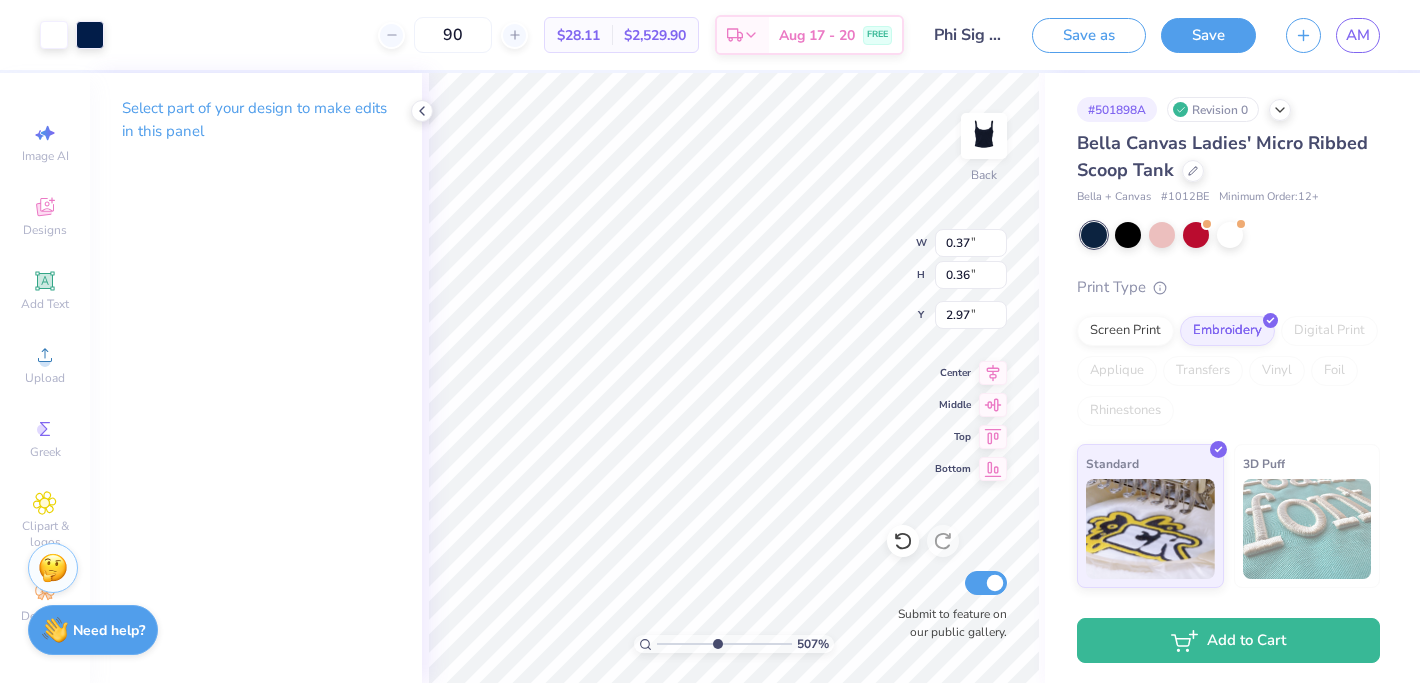 type on "3.07" 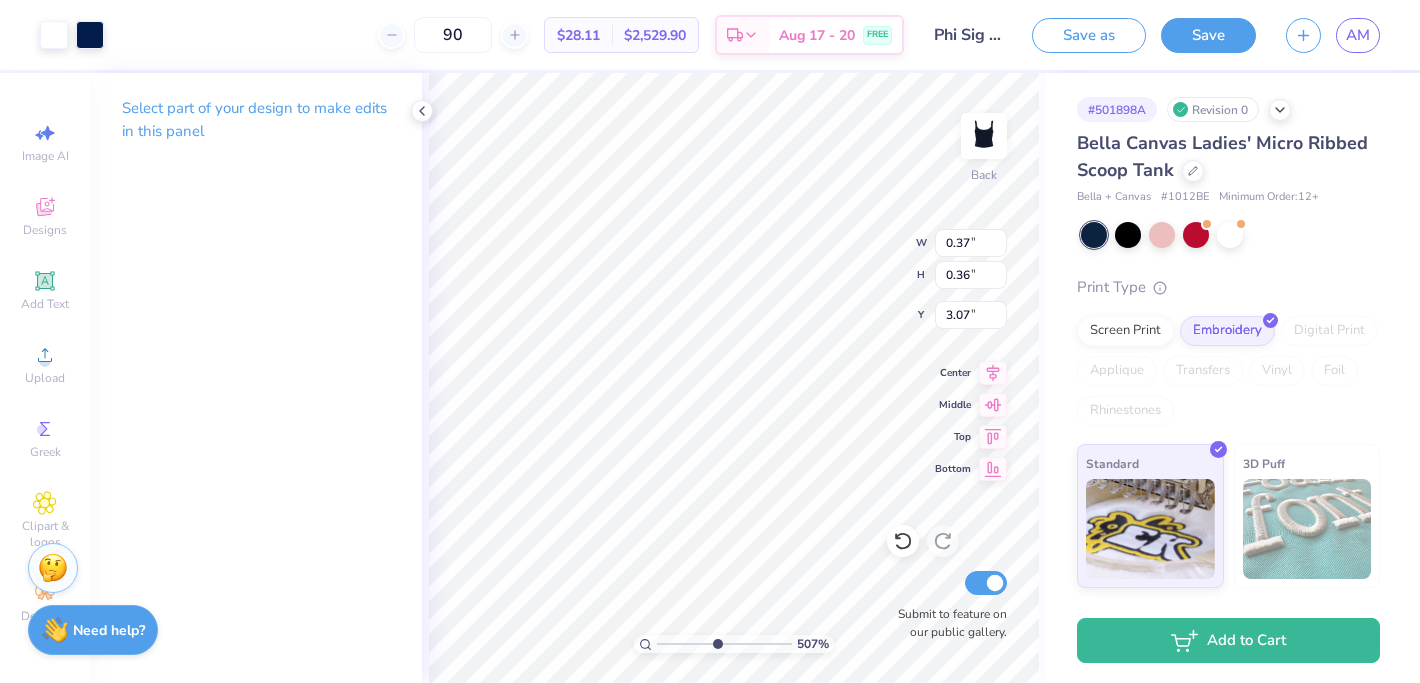 type on "0.26" 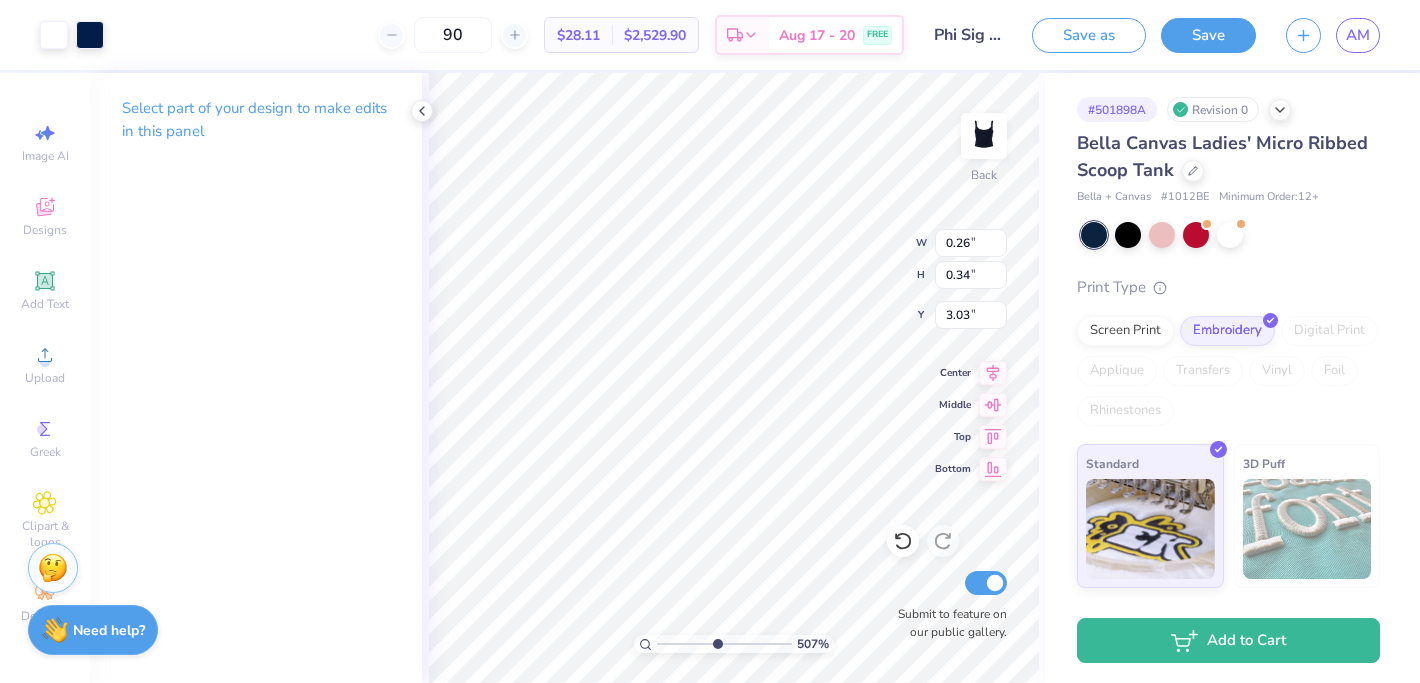 type on "3.09" 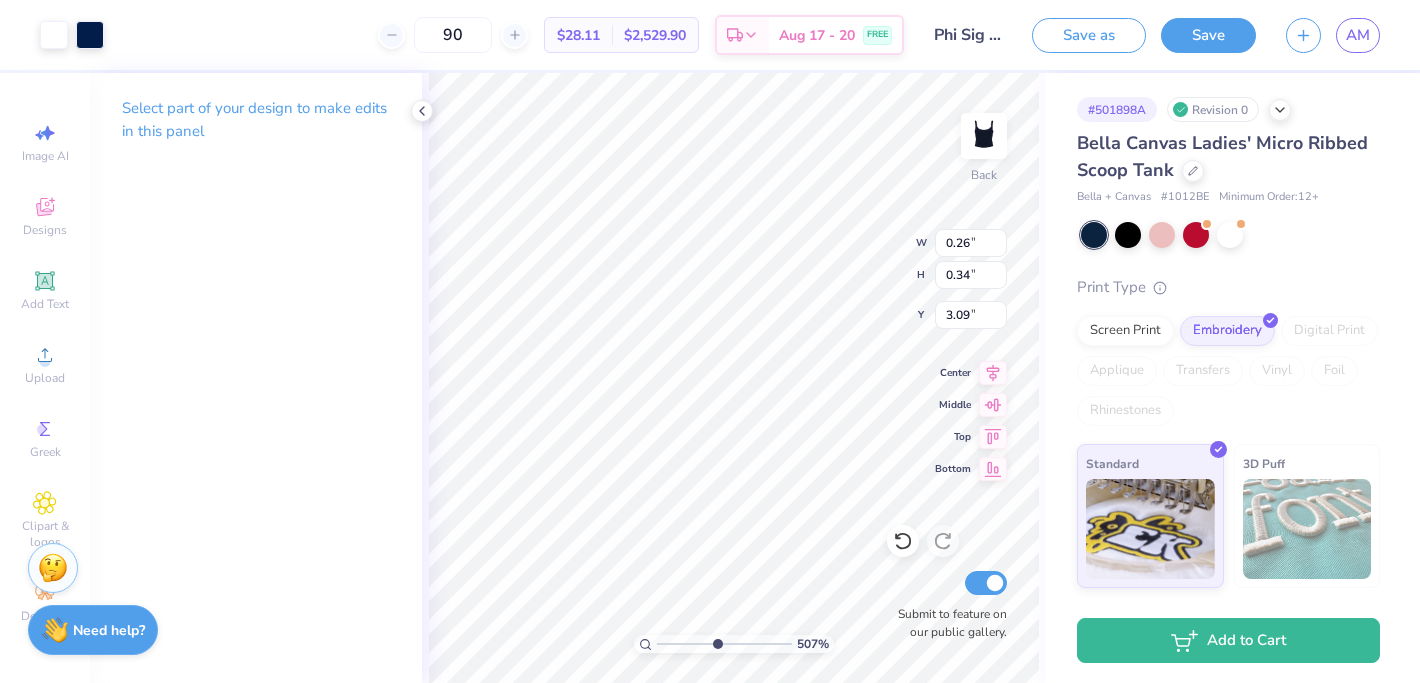 type on "4.26" 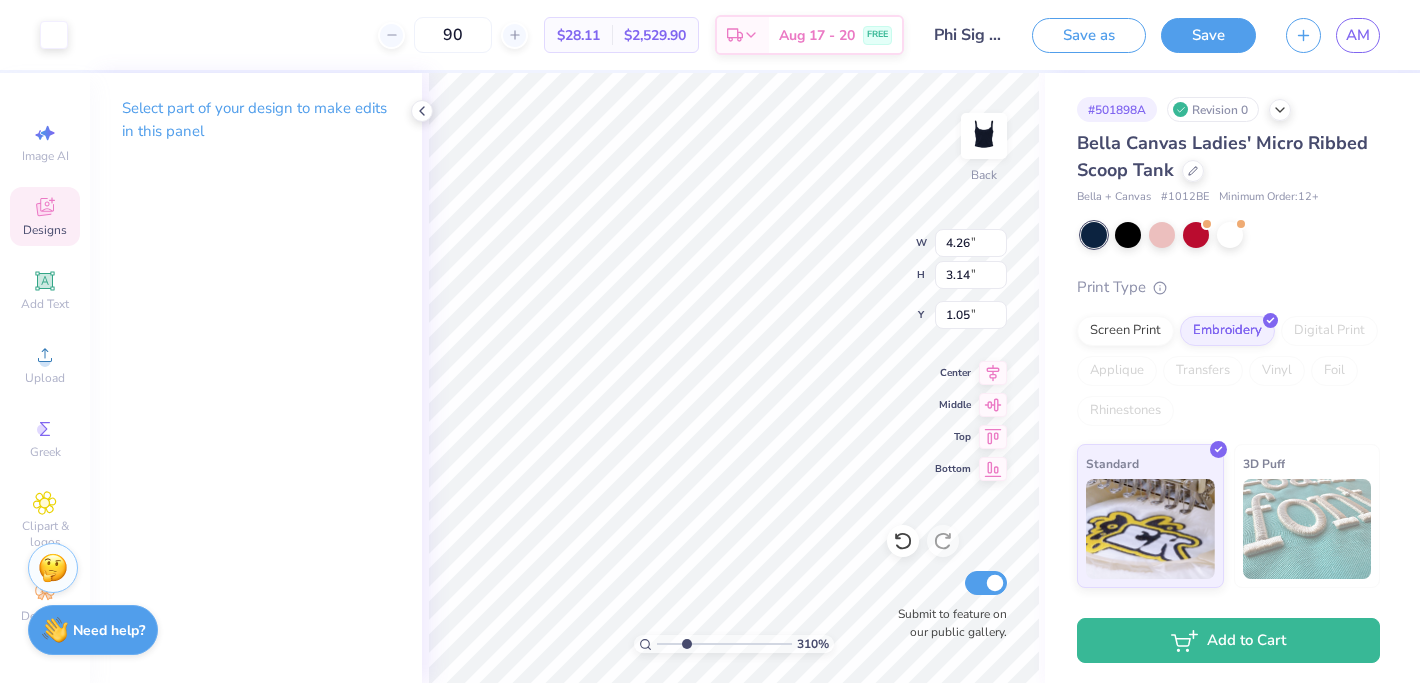 drag, startPoint x: 708, startPoint y: 644, endPoint x: 686, endPoint y: 645, distance: 22.022715 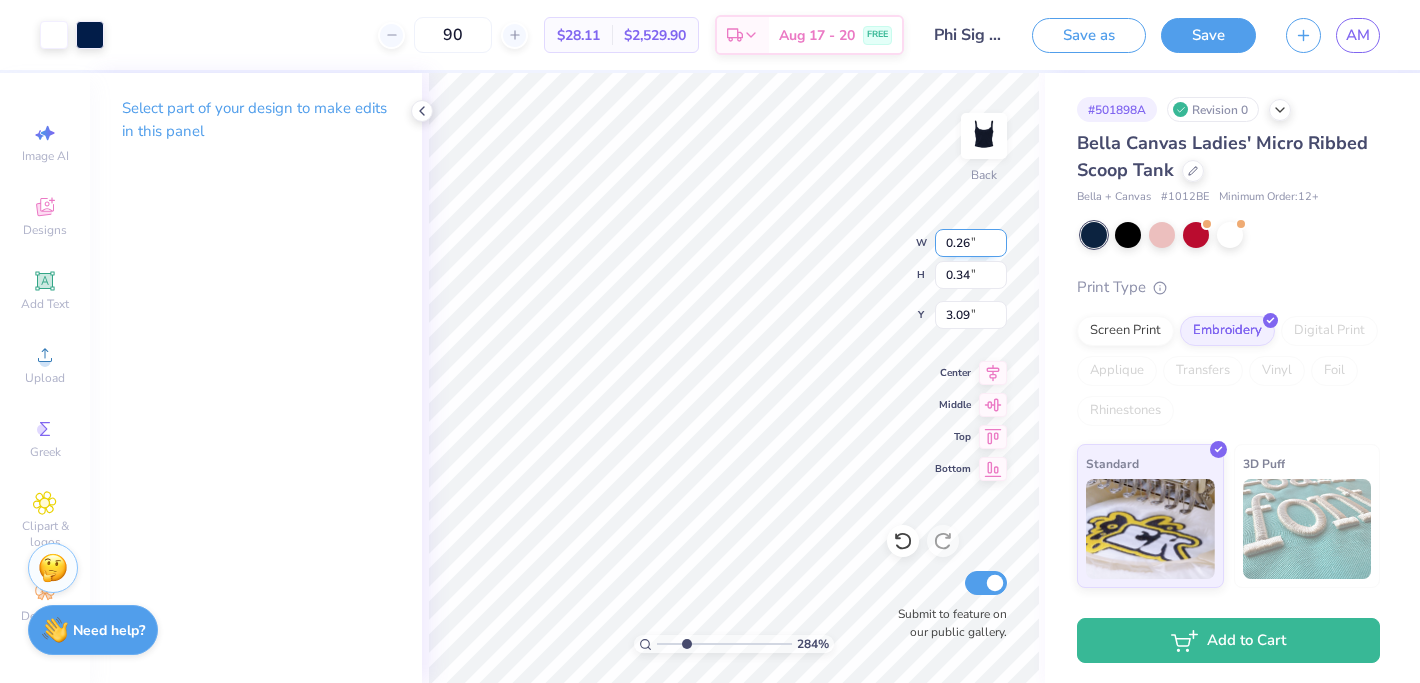 click on "0.26" at bounding box center (971, 243) 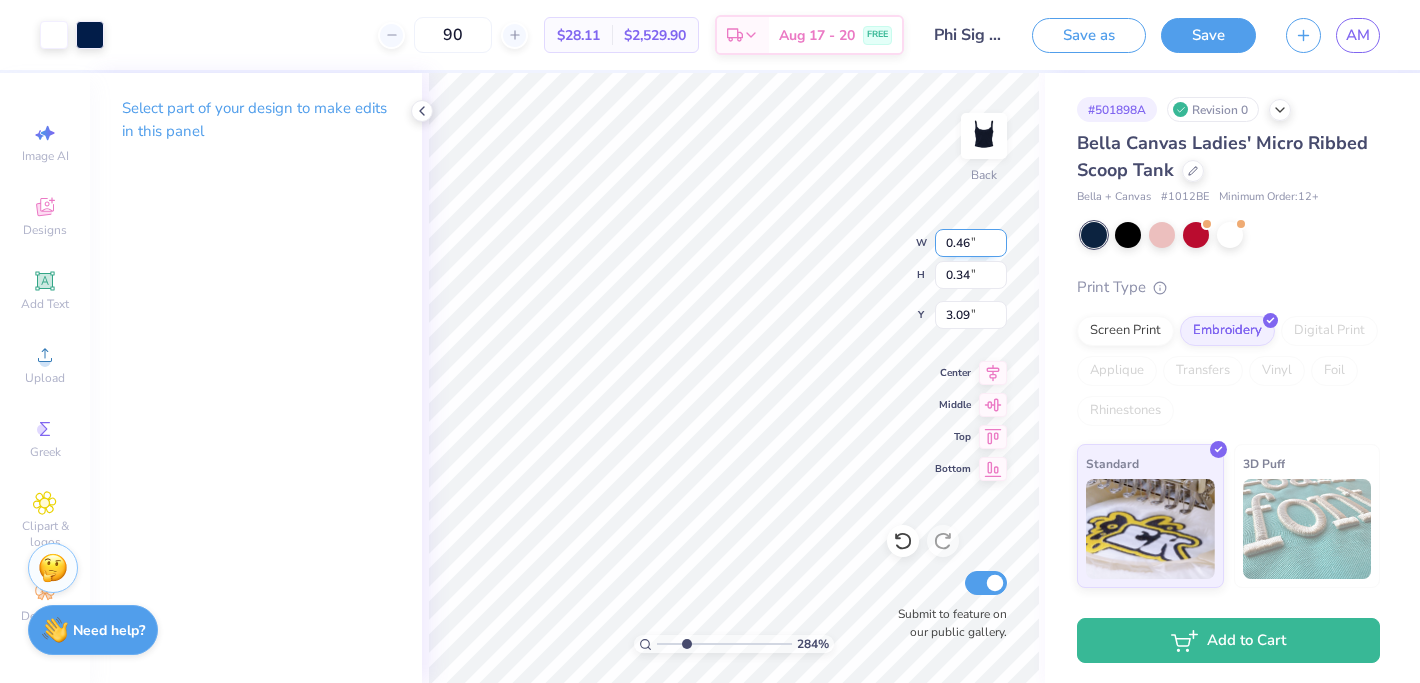 type on "0.46" 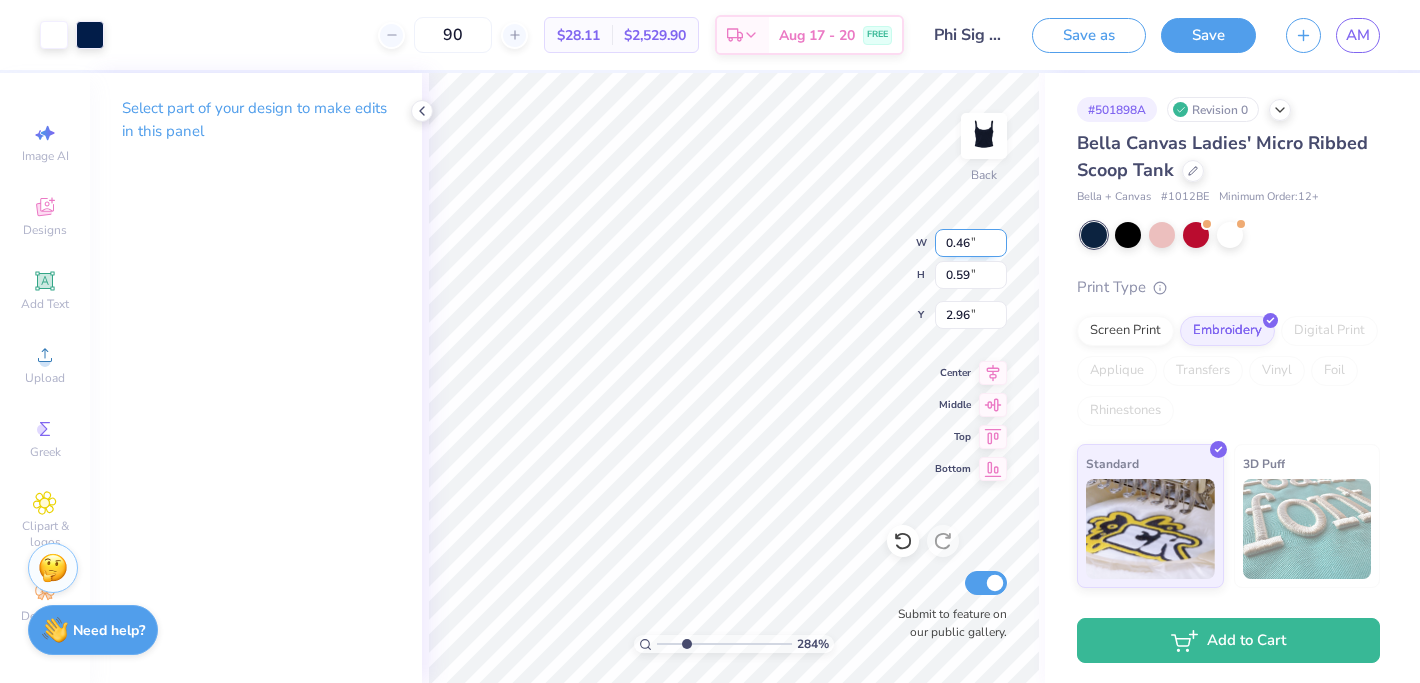 type on "0.59" 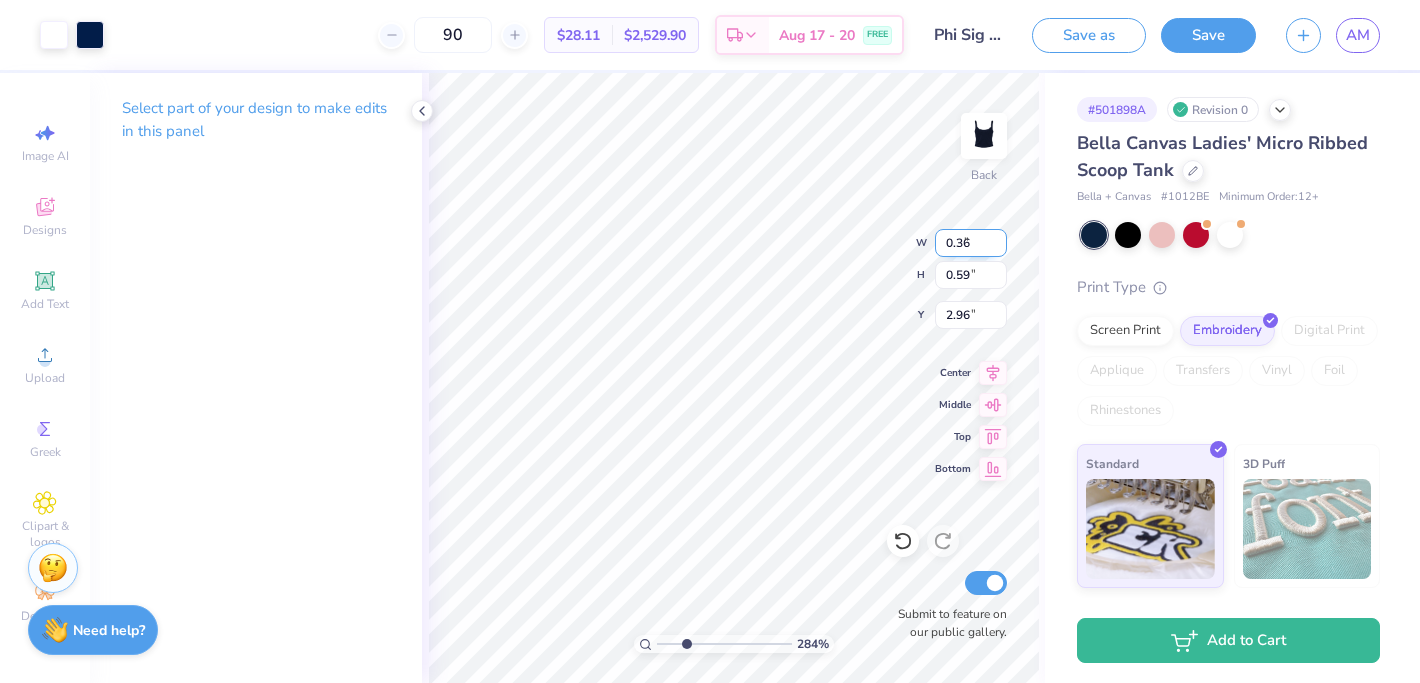 type on "0.36" 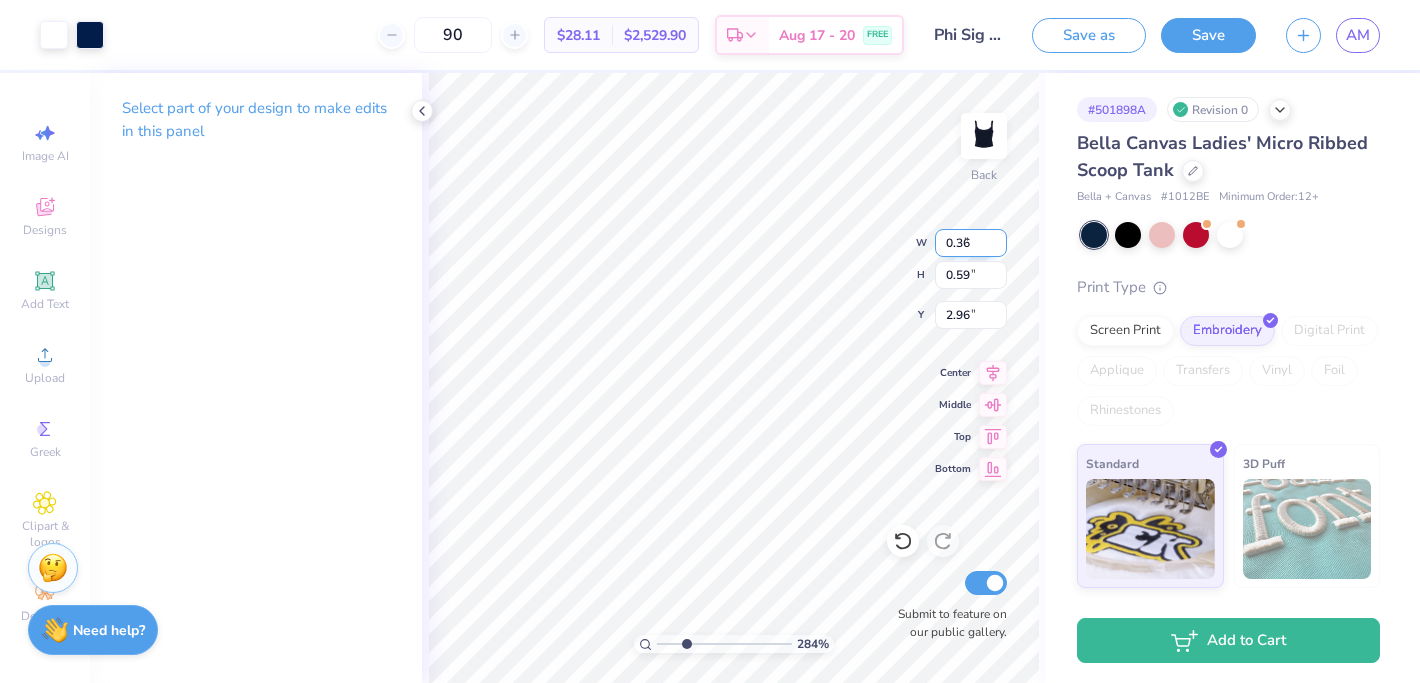 type on "0.46" 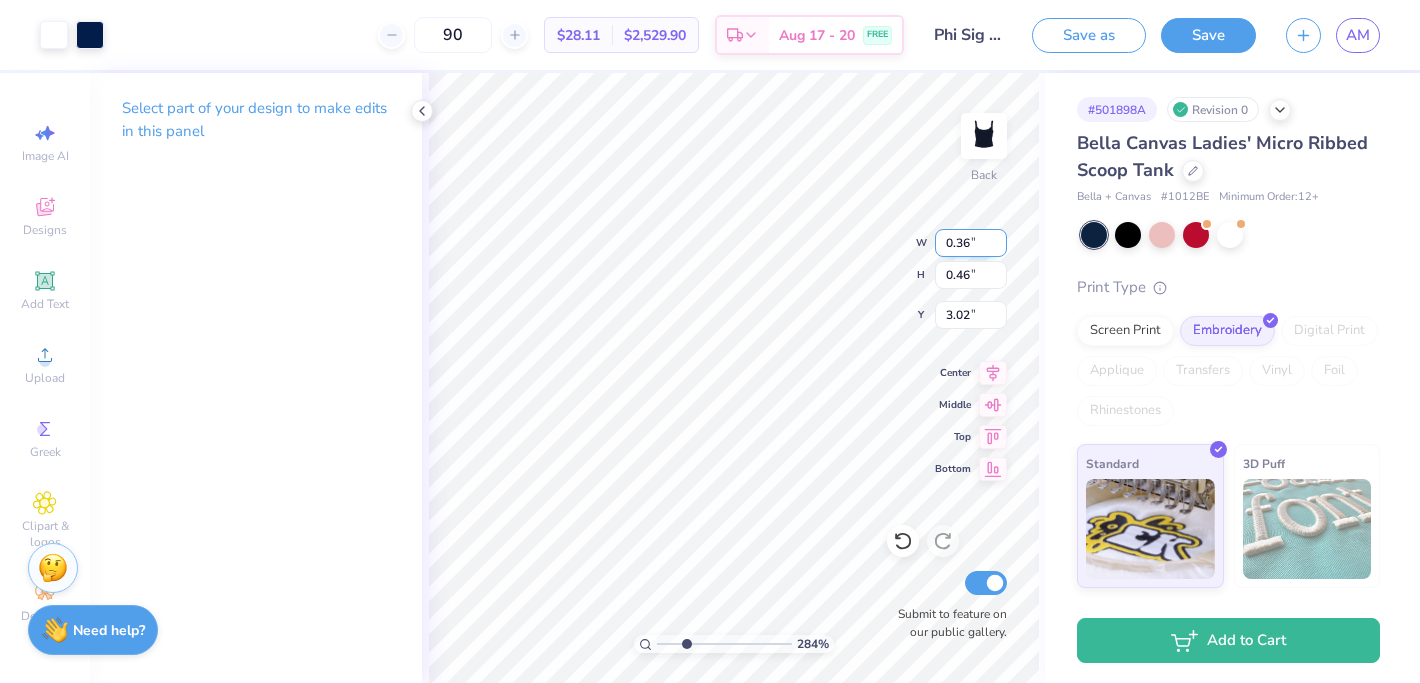 type on "0.26" 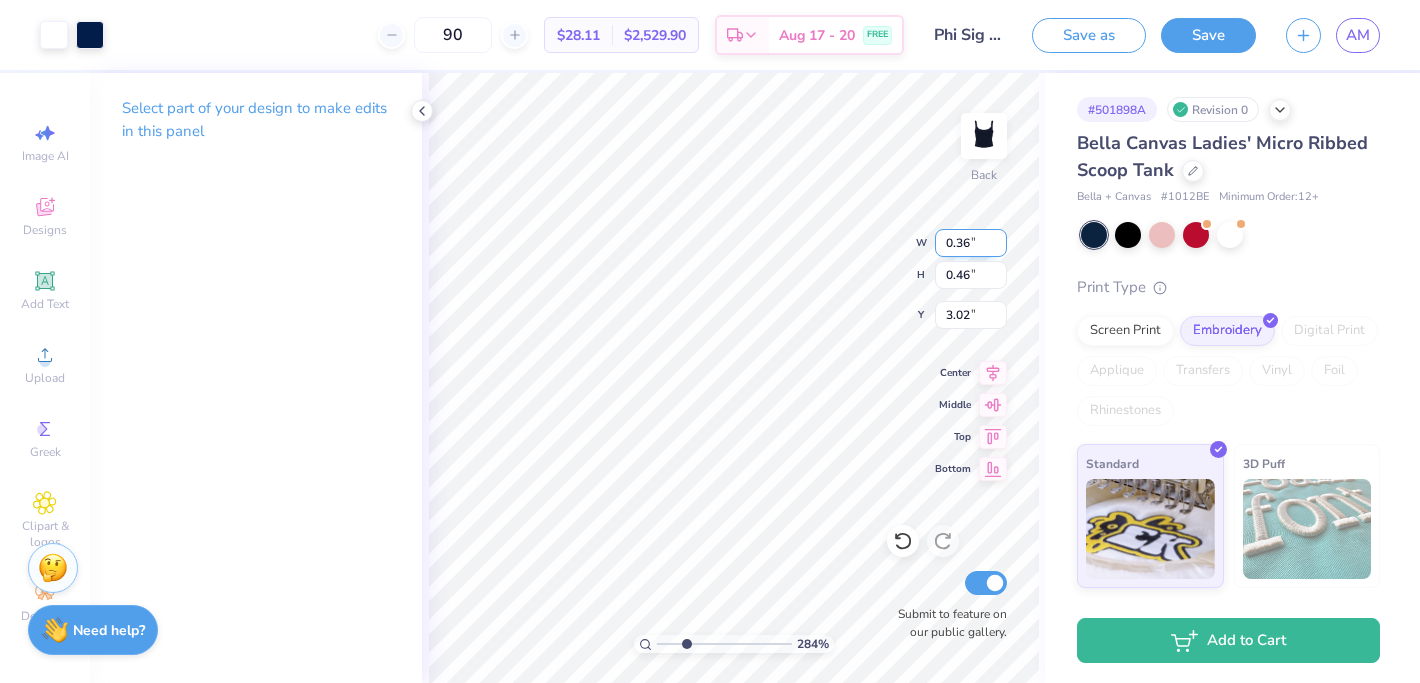 type on "0.34" 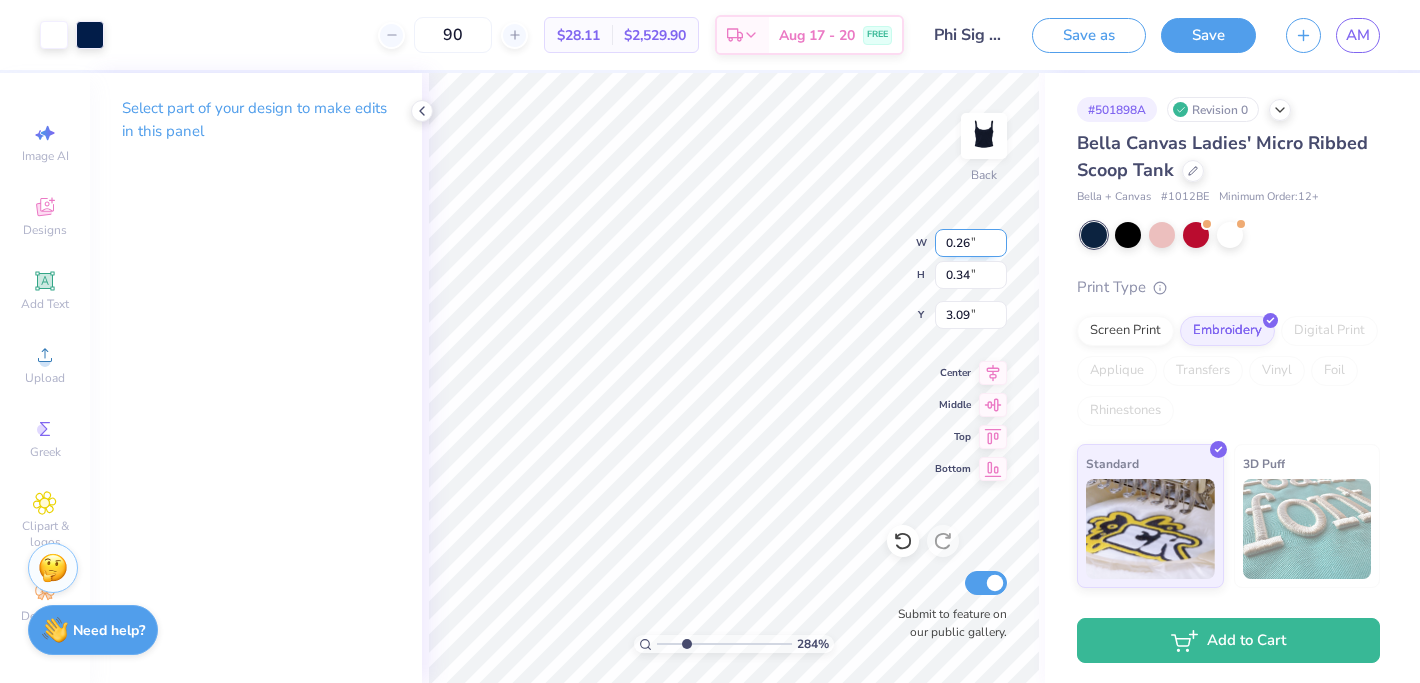 click on "0.26" at bounding box center (971, 243) 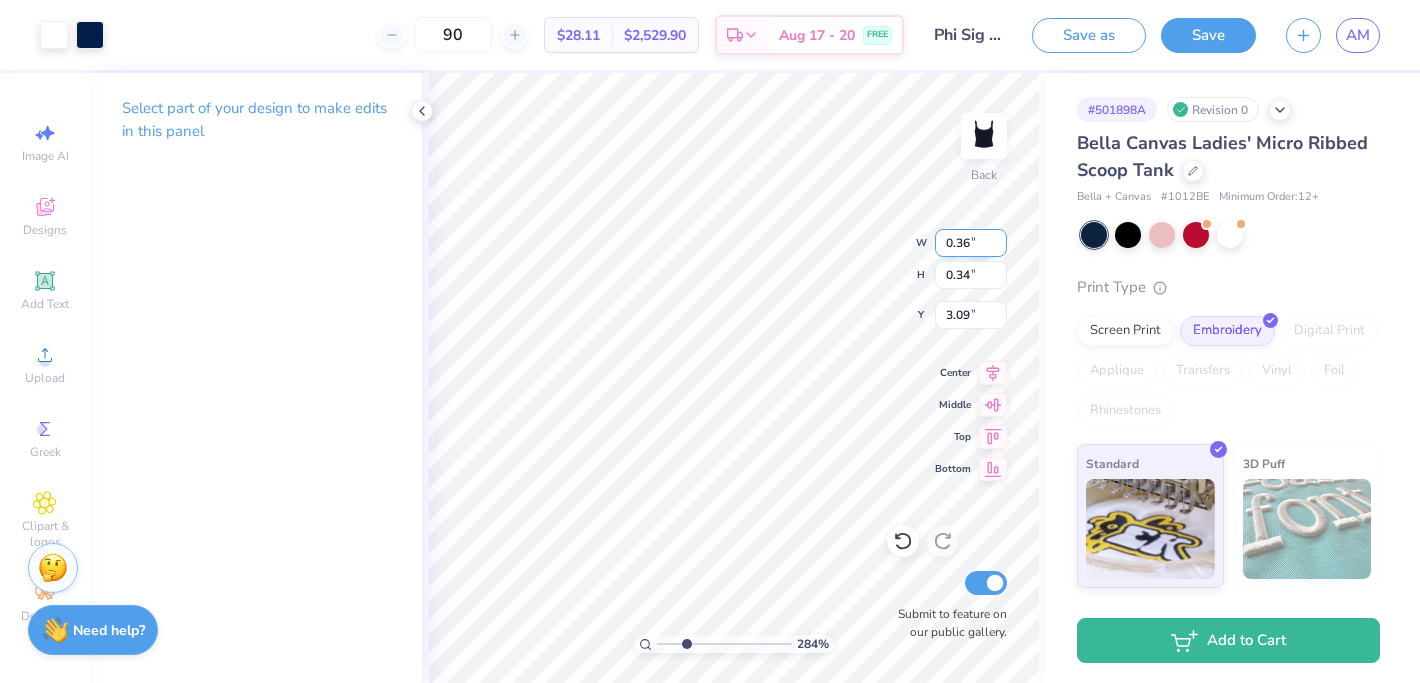 type on "0.36" 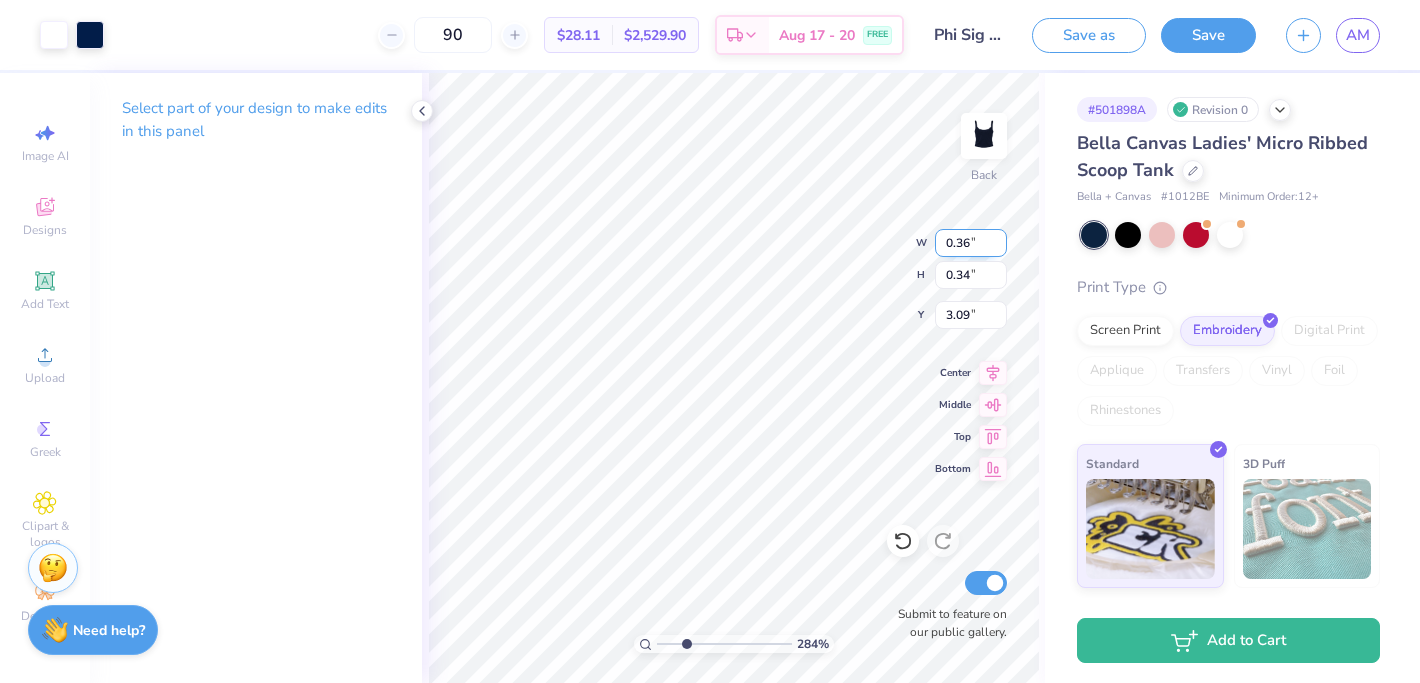 type on "0.46" 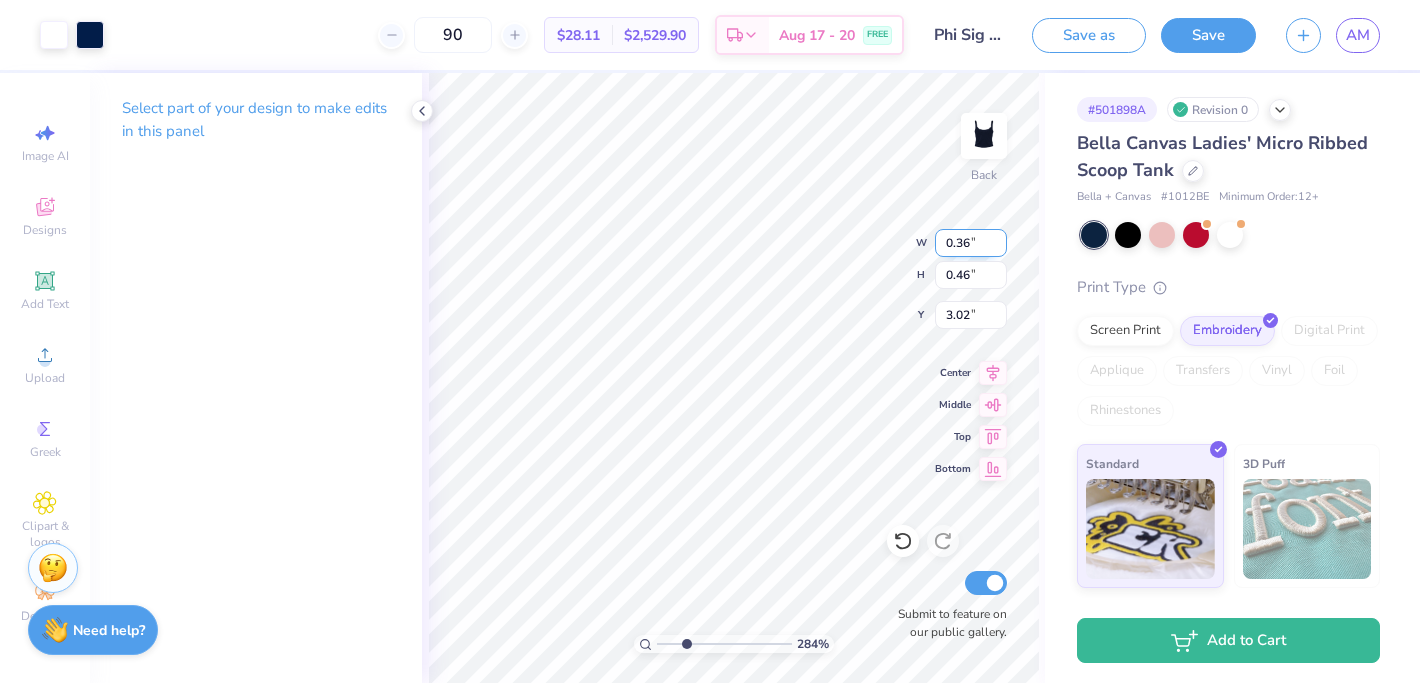 type on "0.37" 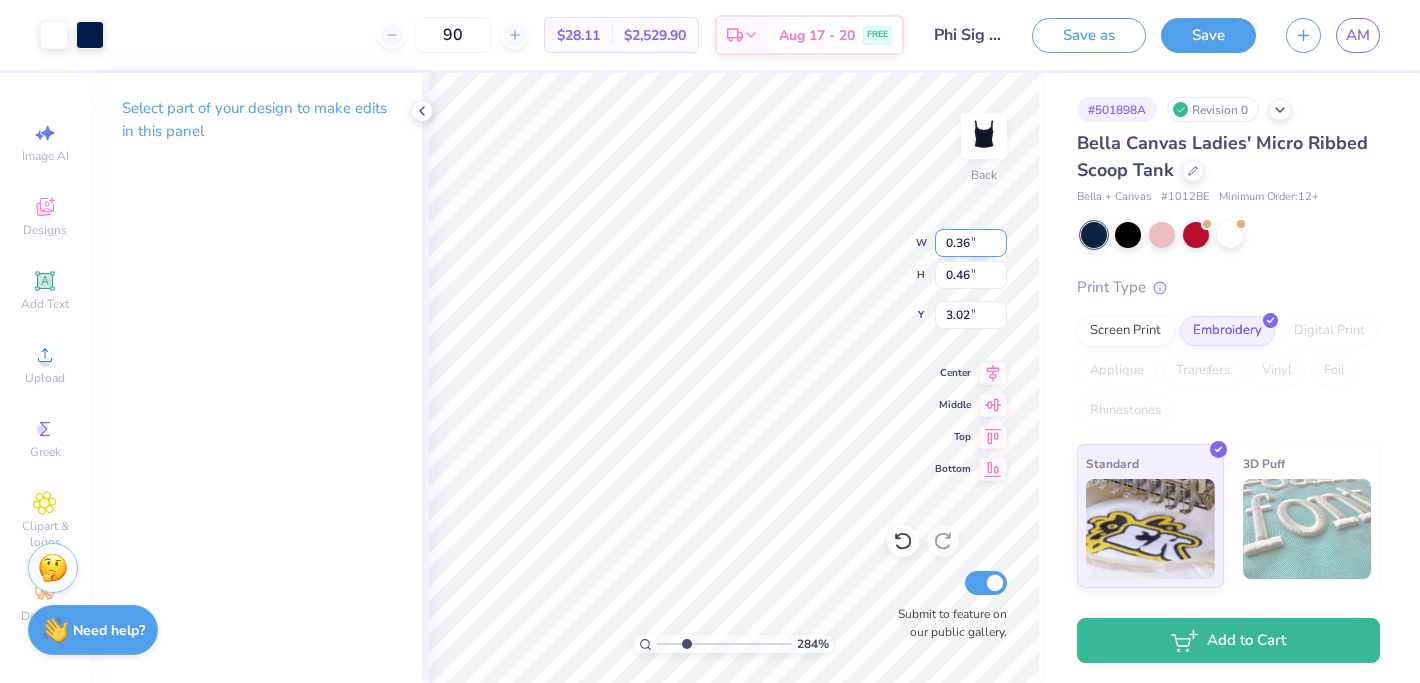 type on "0.36" 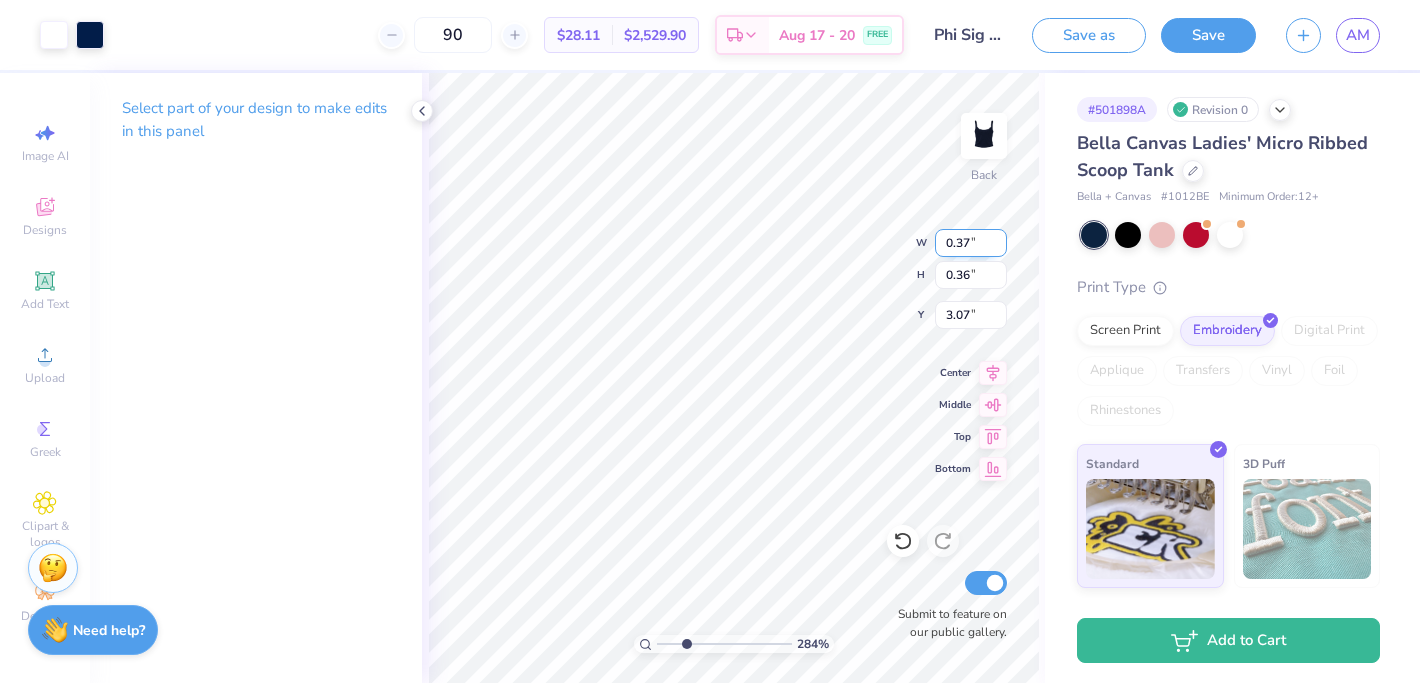 click on "0.37" at bounding box center (971, 243) 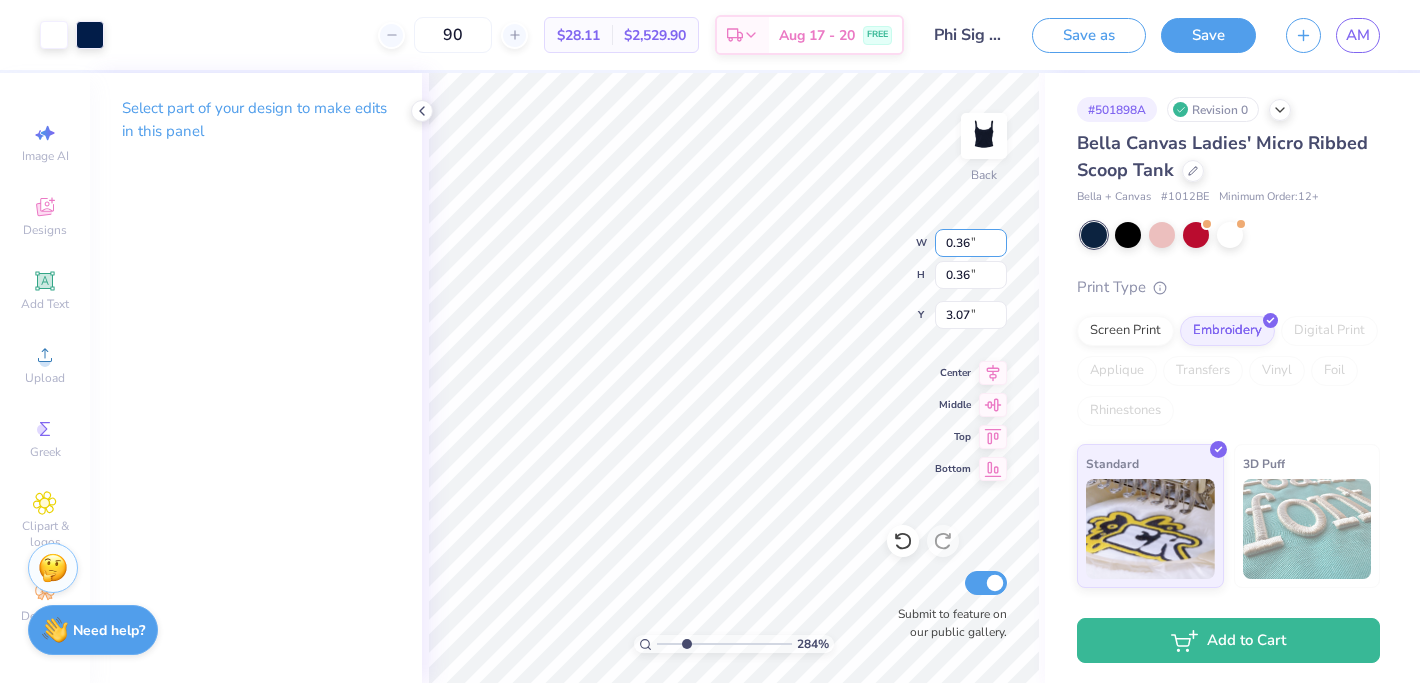 type on "0.36" 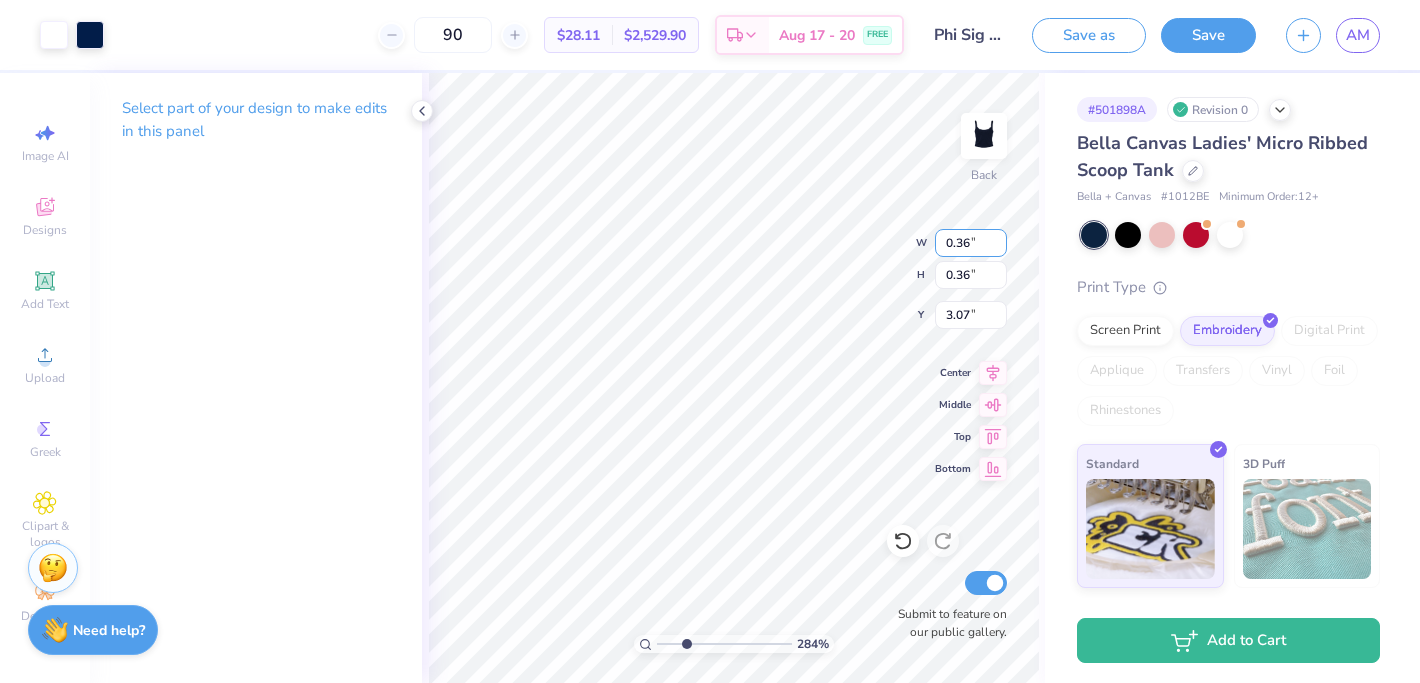 type on "3.08" 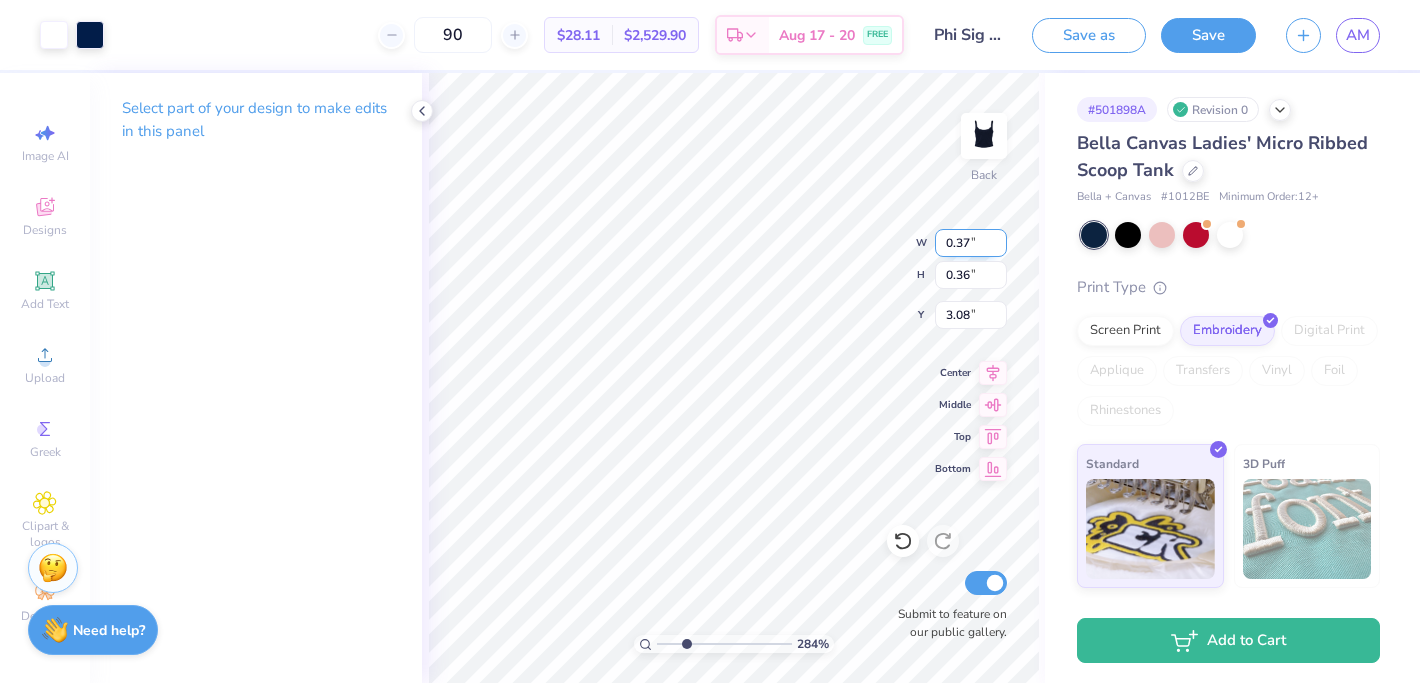 click on "0.37" at bounding box center [971, 243] 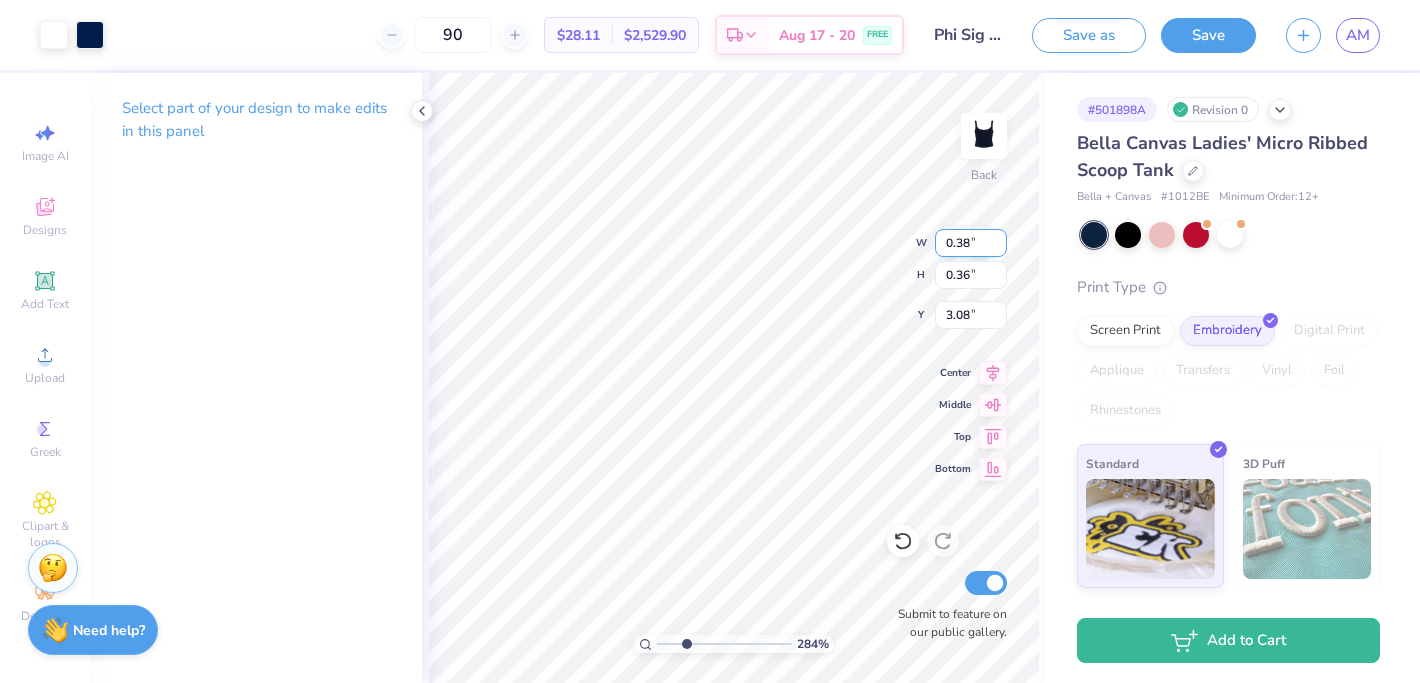 click on "0.38" at bounding box center [971, 243] 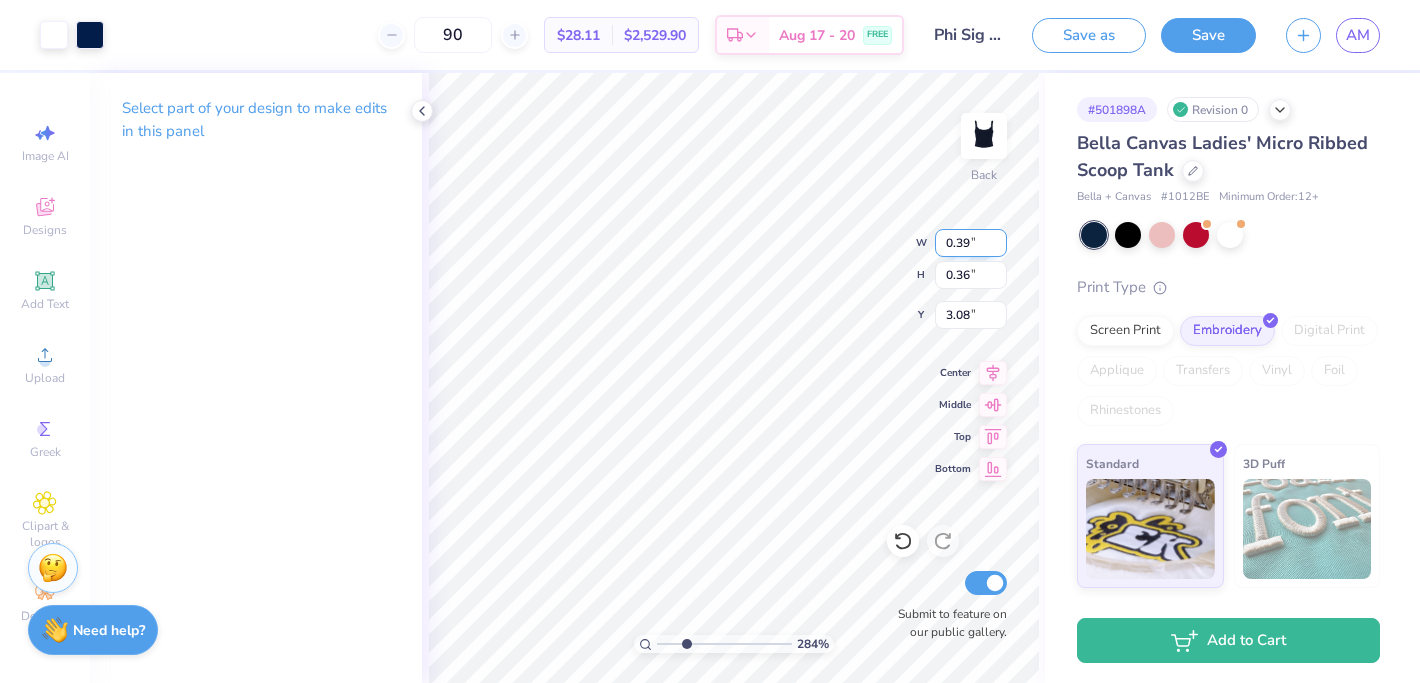 click on "0.39" at bounding box center (971, 243) 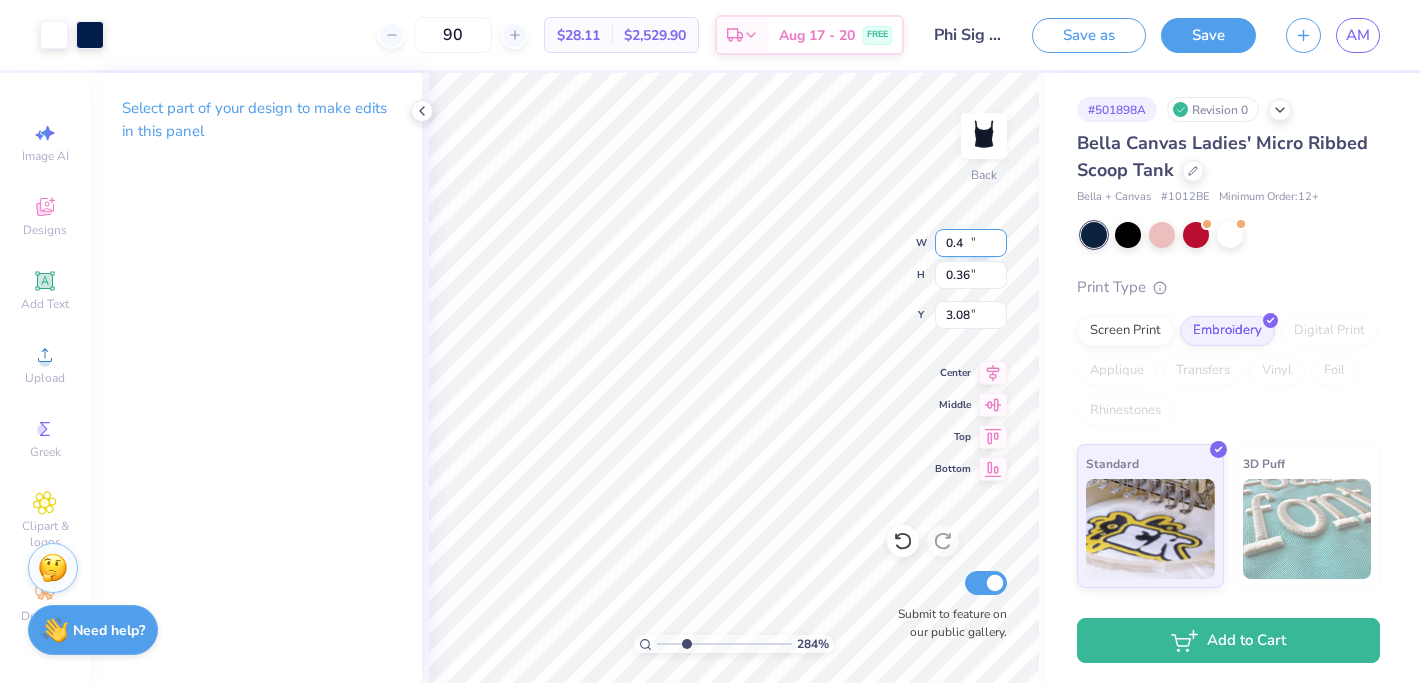 click on "0.4" at bounding box center (971, 243) 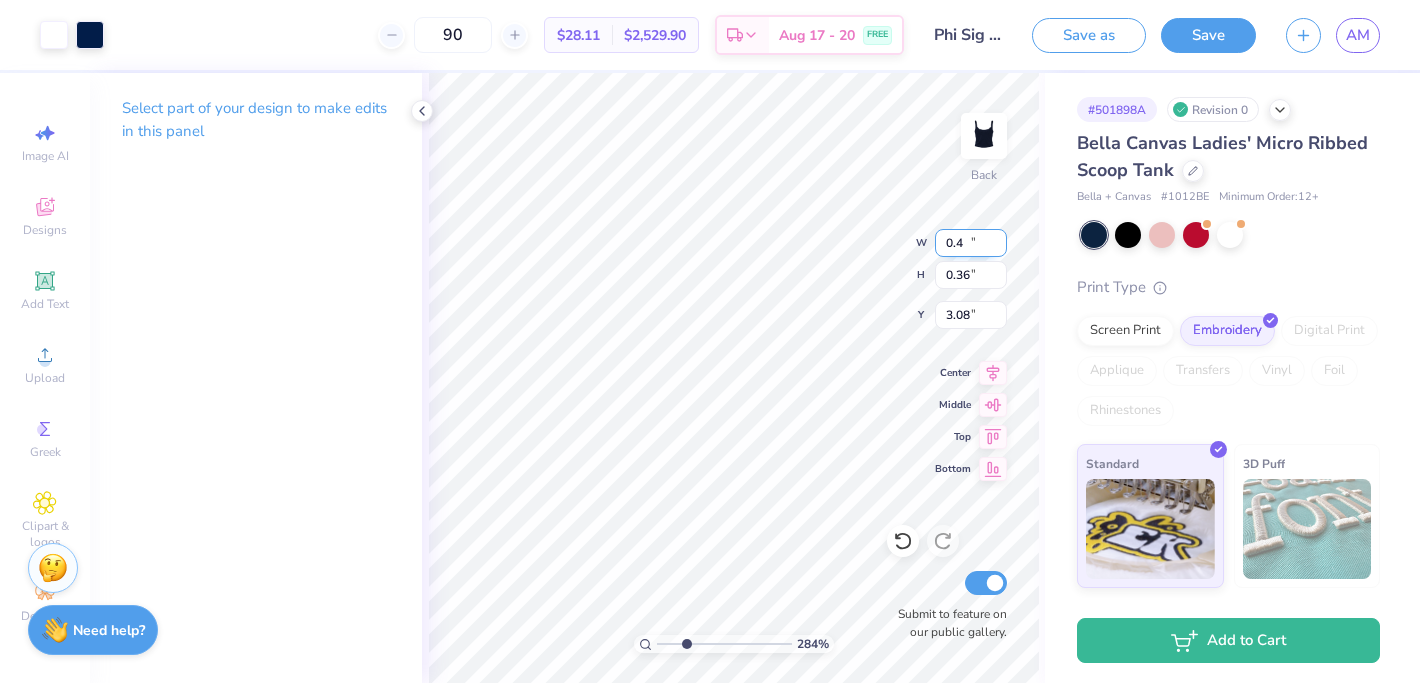 type on "0.40" 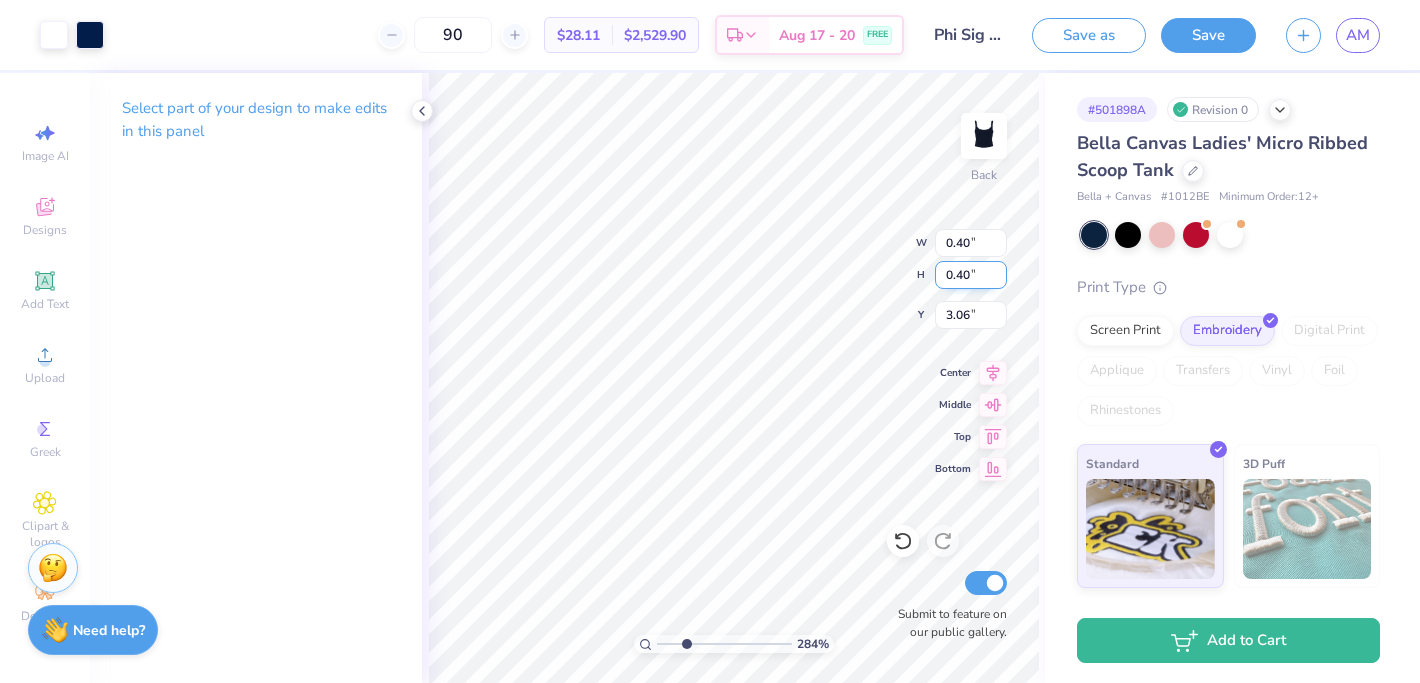 type on "0.44" 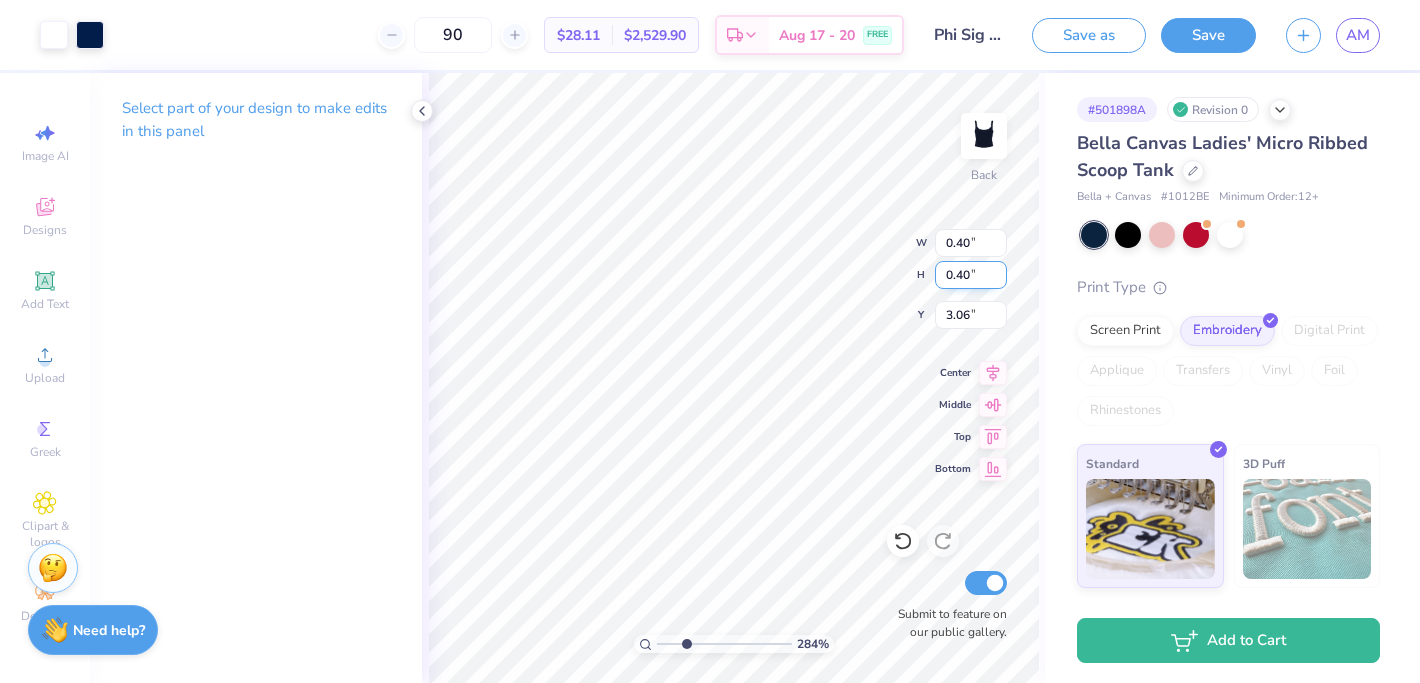 type on "0.43" 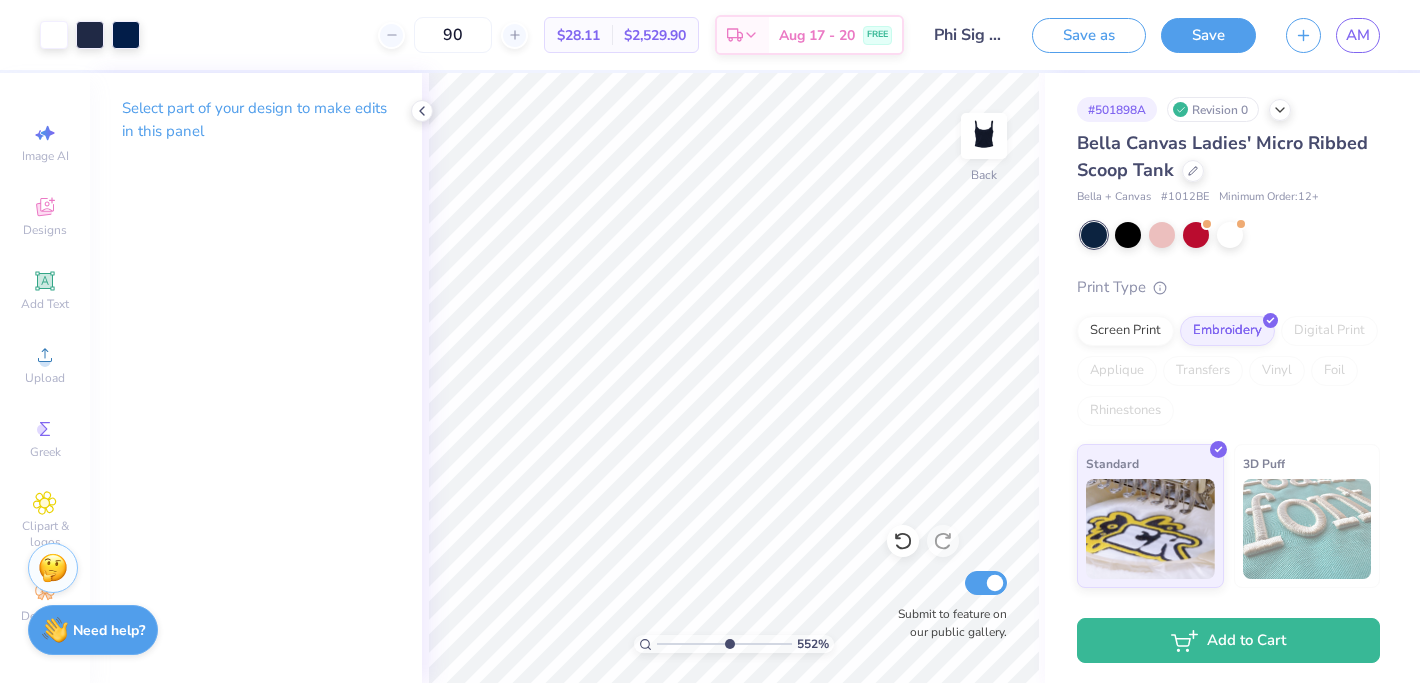 drag, startPoint x: 691, startPoint y: 641, endPoint x: 730, endPoint y: 647, distance: 39.45884 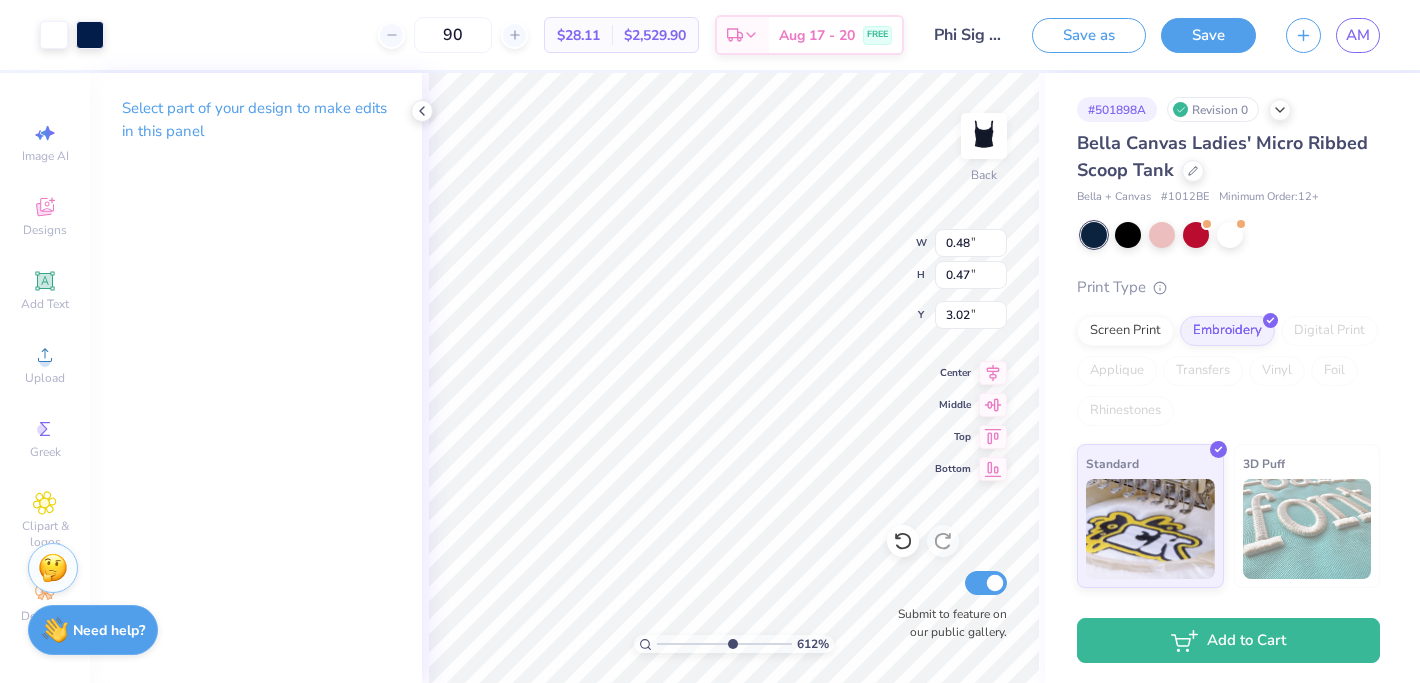 type on "0.48" 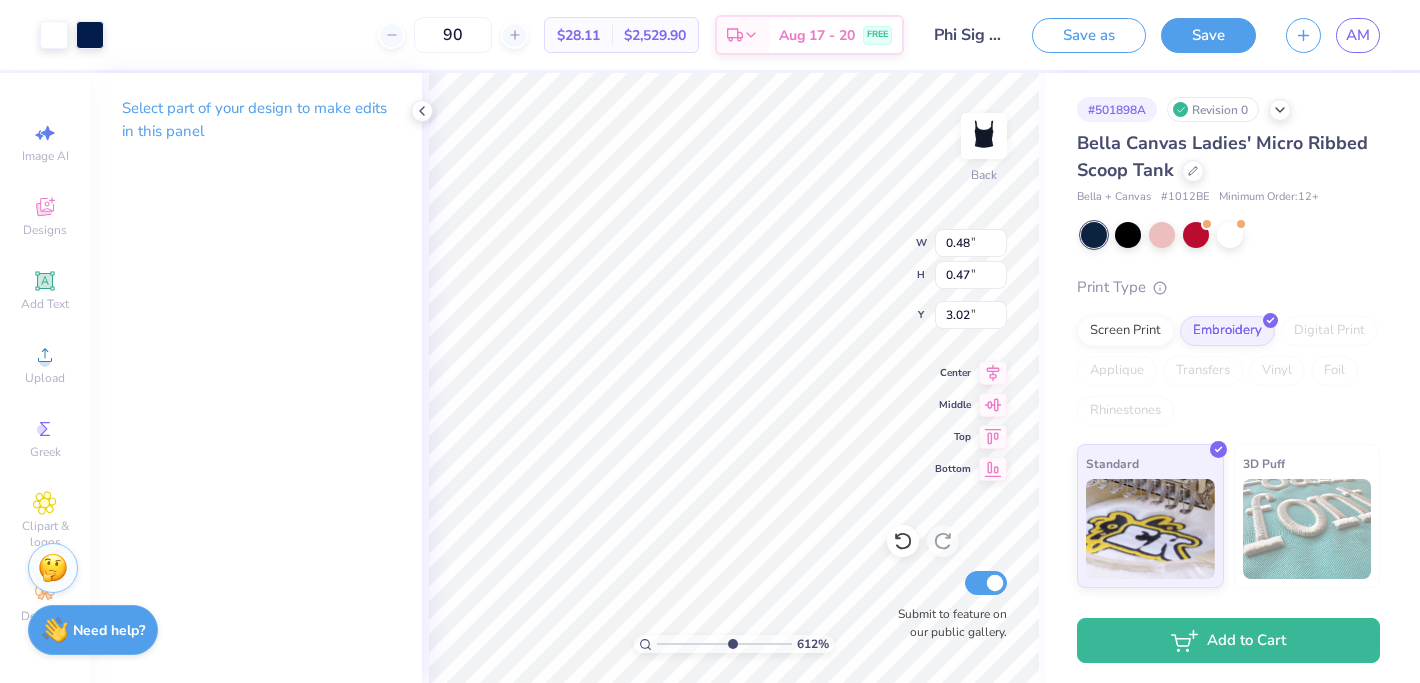 type on "0.47" 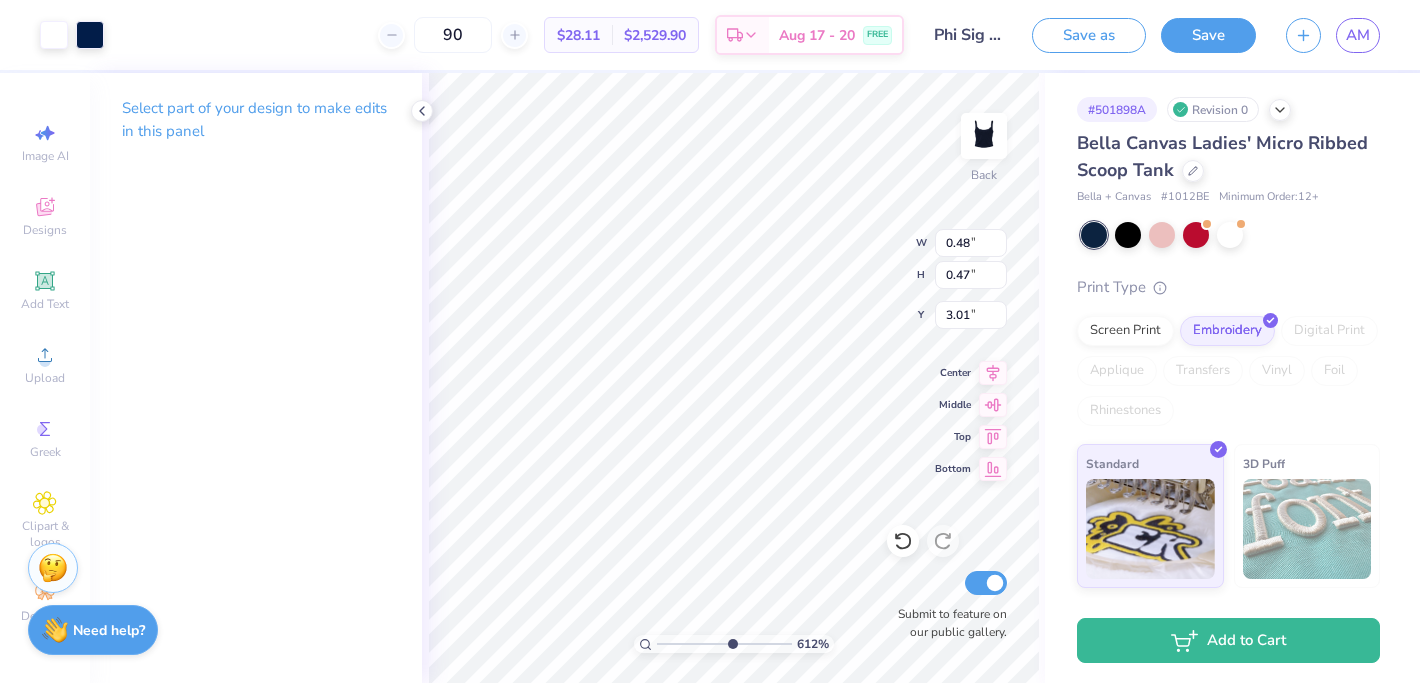 type on "3.01" 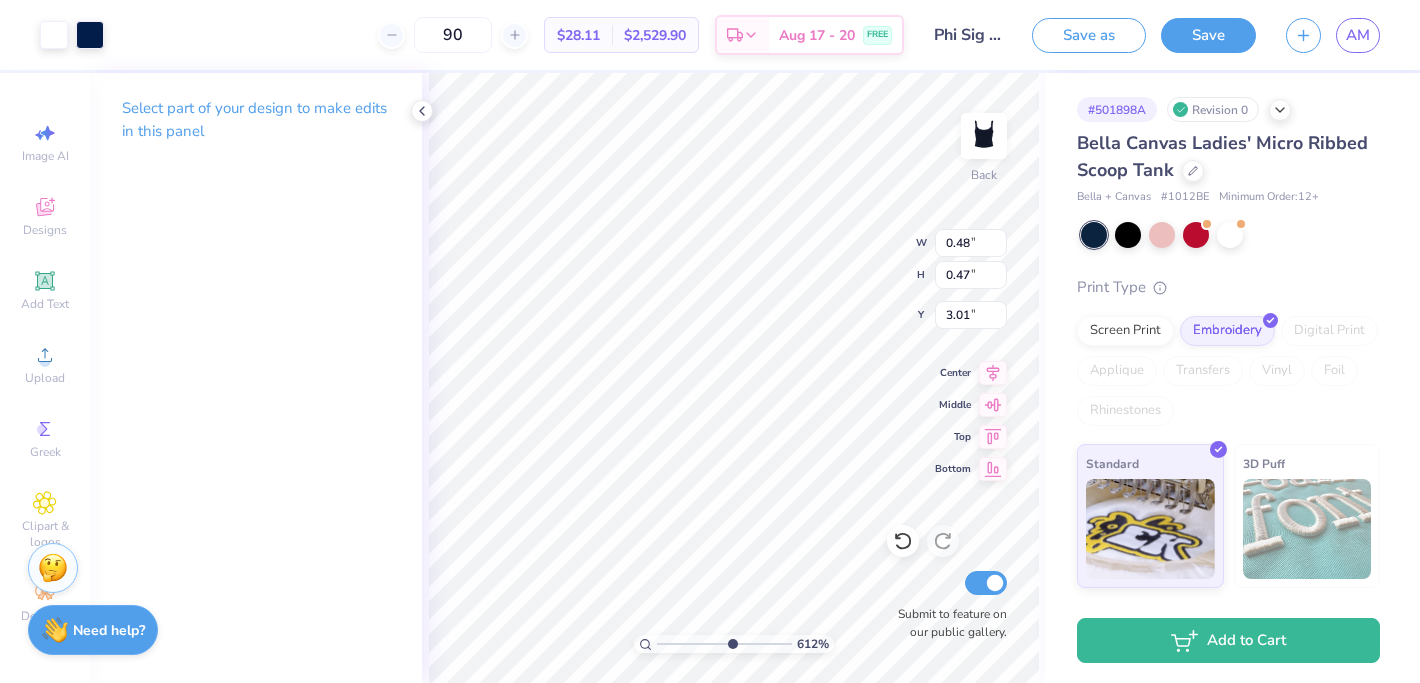 type on "4.26" 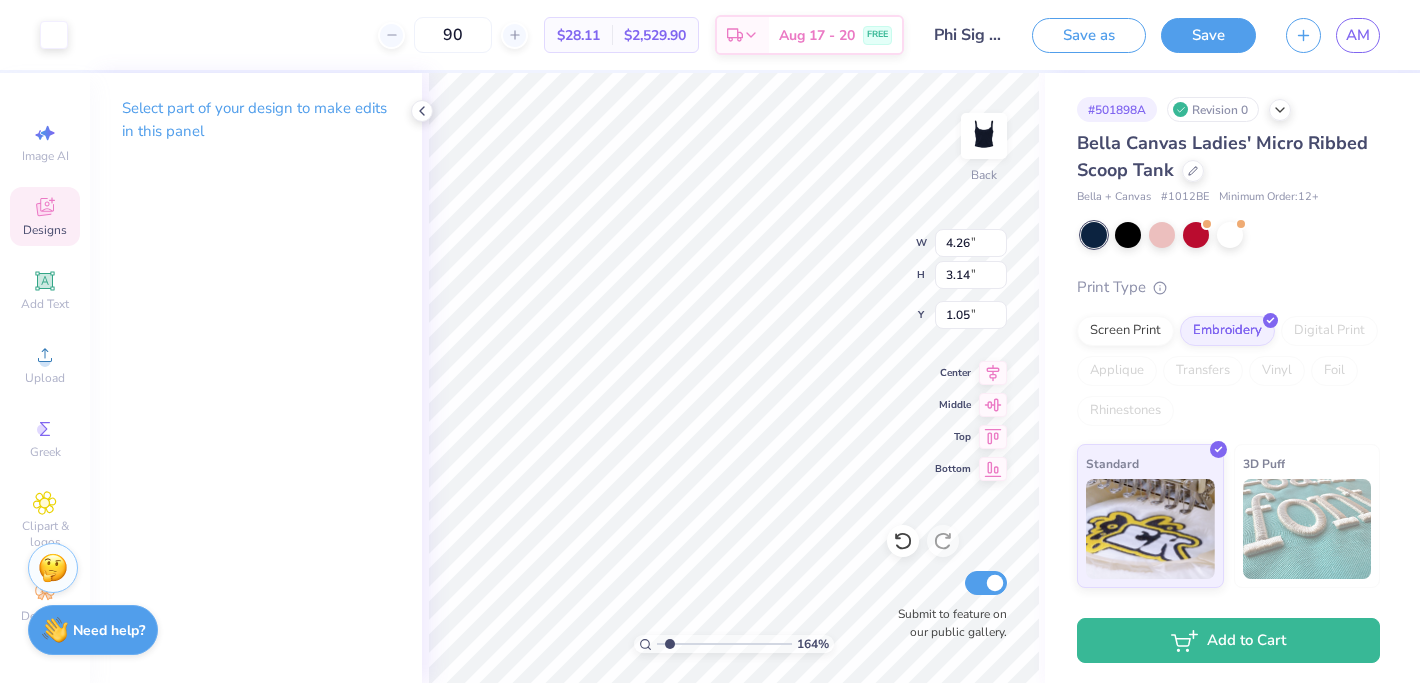 drag, startPoint x: 710, startPoint y: 638, endPoint x: 670, endPoint y: 639, distance: 40.012497 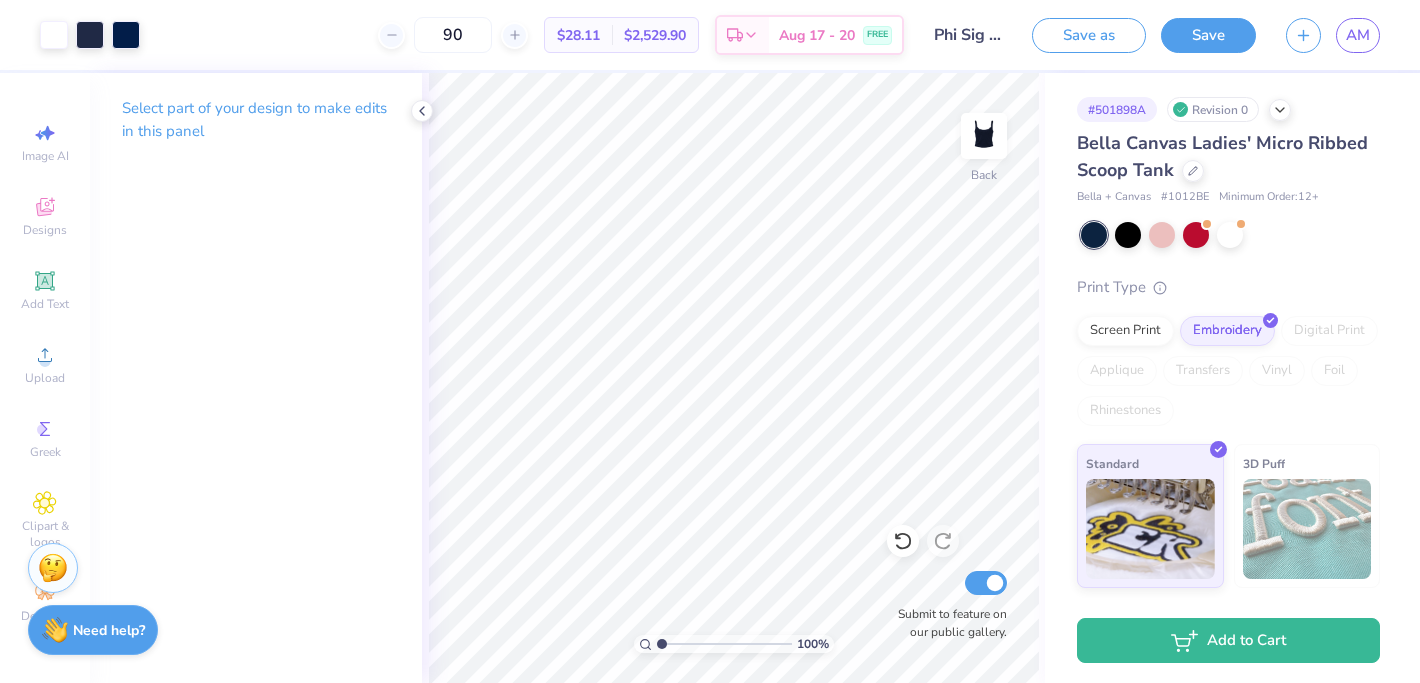 drag, startPoint x: 672, startPoint y: 641, endPoint x: 647, endPoint y: 640, distance: 25.019993 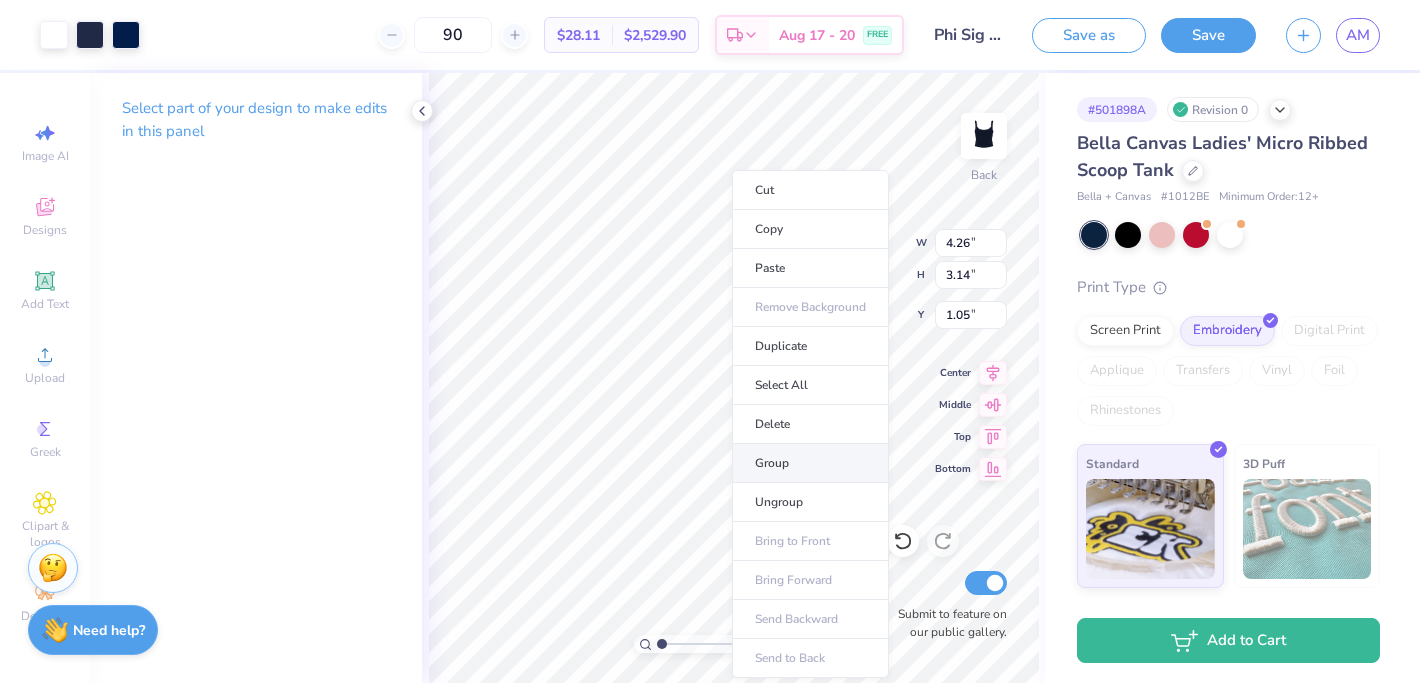 click on "Group" at bounding box center [810, 463] 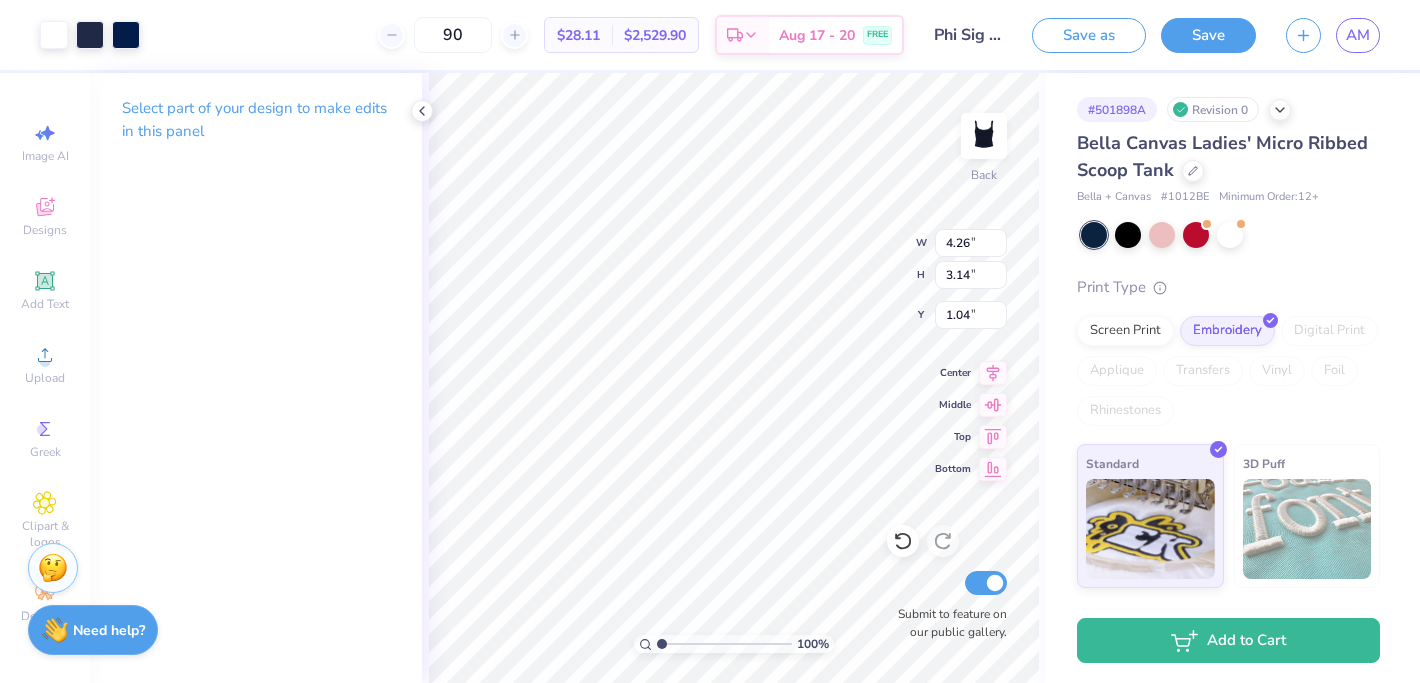 type on "1.04" 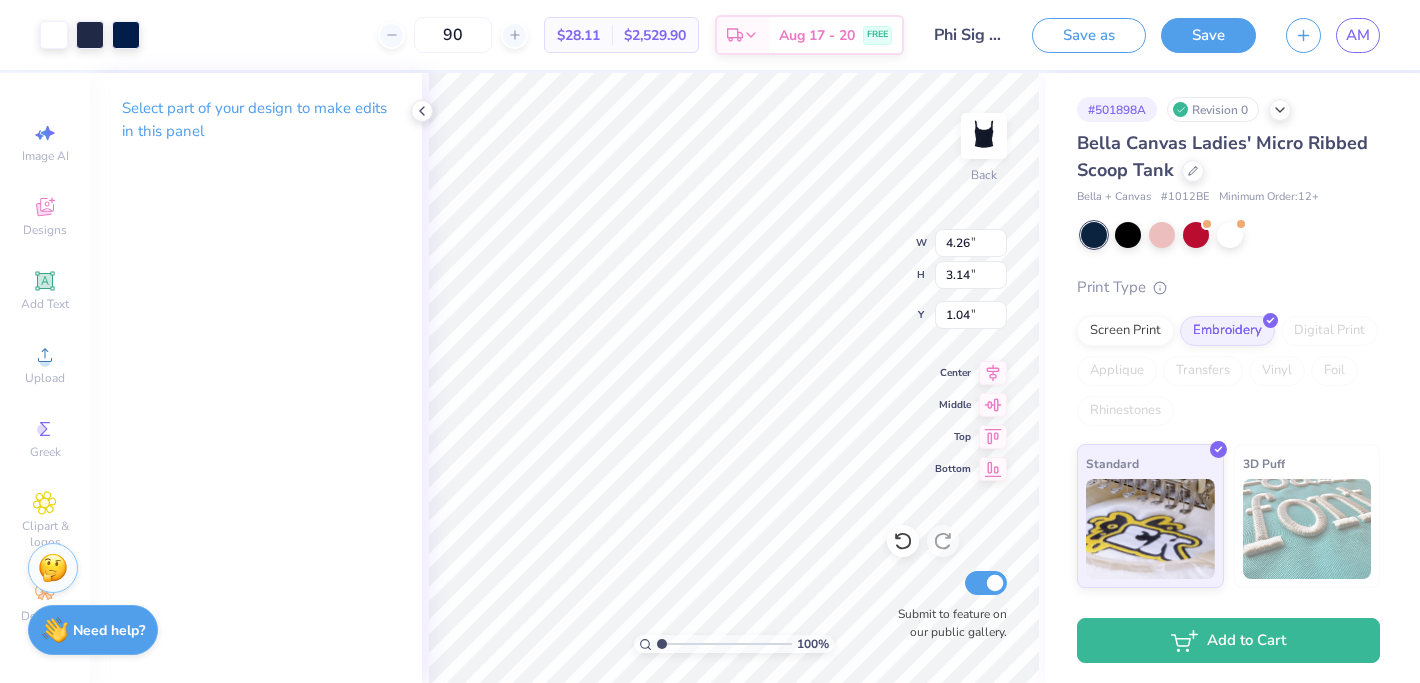 type on "3.07" 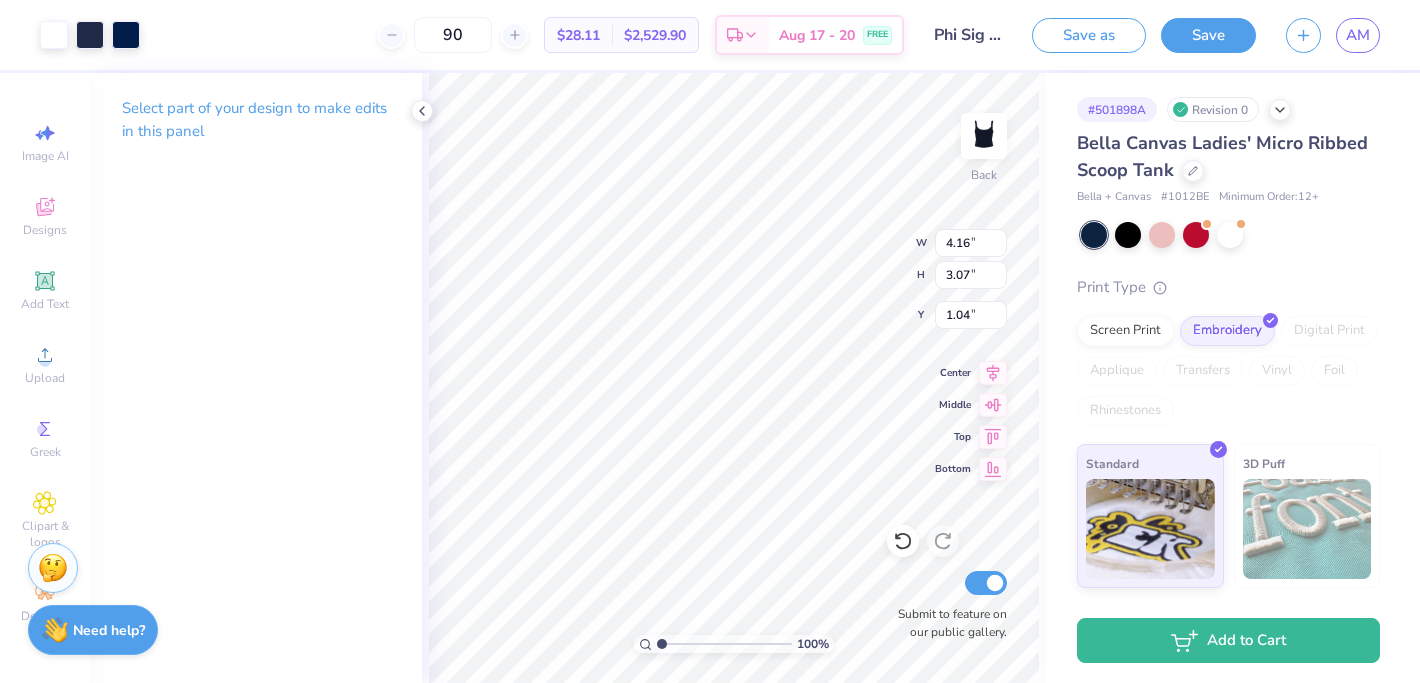 type on "1.03" 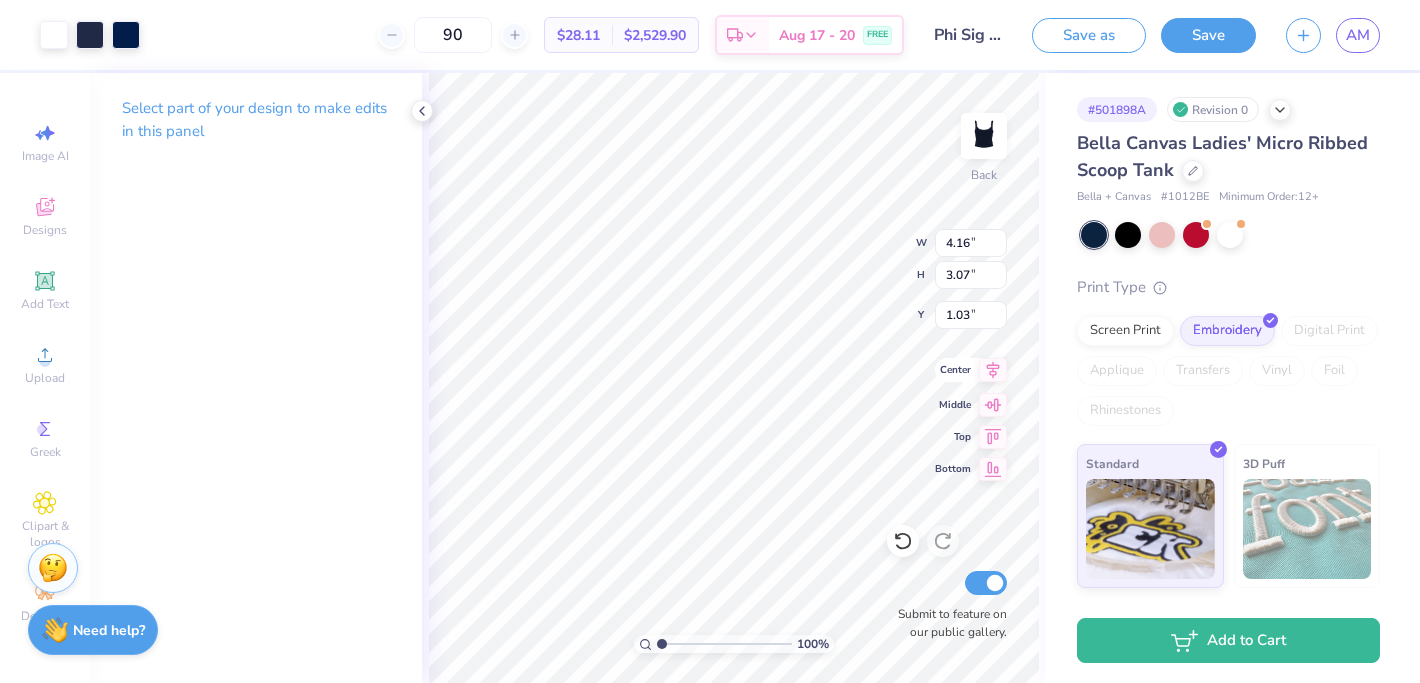 click 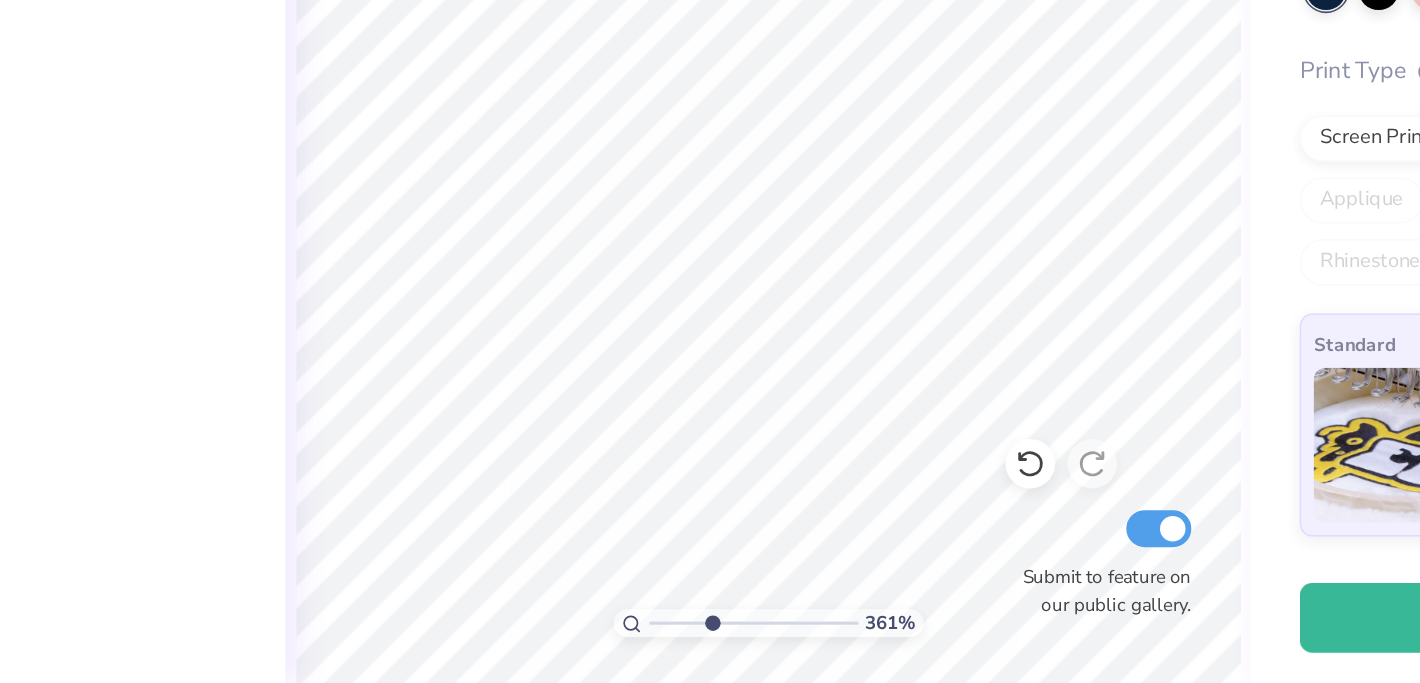 drag, startPoint x: 662, startPoint y: 642, endPoint x: 695, endPoint y: 645, distance: 33.13608 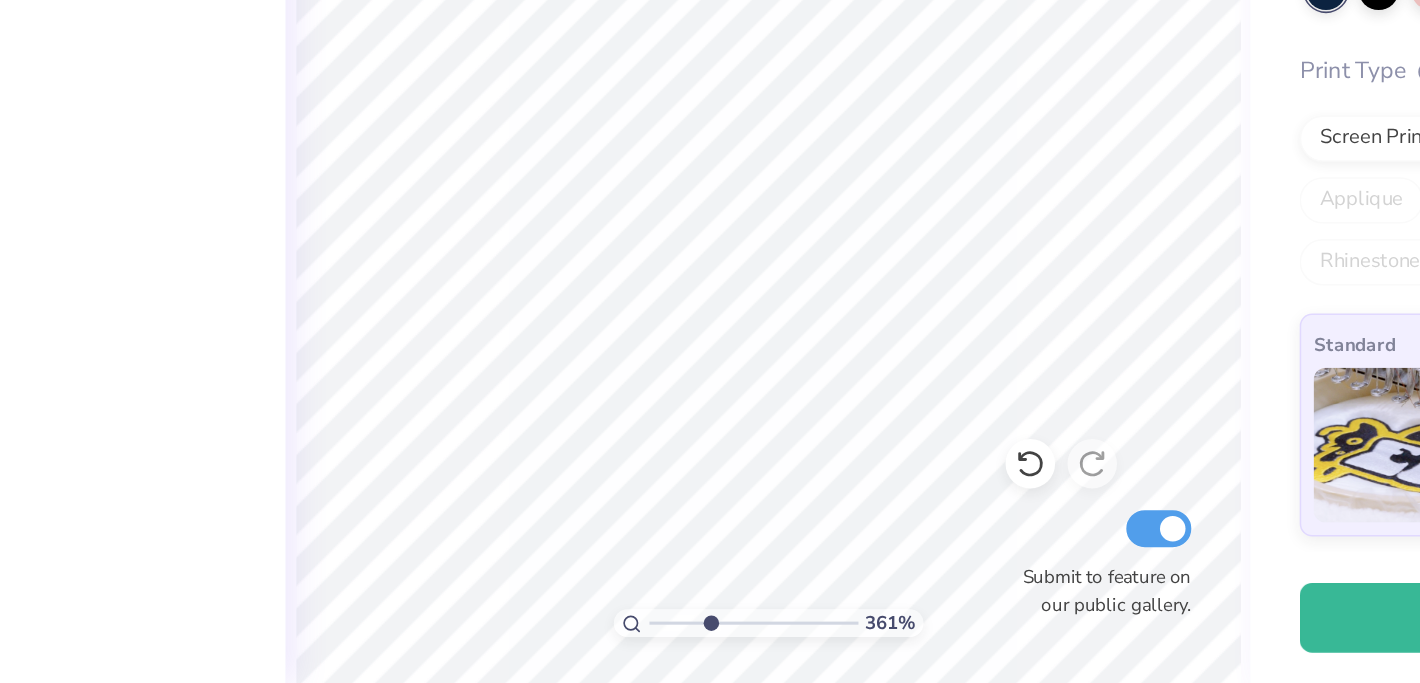 click at bounding box center (724, 644) 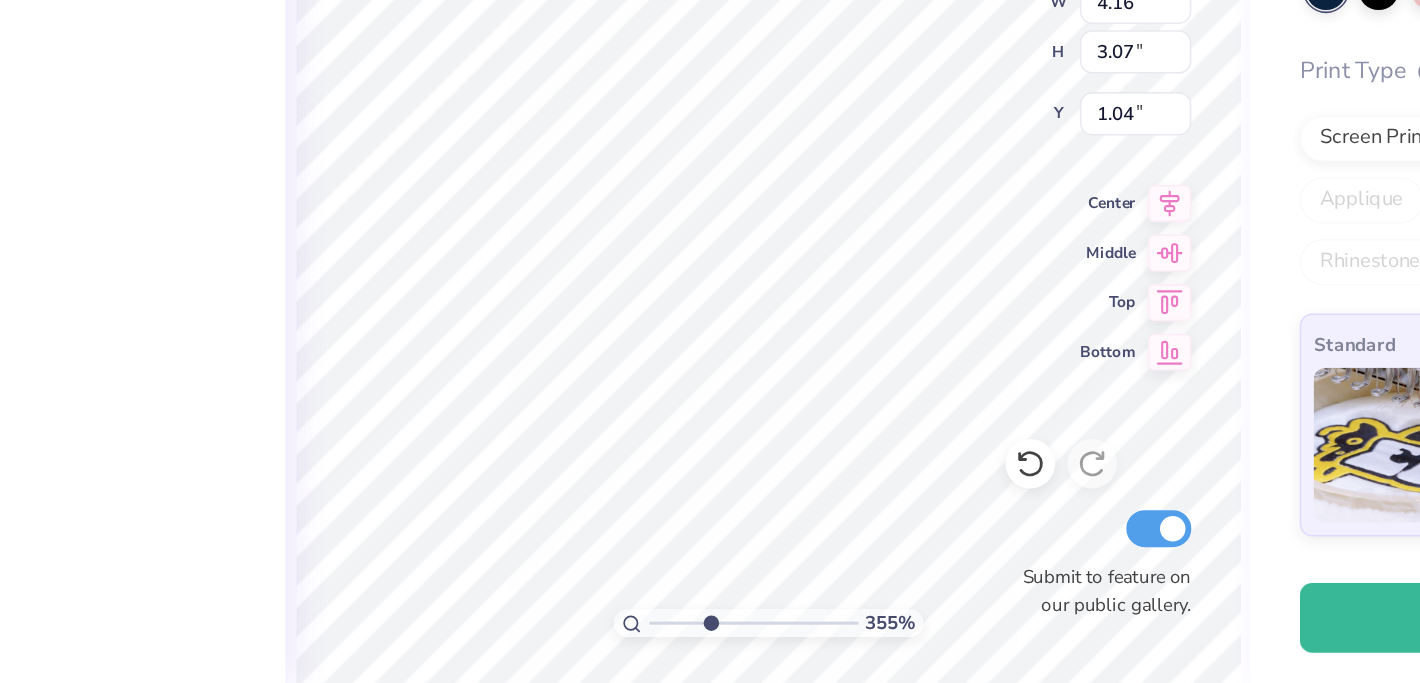 type on "1.11" 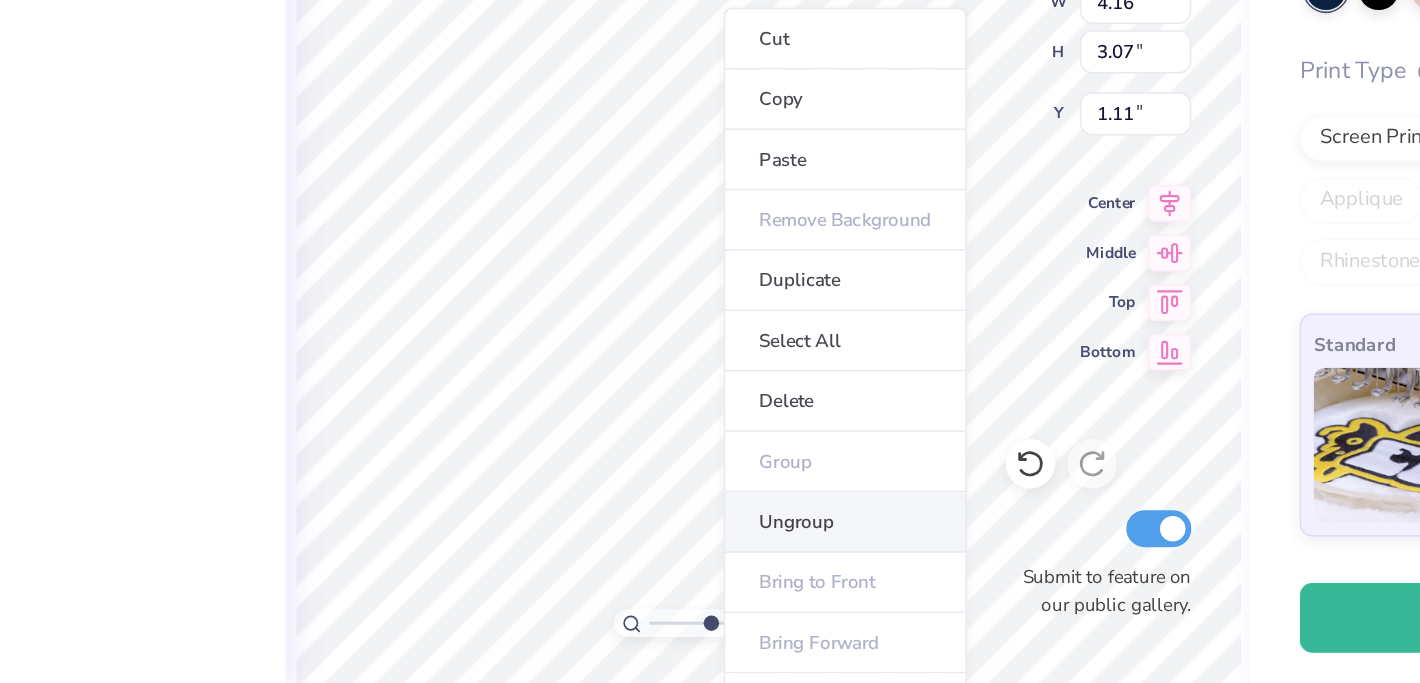 click on "Ungroup" at bounding box center [783, 579] 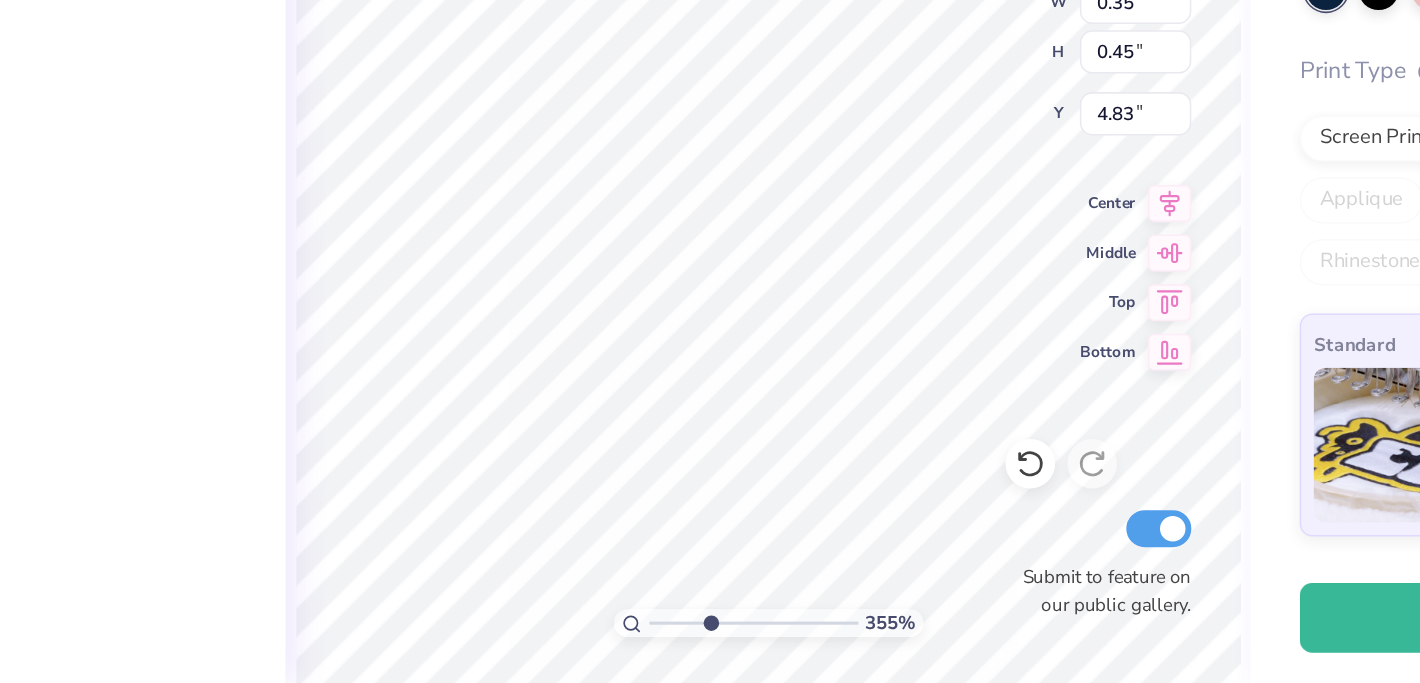 type on "3.04" 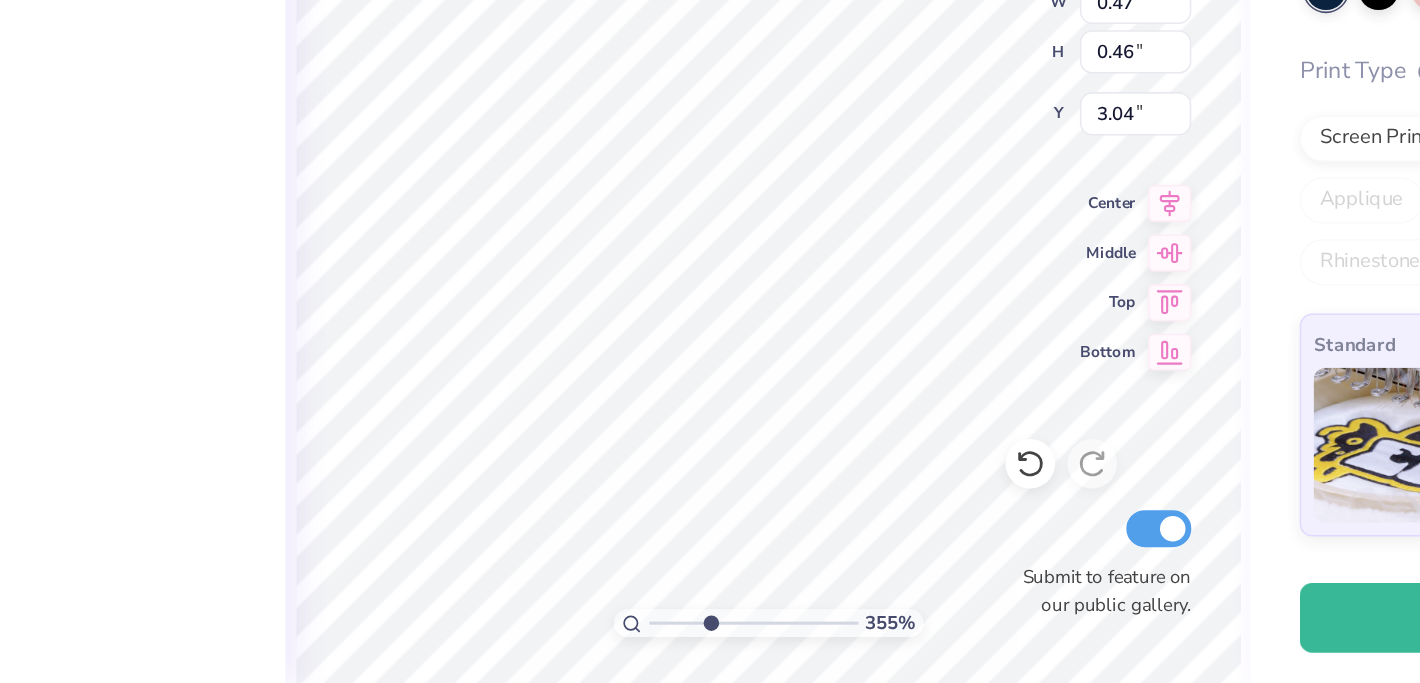 type on "0.47" 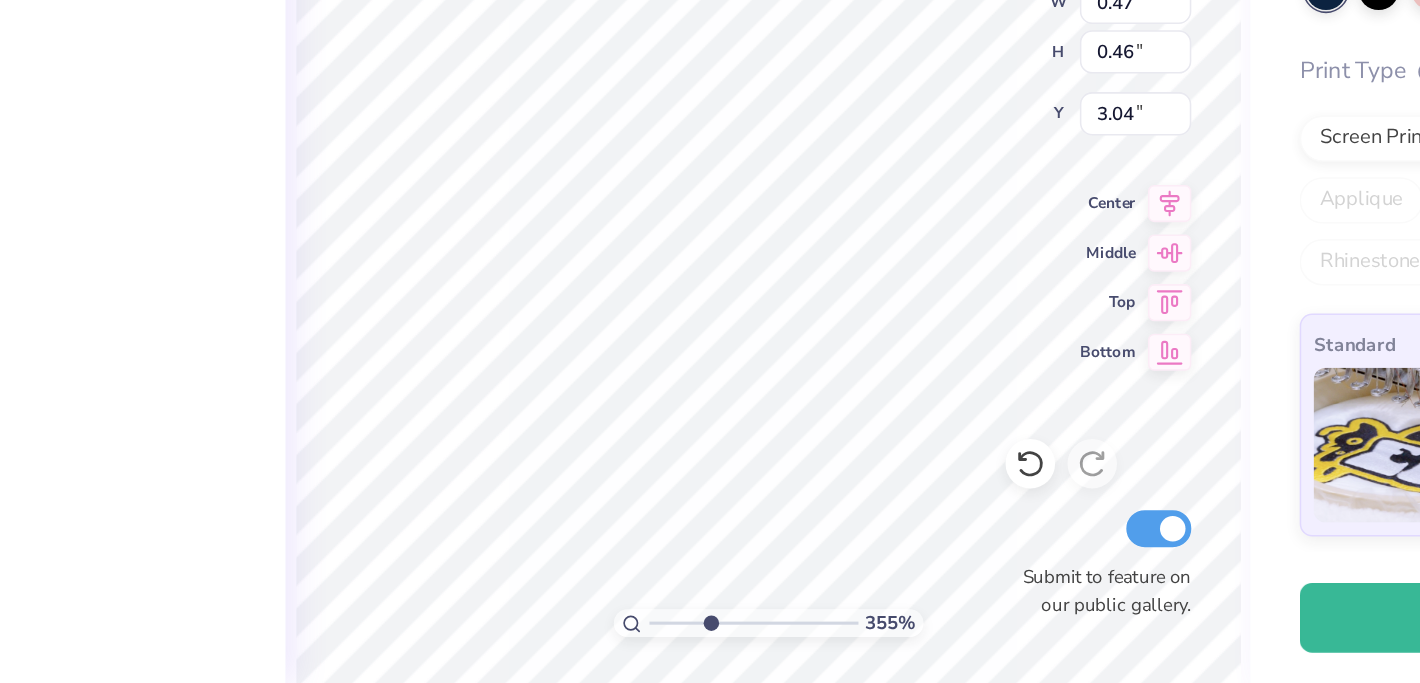 type on "0.46" 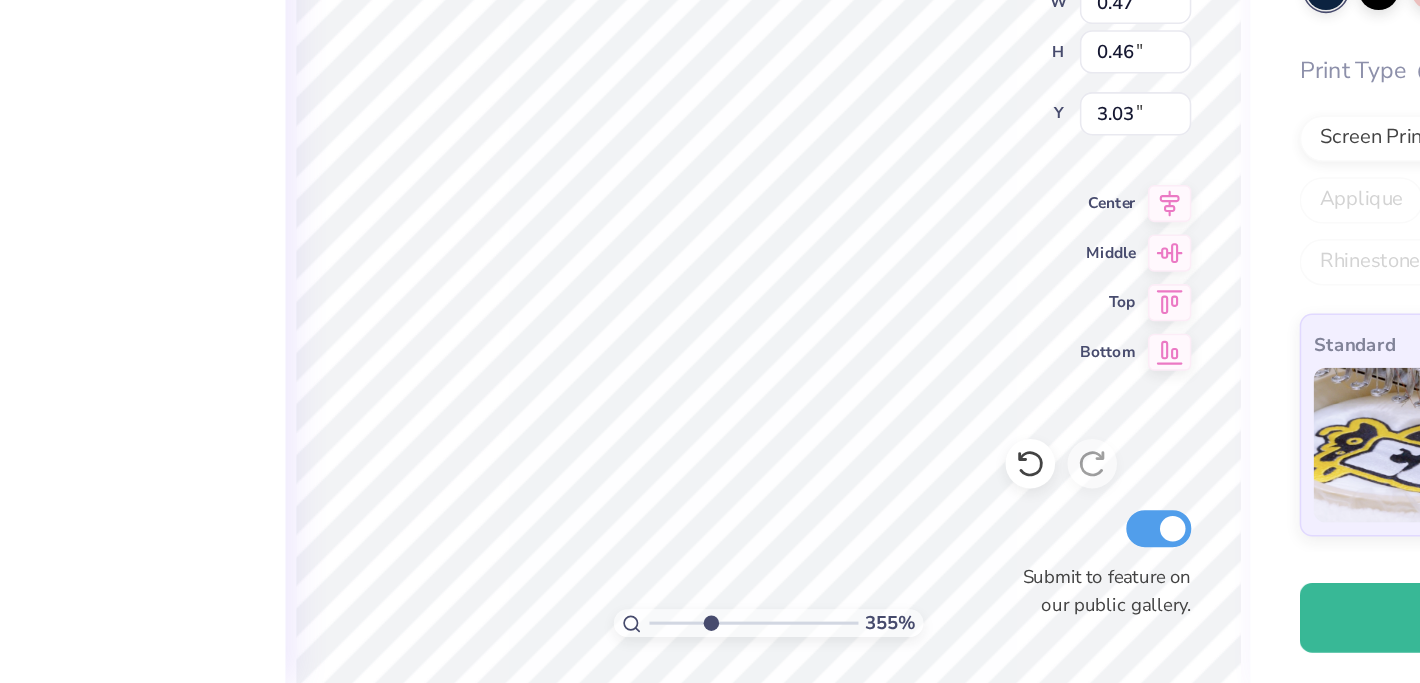 type on "4.82" 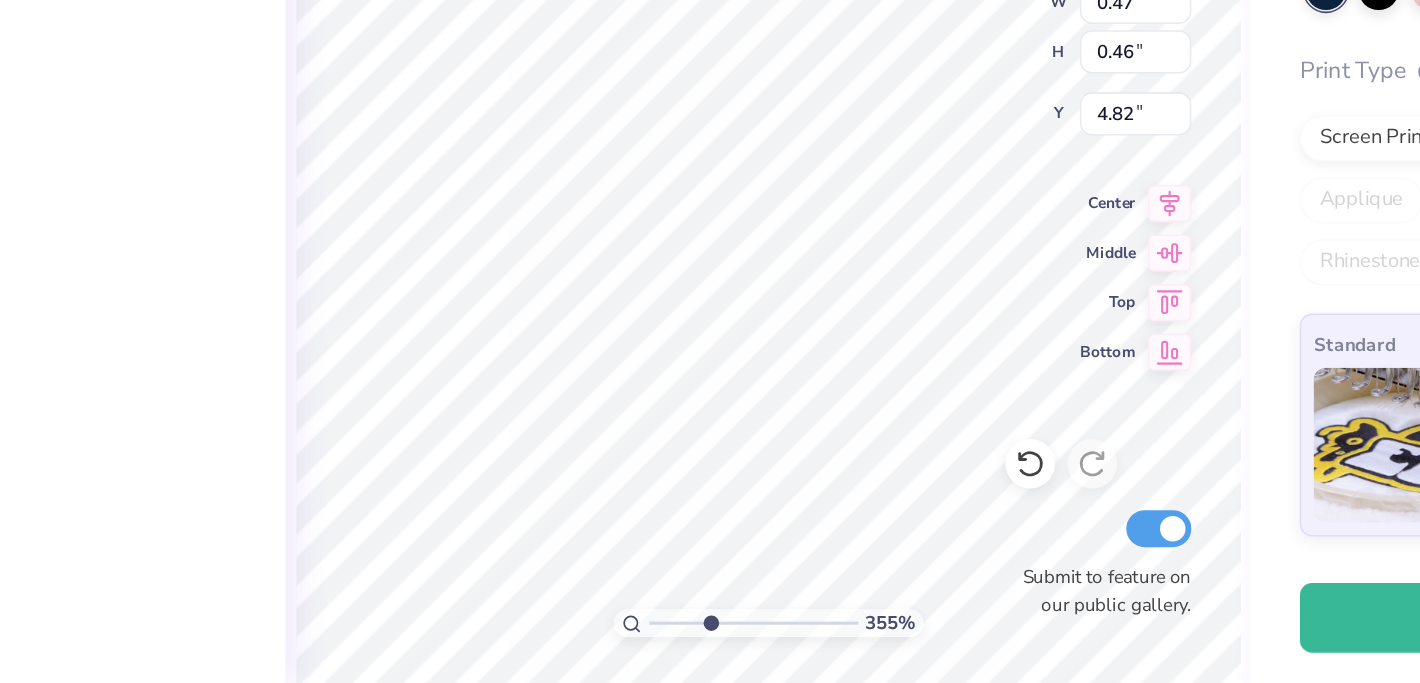 type on "0.35" 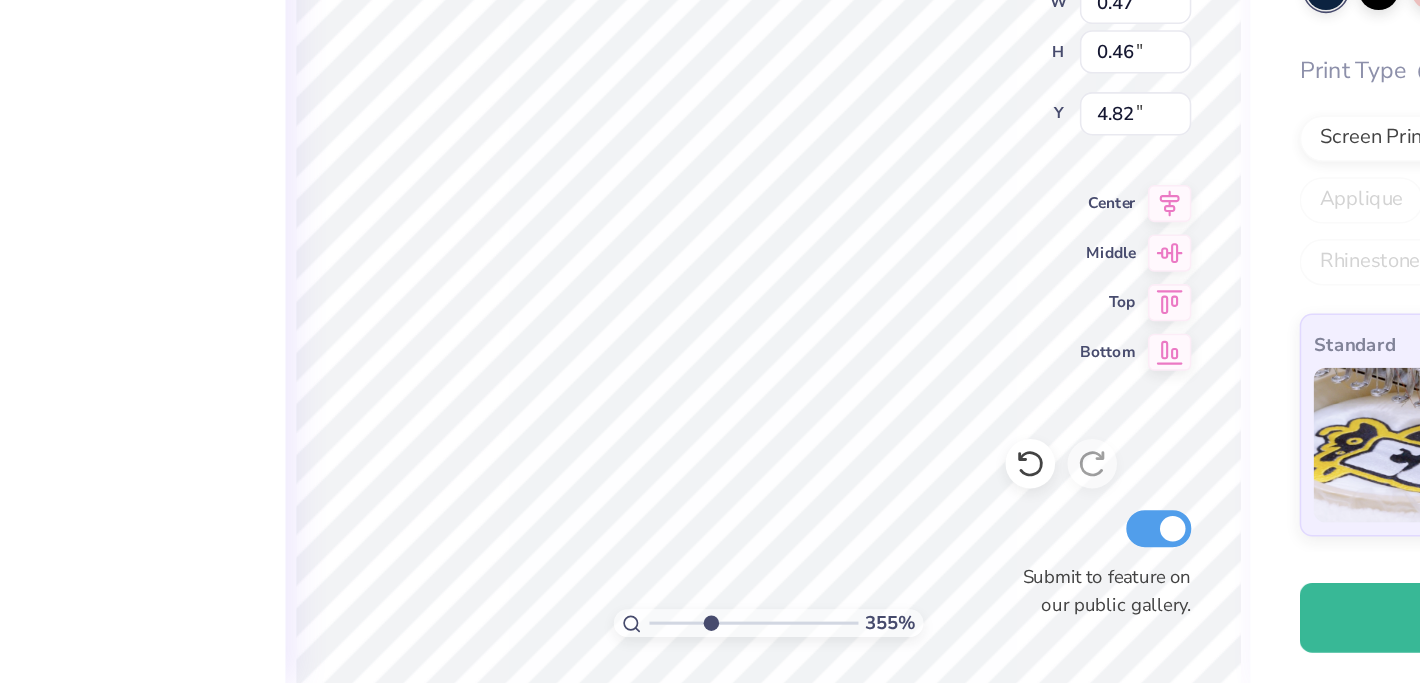 type on "0.45" 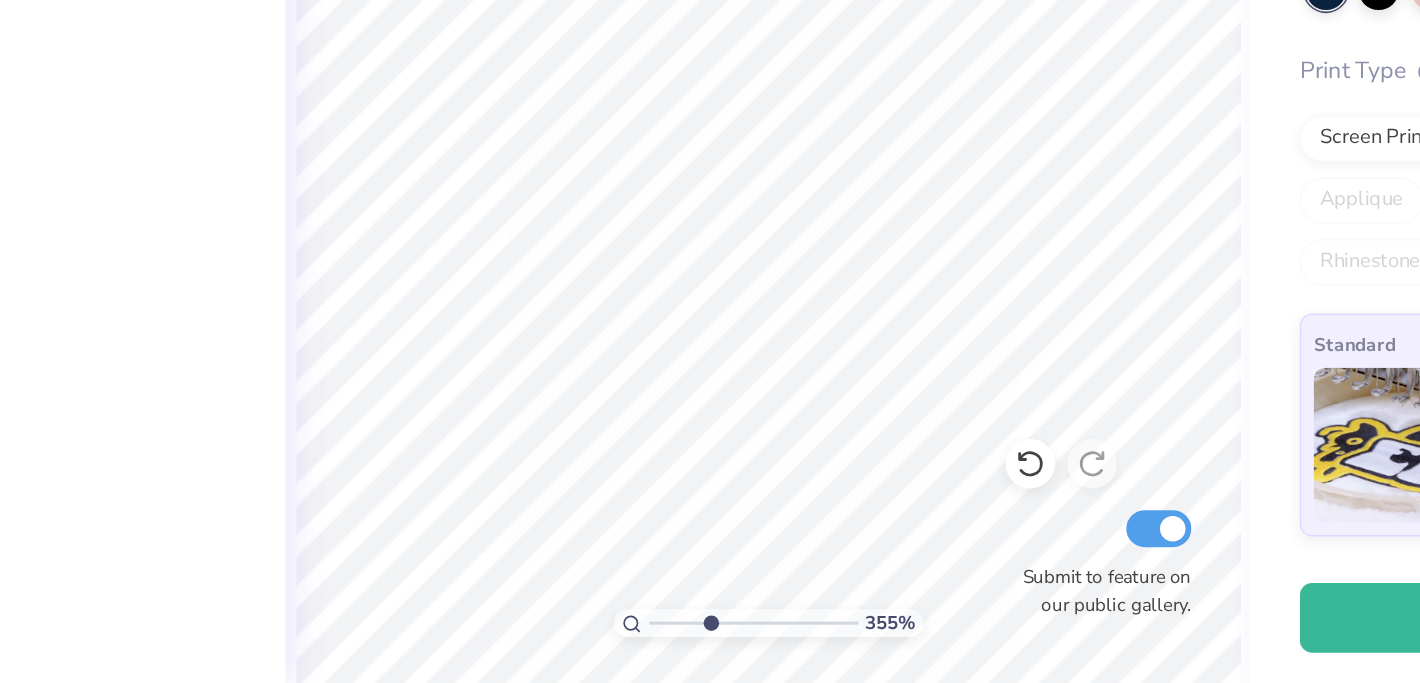 click on "355  %" at bounding box center (734, 378) 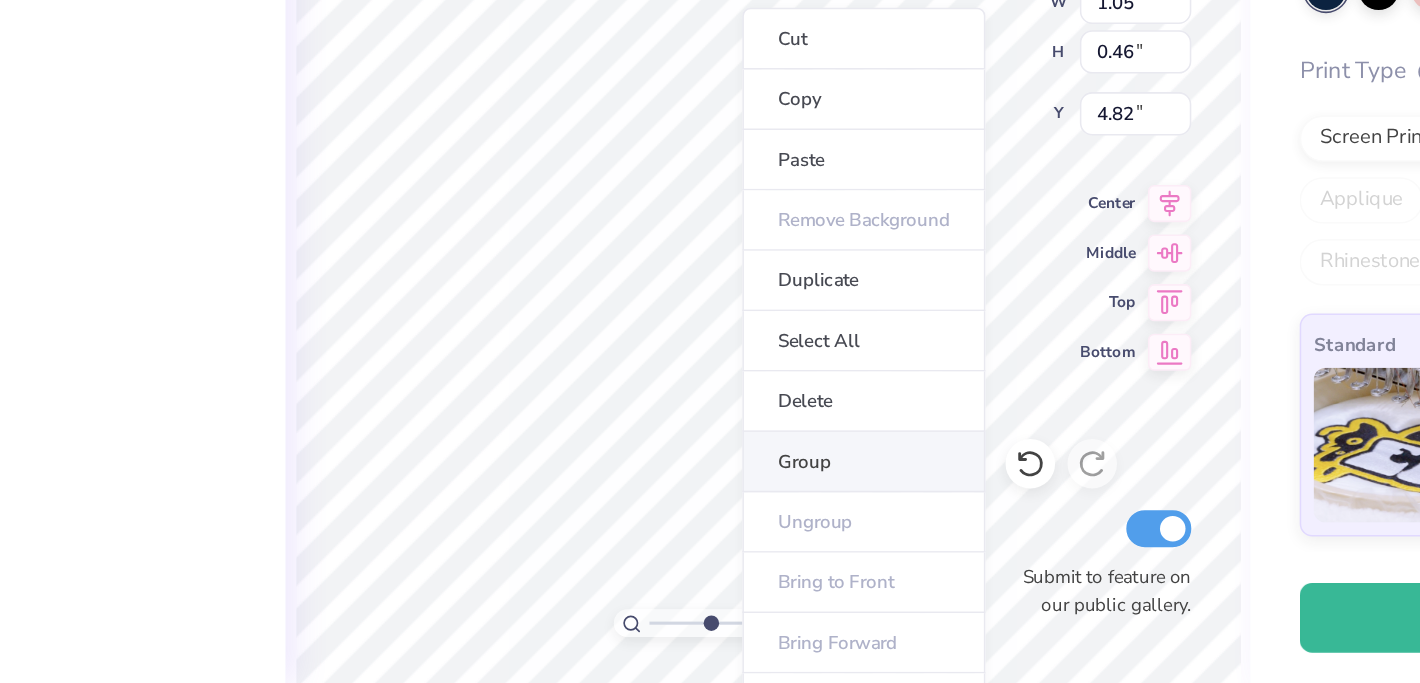 click on "Group" at bounding box center (795, 540) 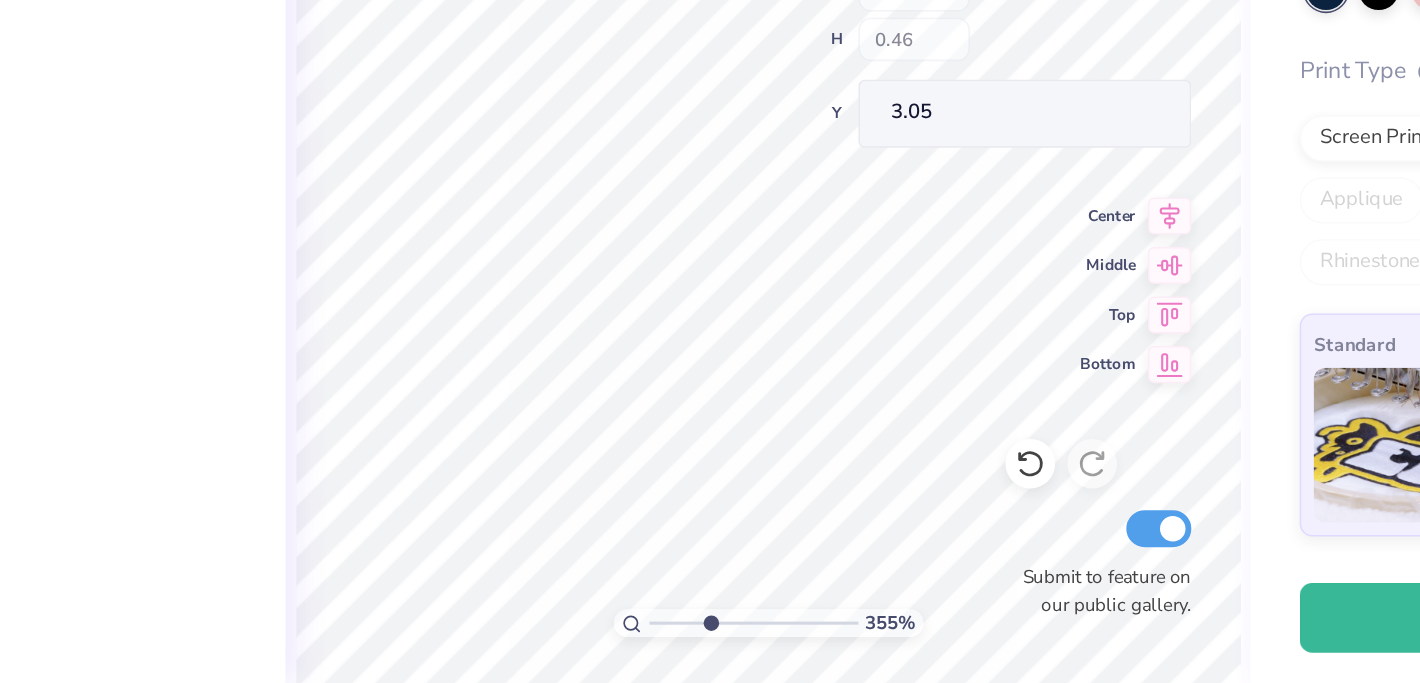 type on "3.05" 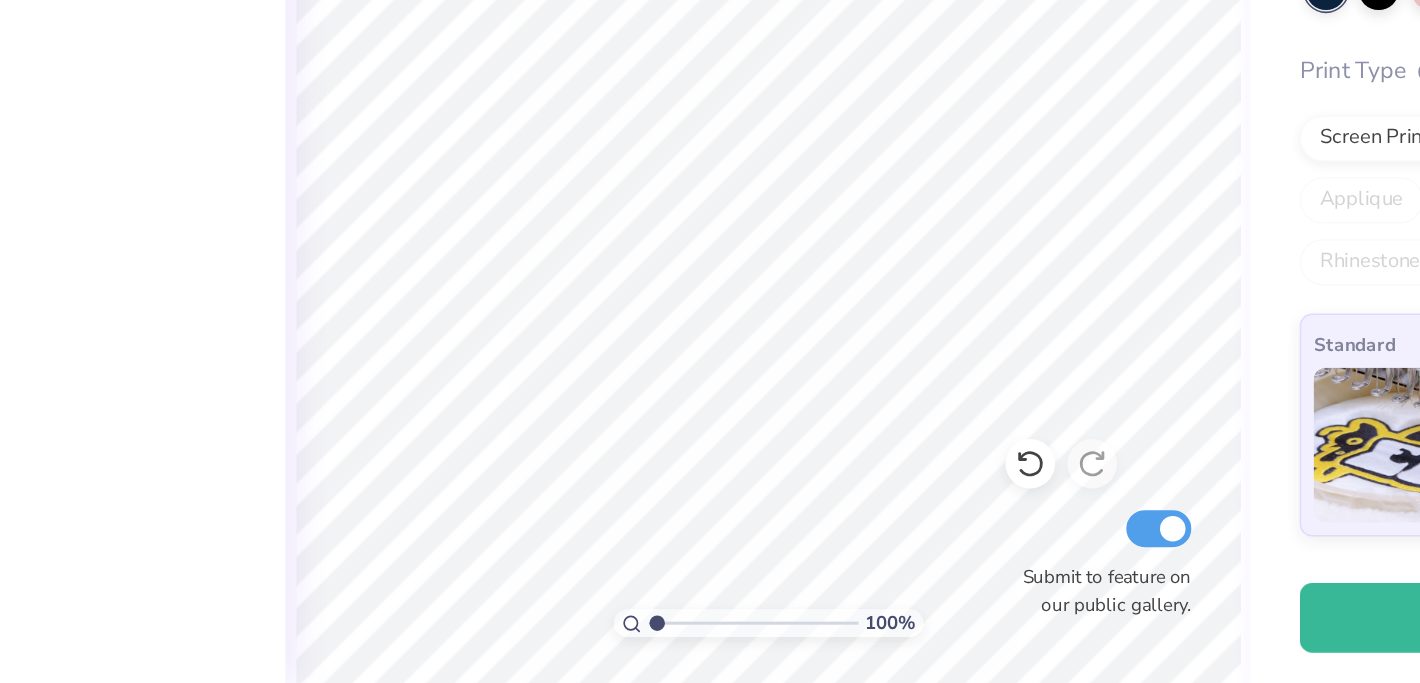 drag, startPoint x: 699, startPoint y: 643, endPoint x: 620, endPoint y: 637, distance: 79.22752 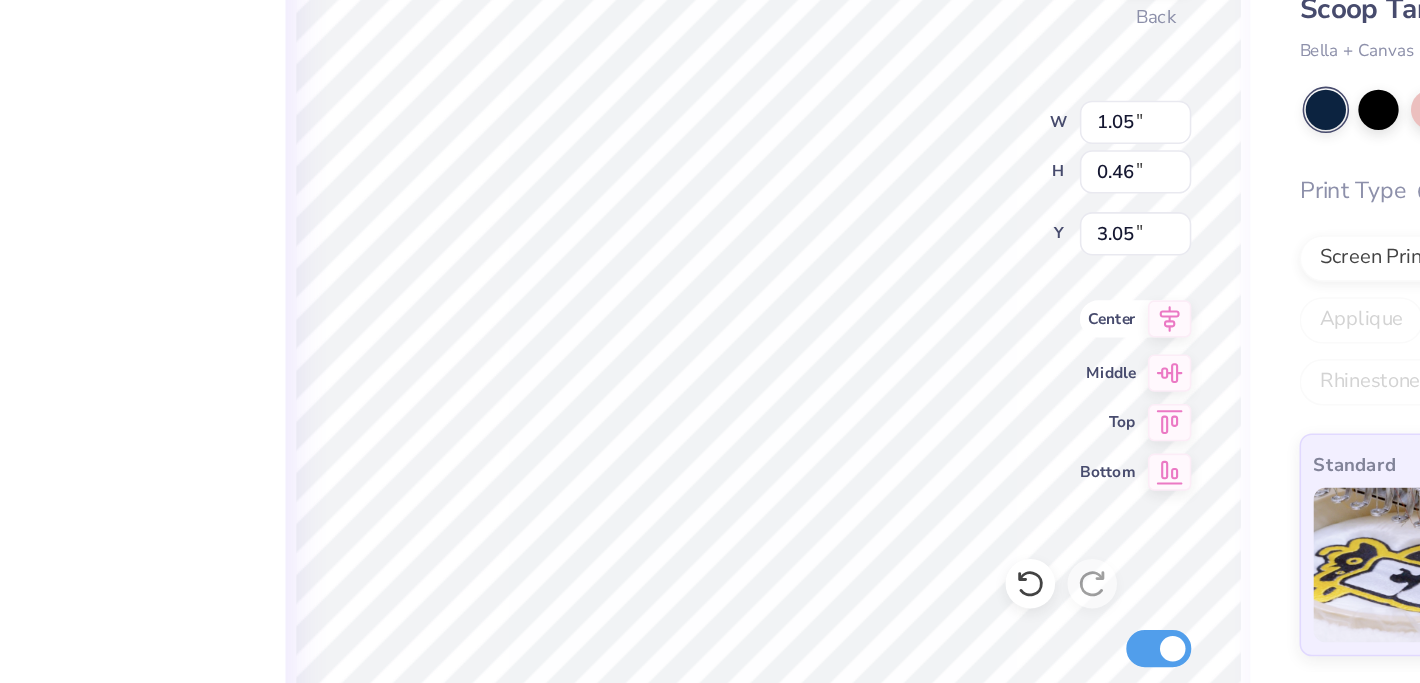 click 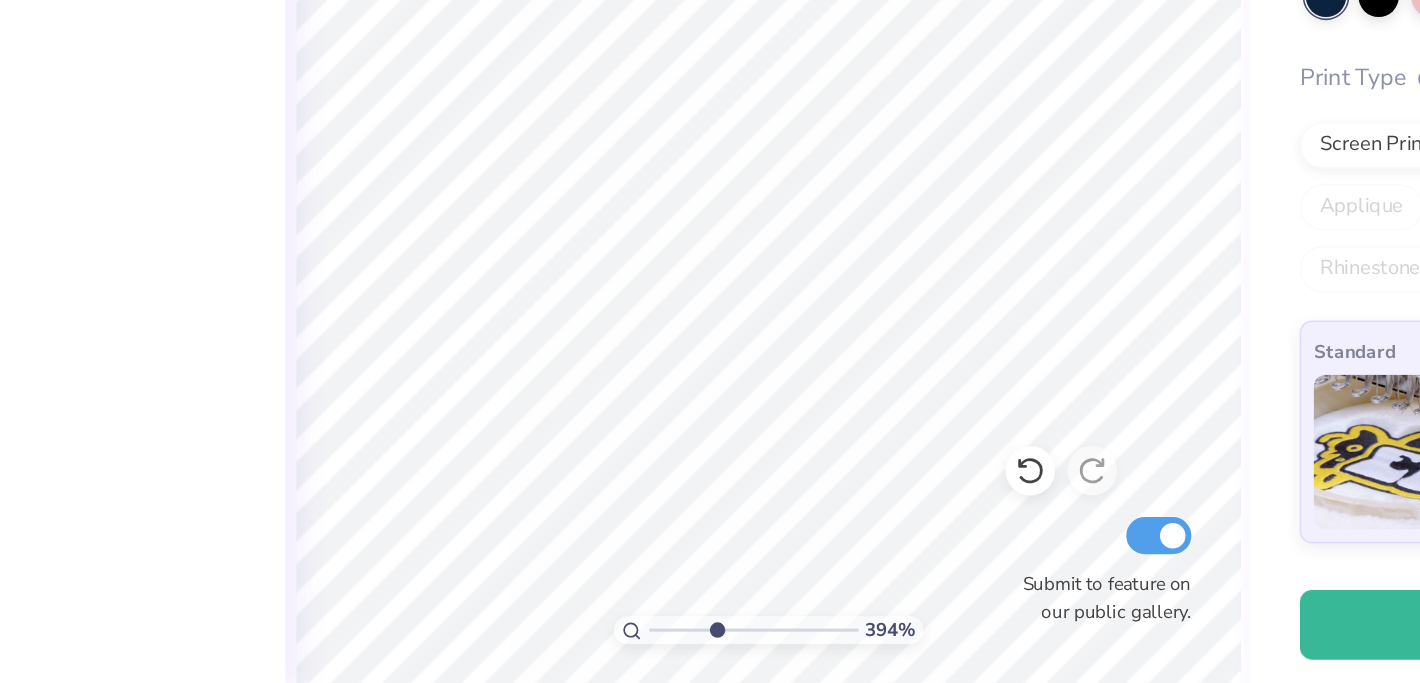 click at bounding box center (724, 644) 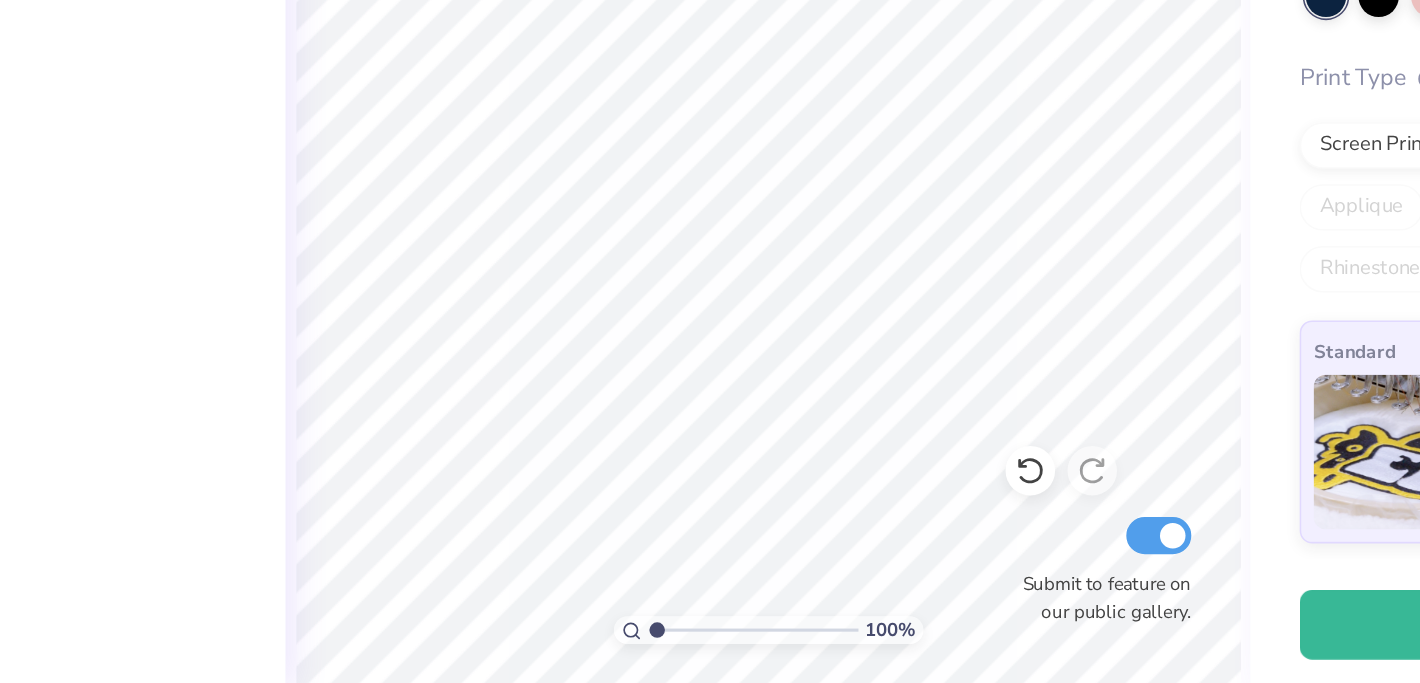 drag, startPoint x: 695, startPoint y: 644, endPoint x: 646, endPoint y: 643, distance: 49.010204 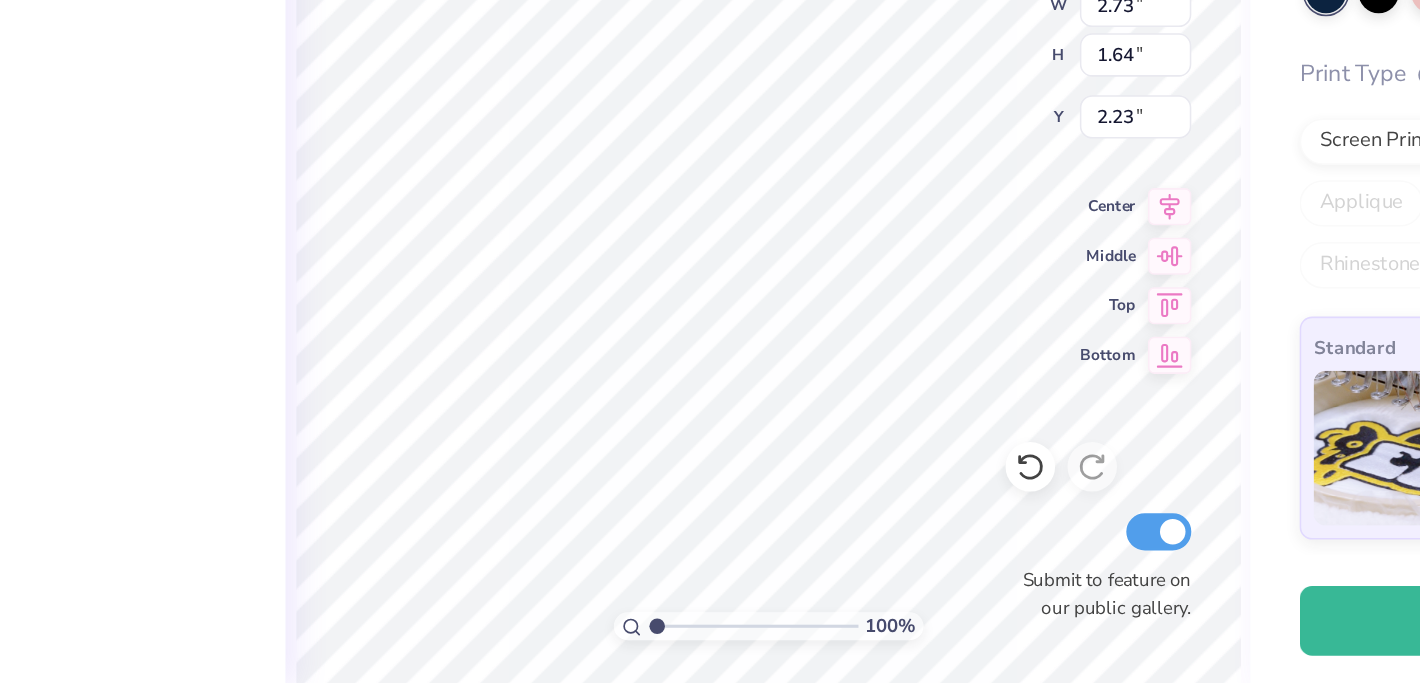 click on "100  %" at bounding box center (734, 644) 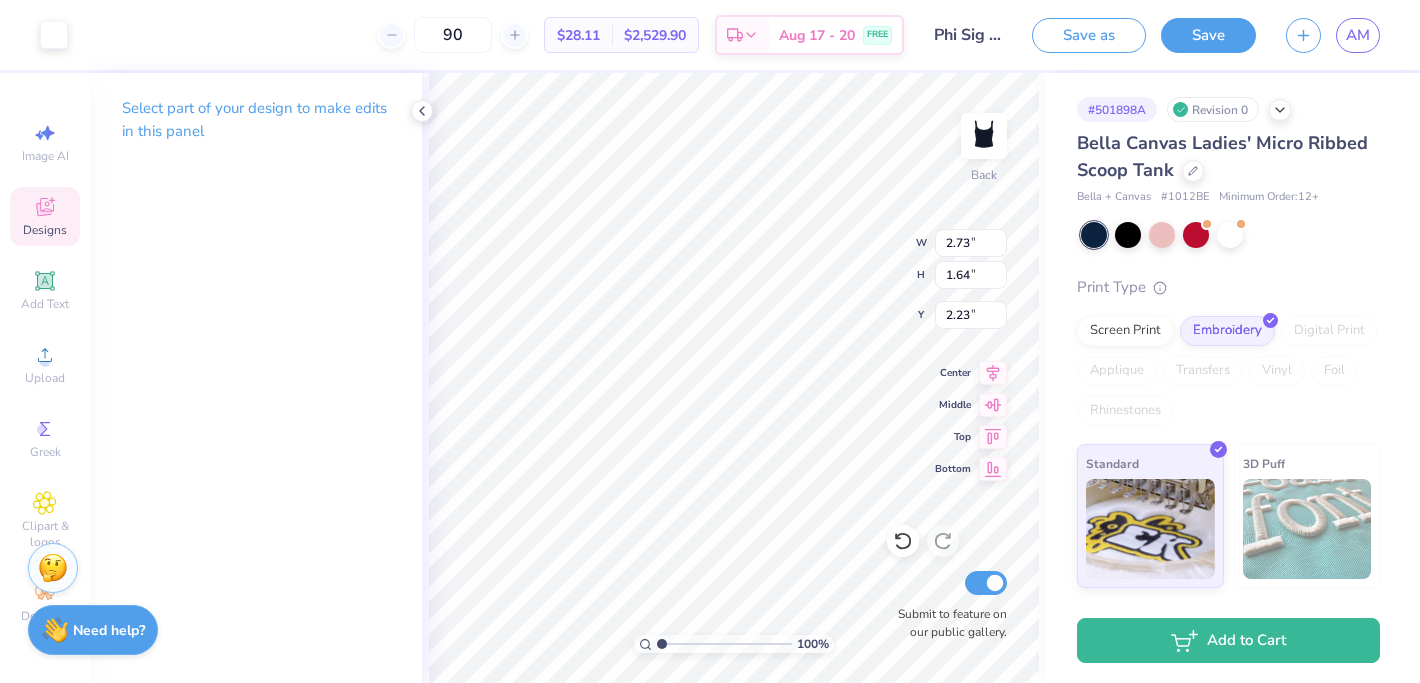 type on "1.05" 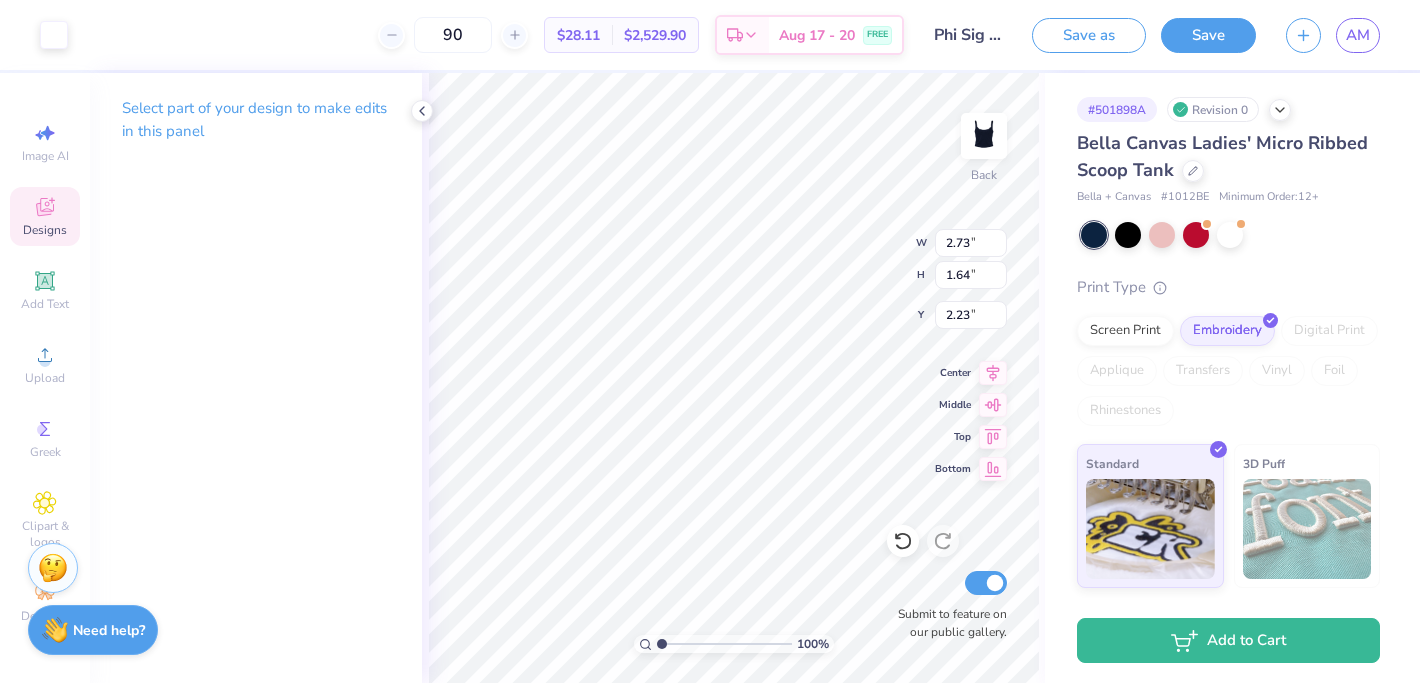 type on "0.46" 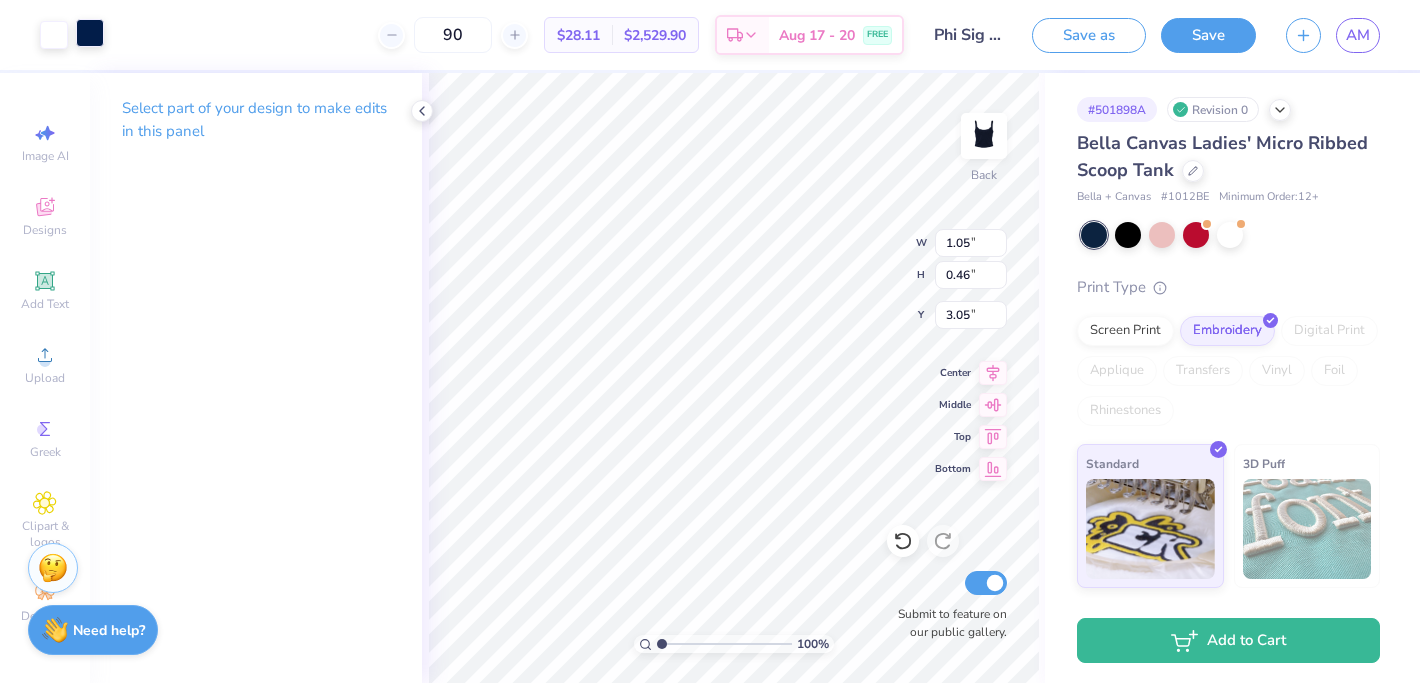 click at bounding box center [90, 33] 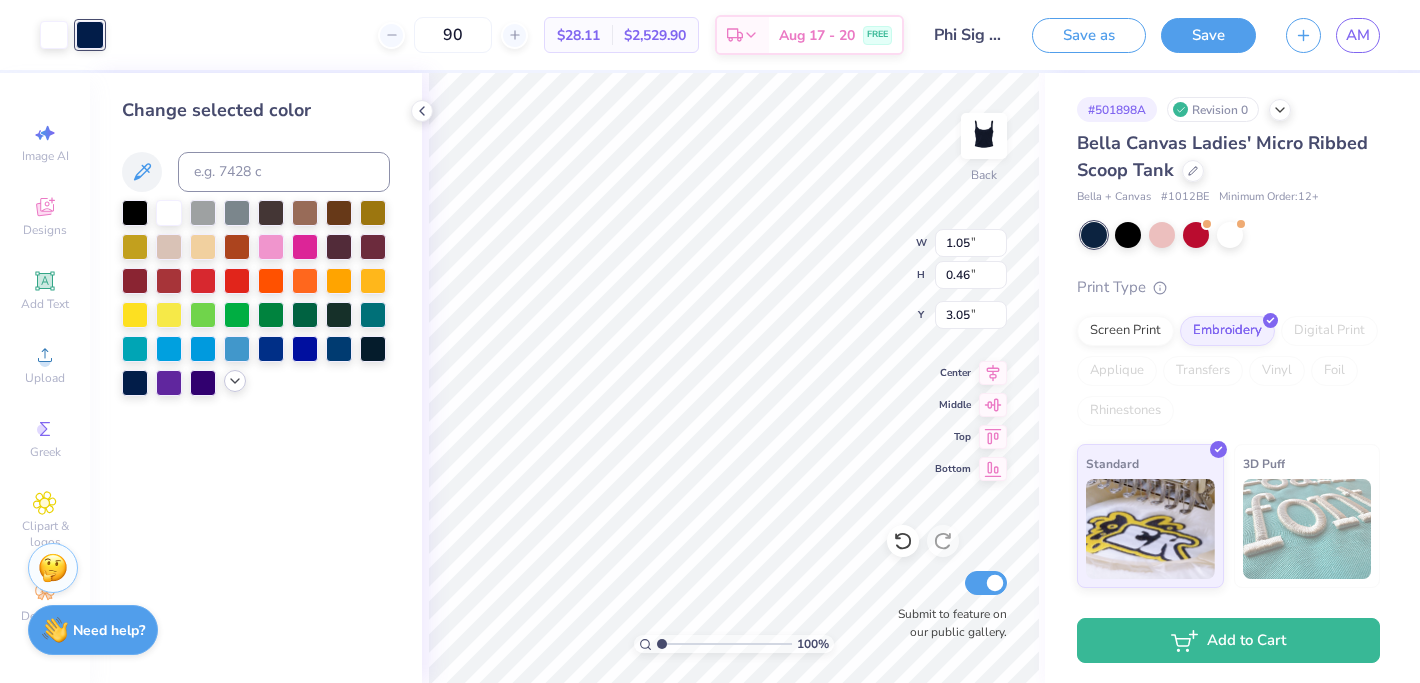 click 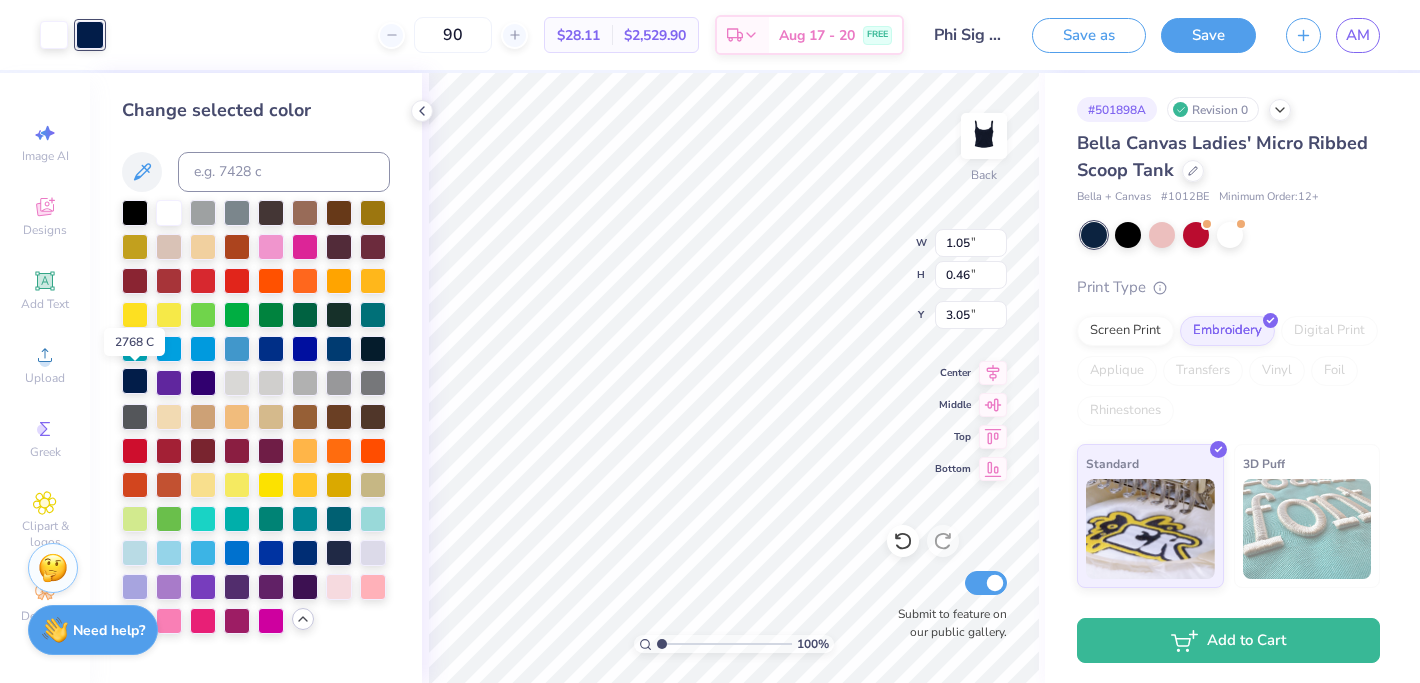 click at bounding box center [135, 381] 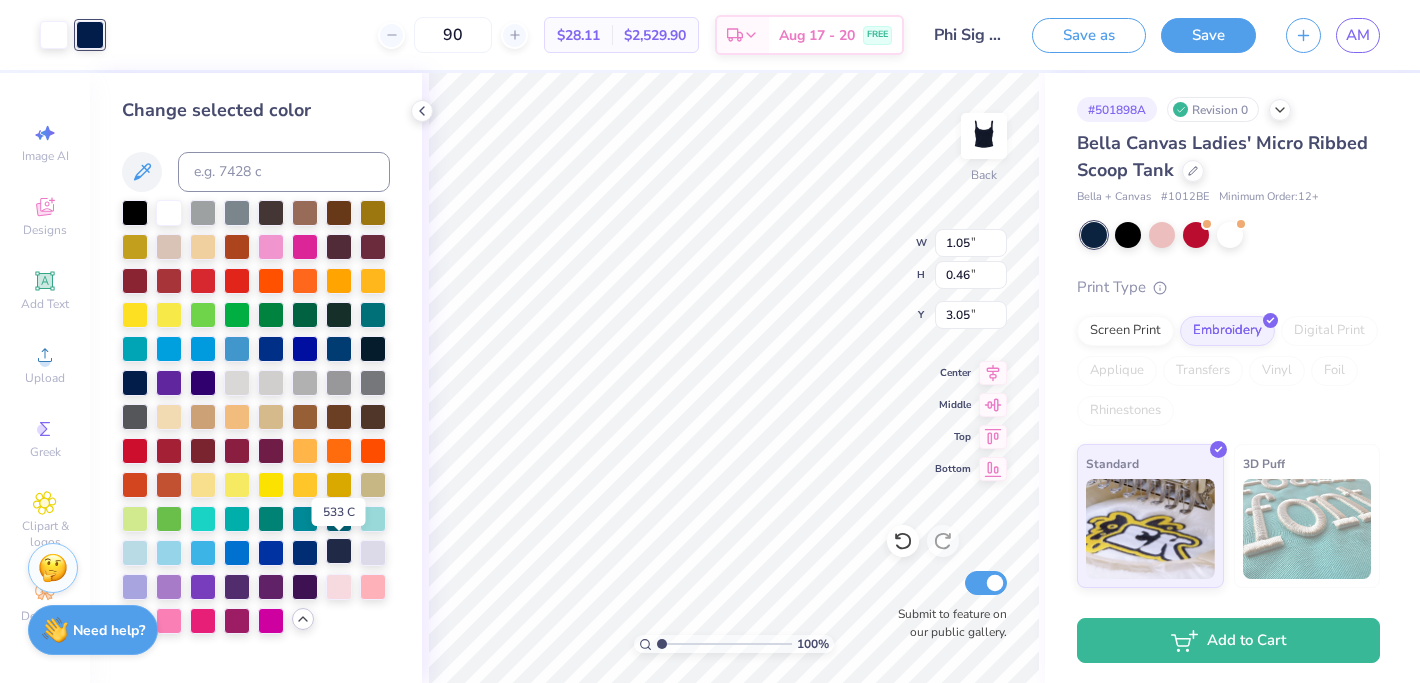 click at bounding box center (339, 551) 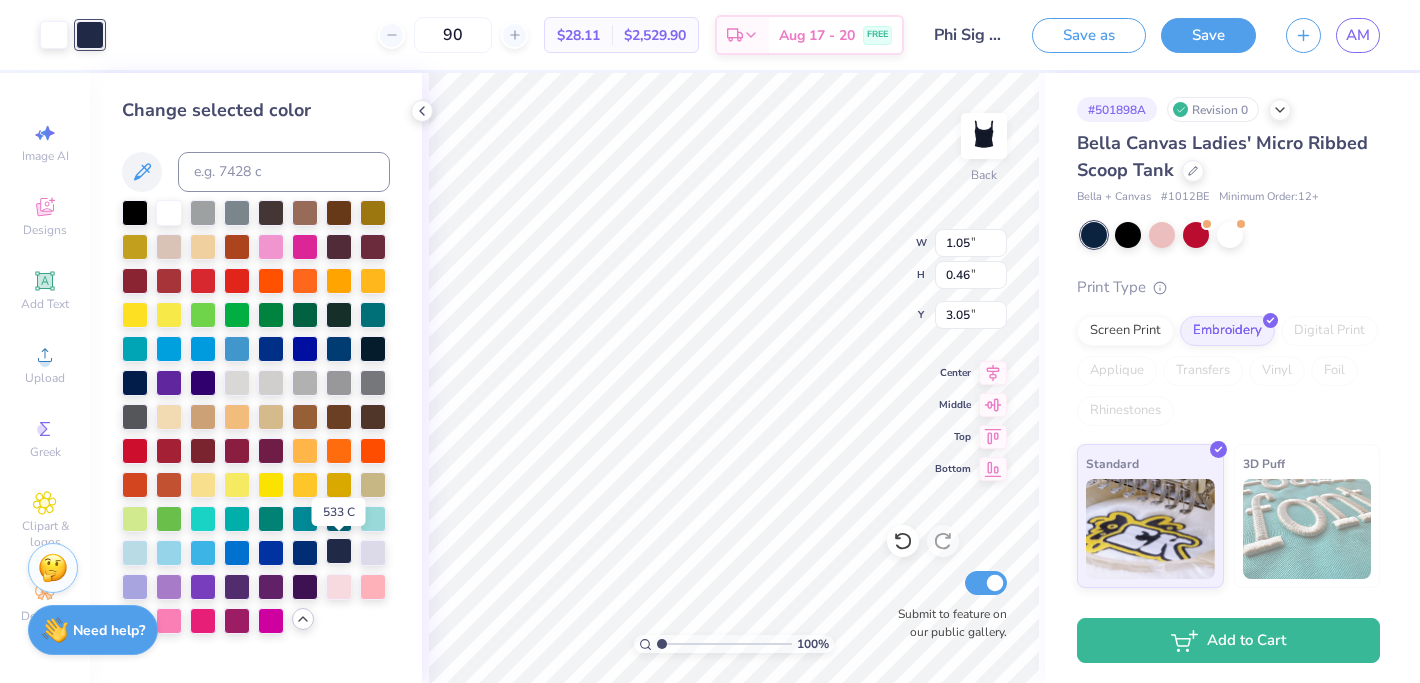 click at bounding box center [339, 551] 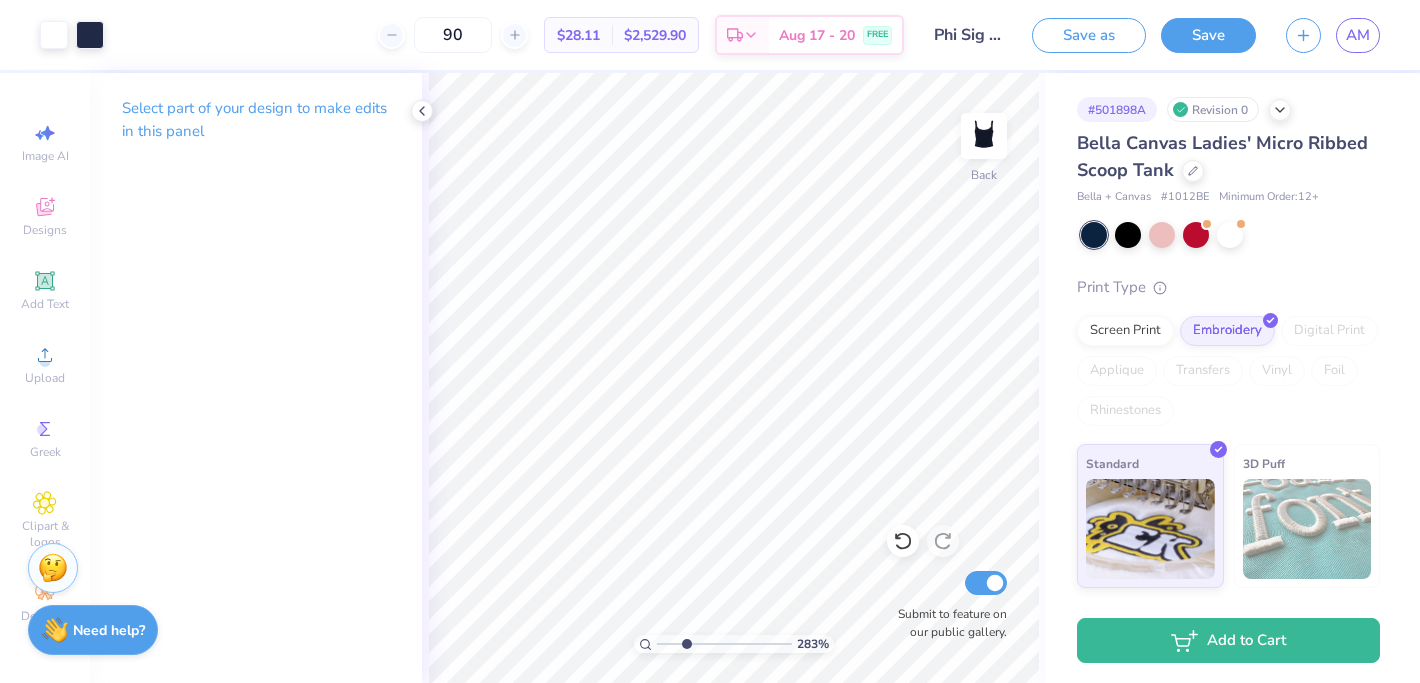 click at bounding box center [724, 644] 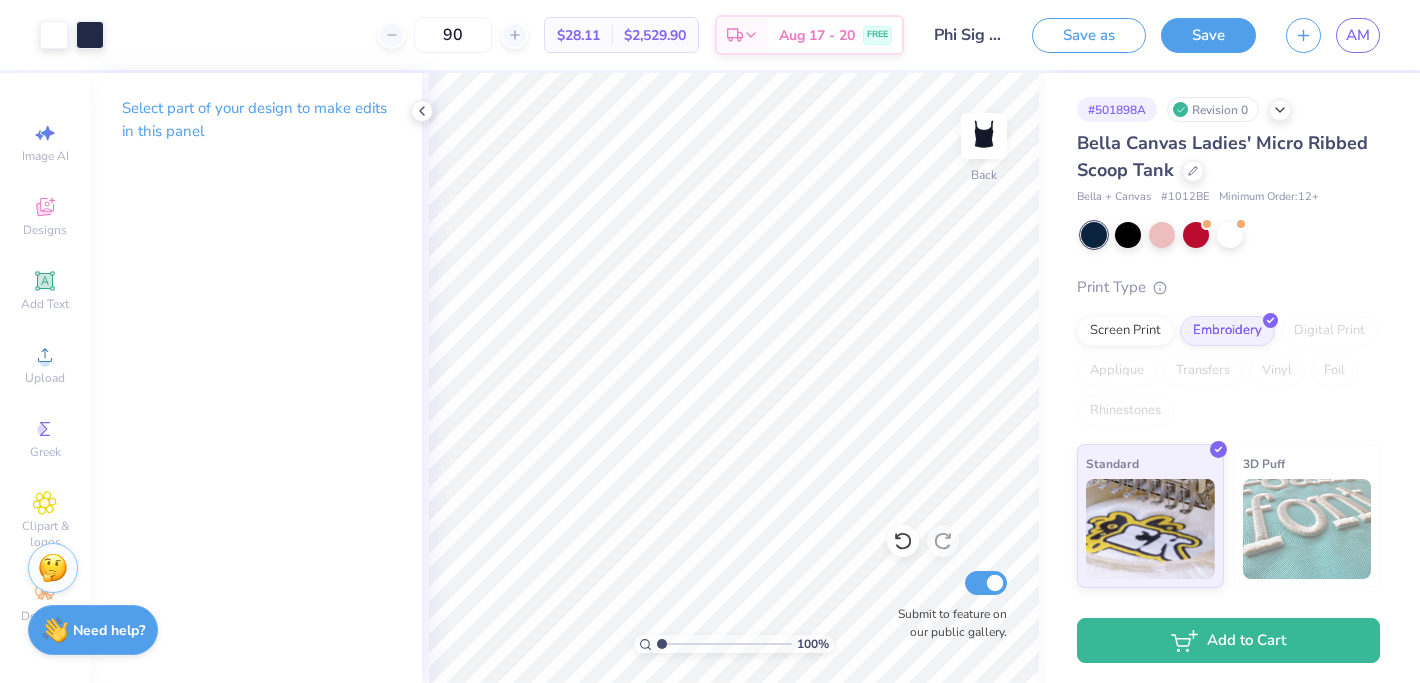 click at bounding box center (724, 644) 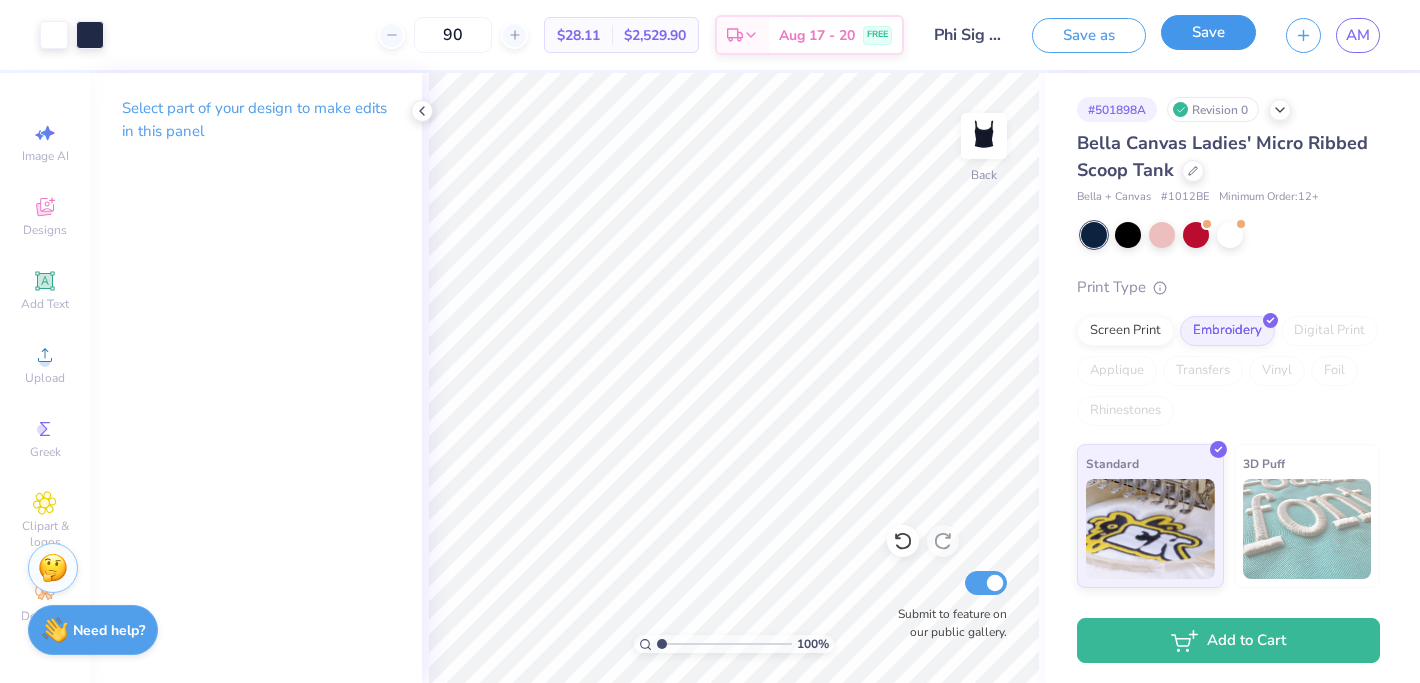 click on "Save" at bounding box center (1208, 32) 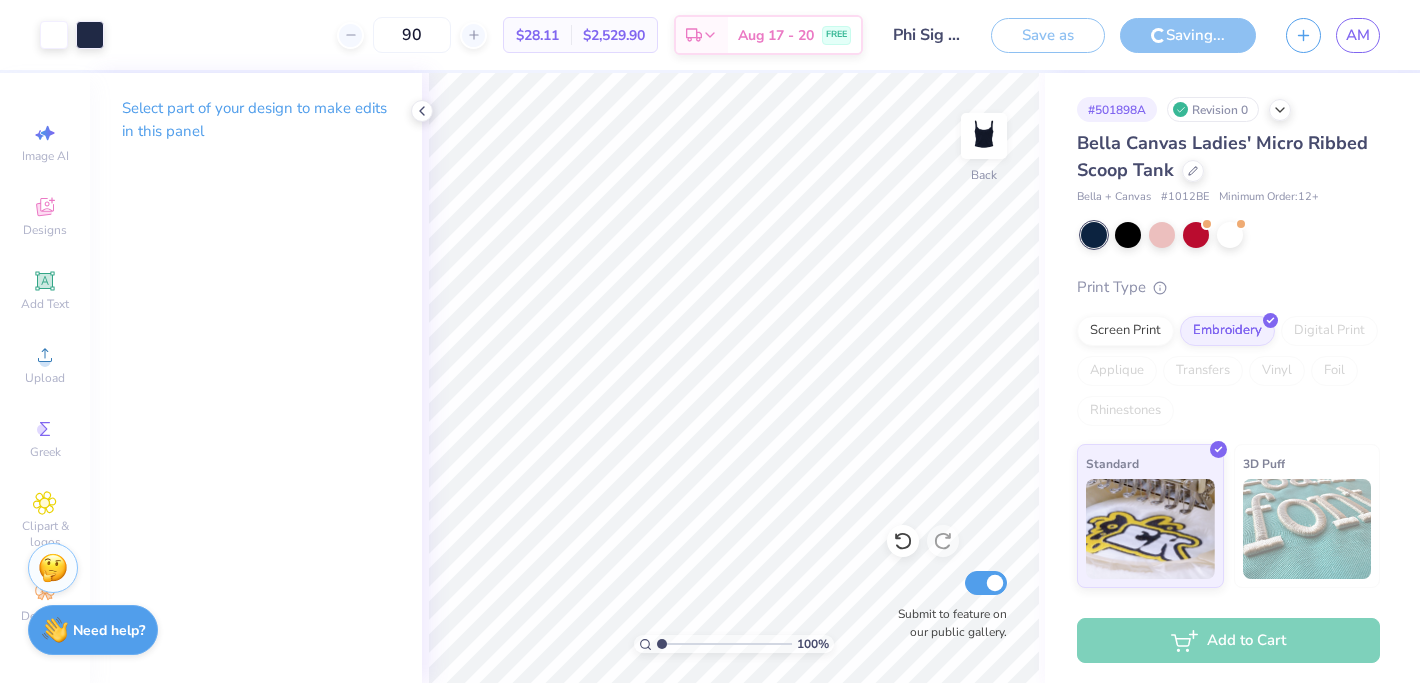 click at bounding box center [724, 644] 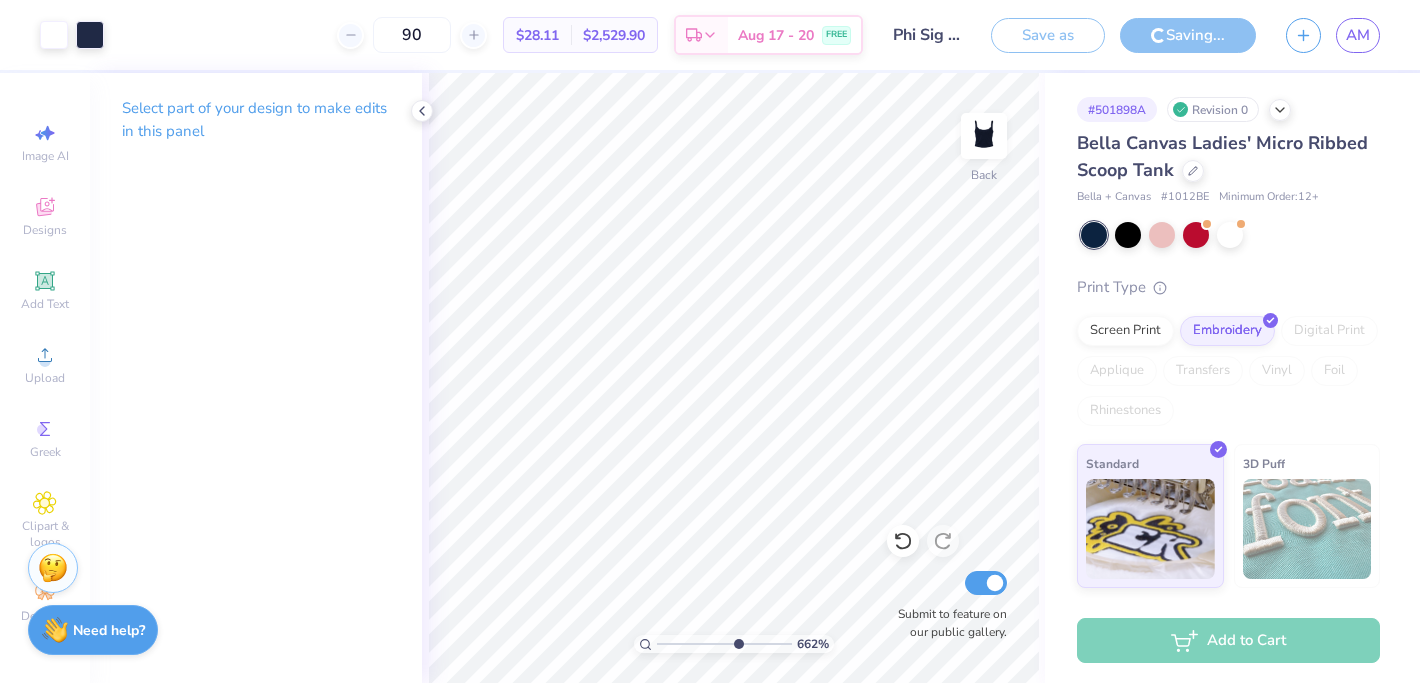 drag, startPoint x: 715, startPoint y: 647, endPoint x: 737, endPoint y: 647, distance: 22 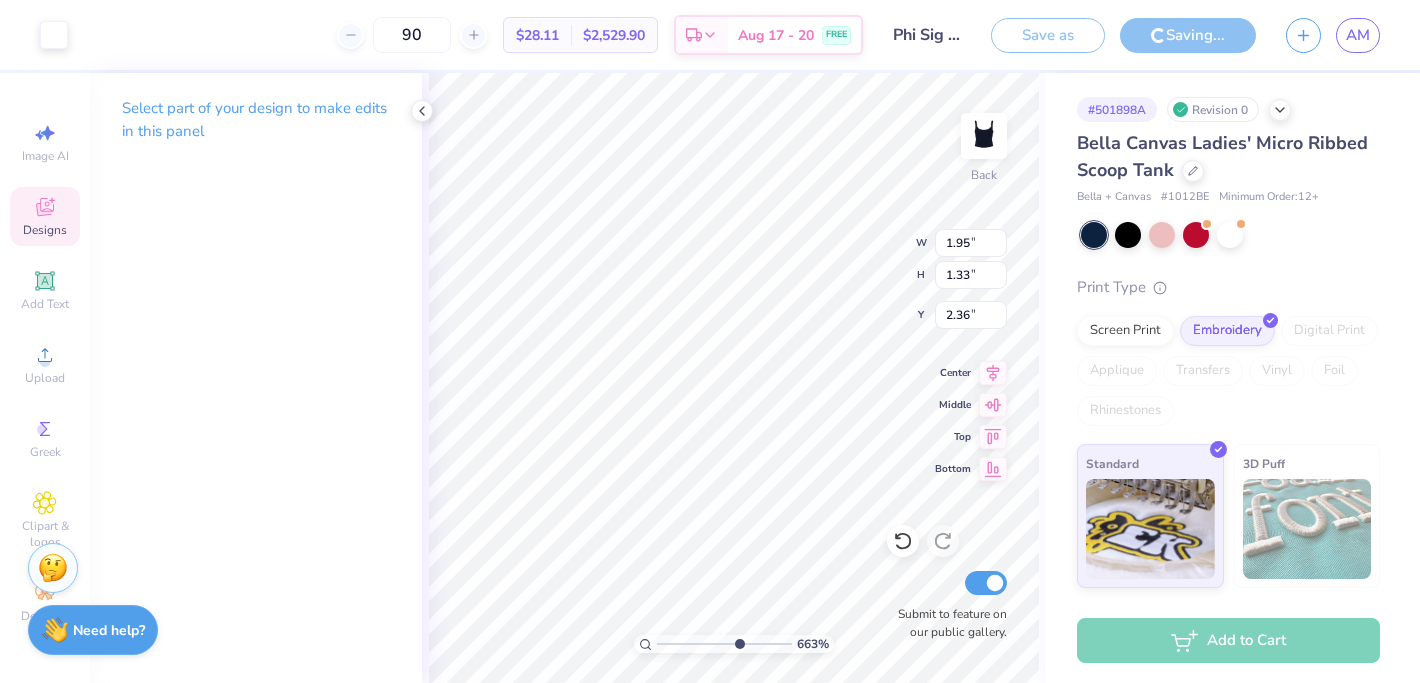 type on "2.39" 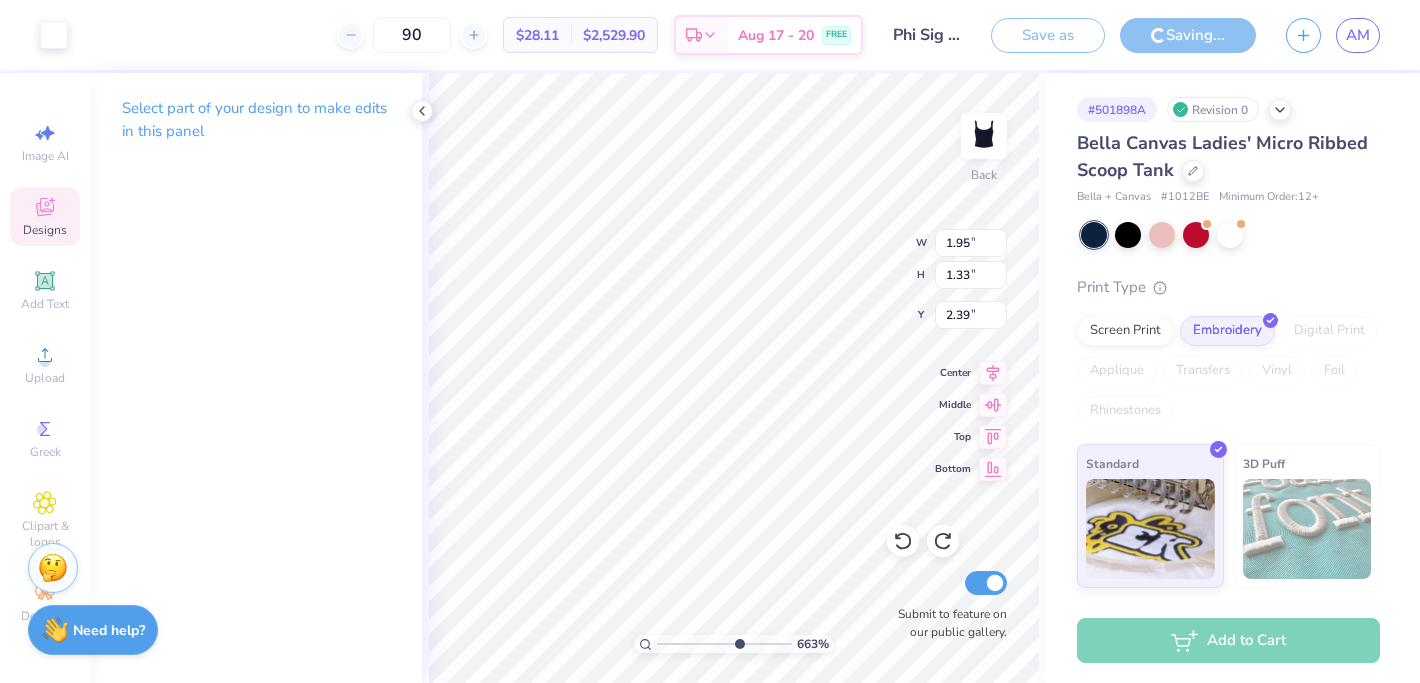 click 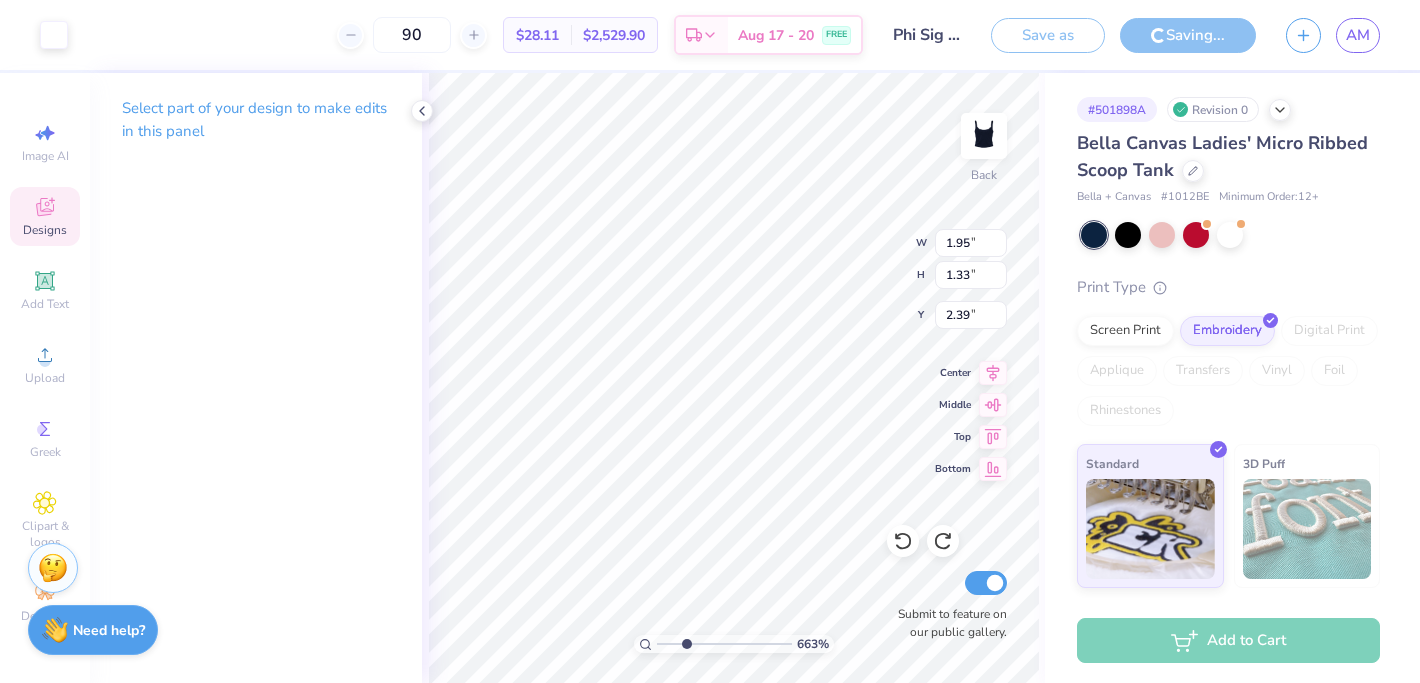 click at bounding box center (724, 644) 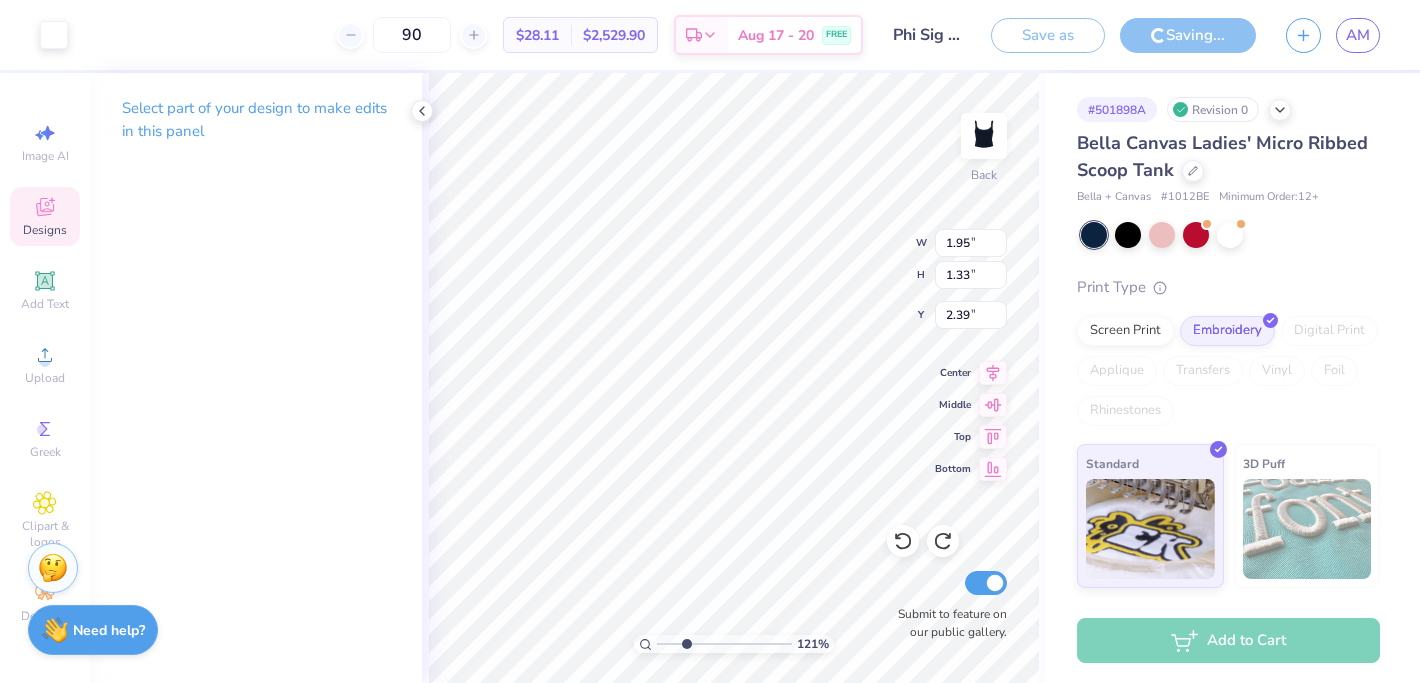 type on "1.22" 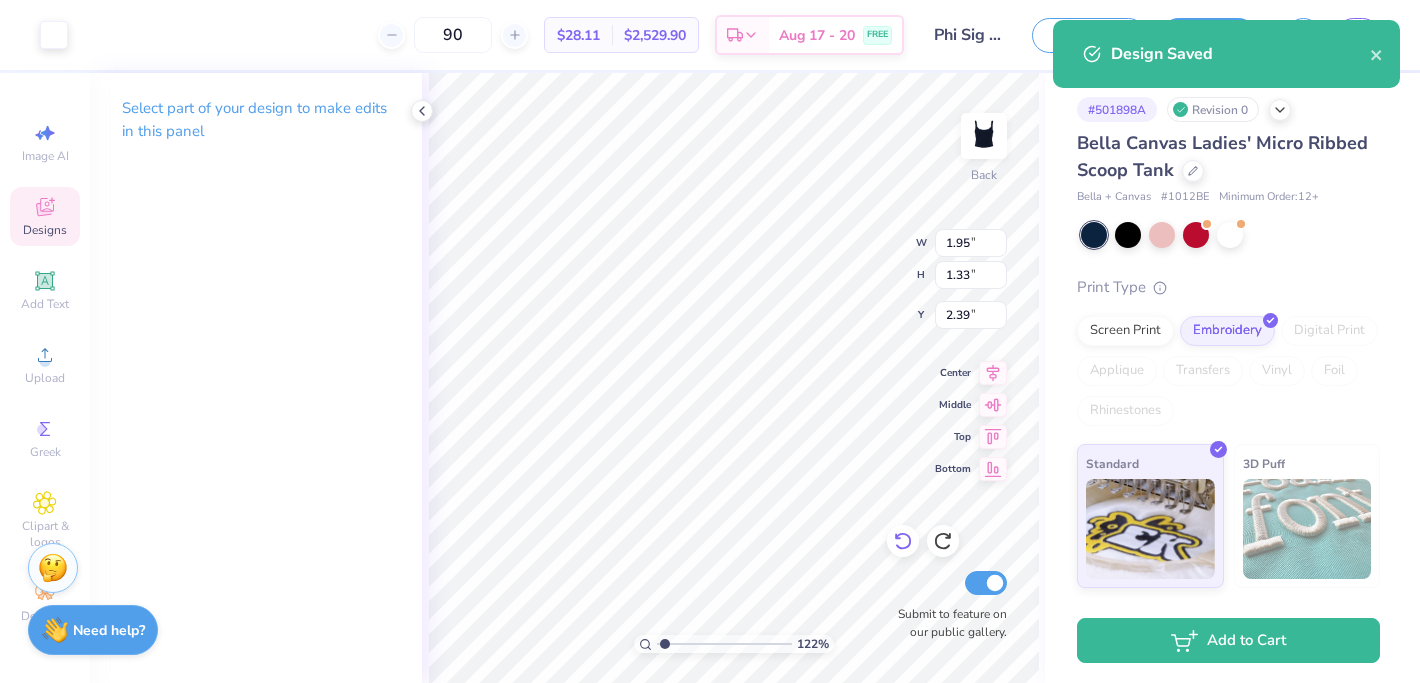 click 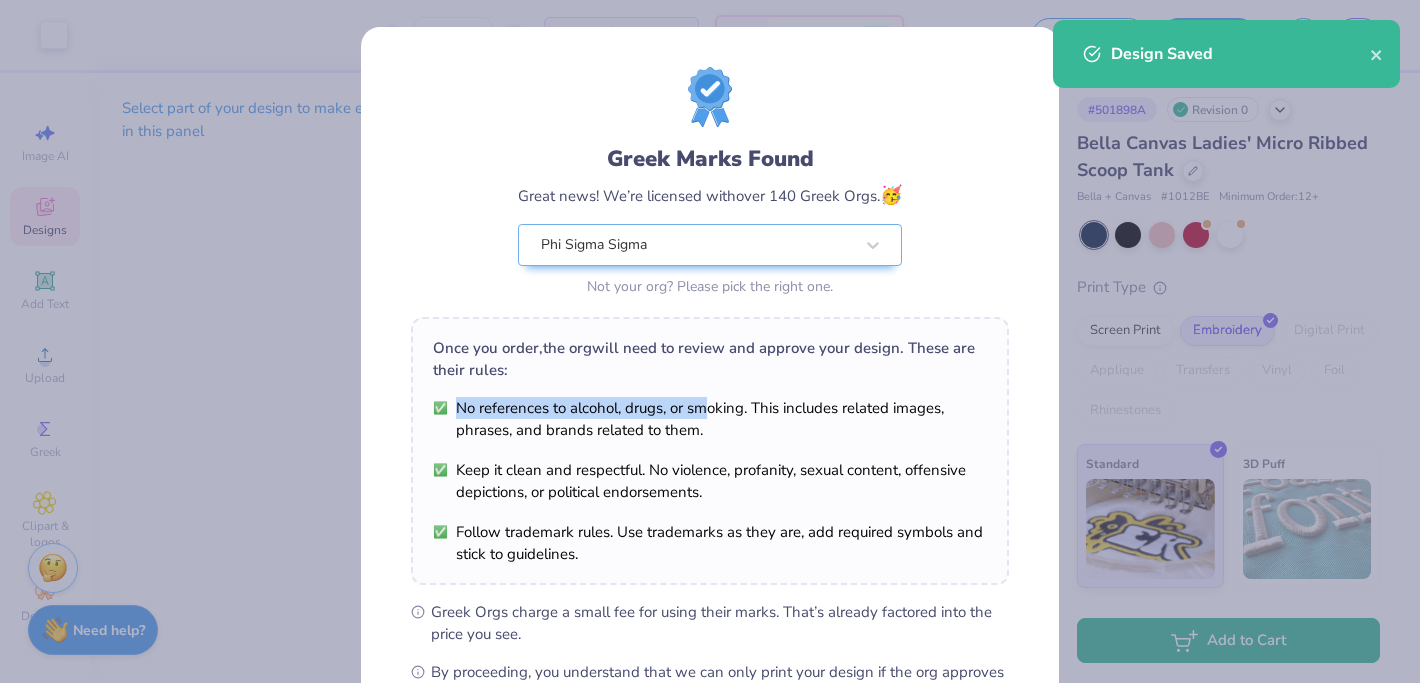 drag, startPoint x: 899, startPoint y: 537, endPoint x: 711, endPoint y: 396, distance: 235 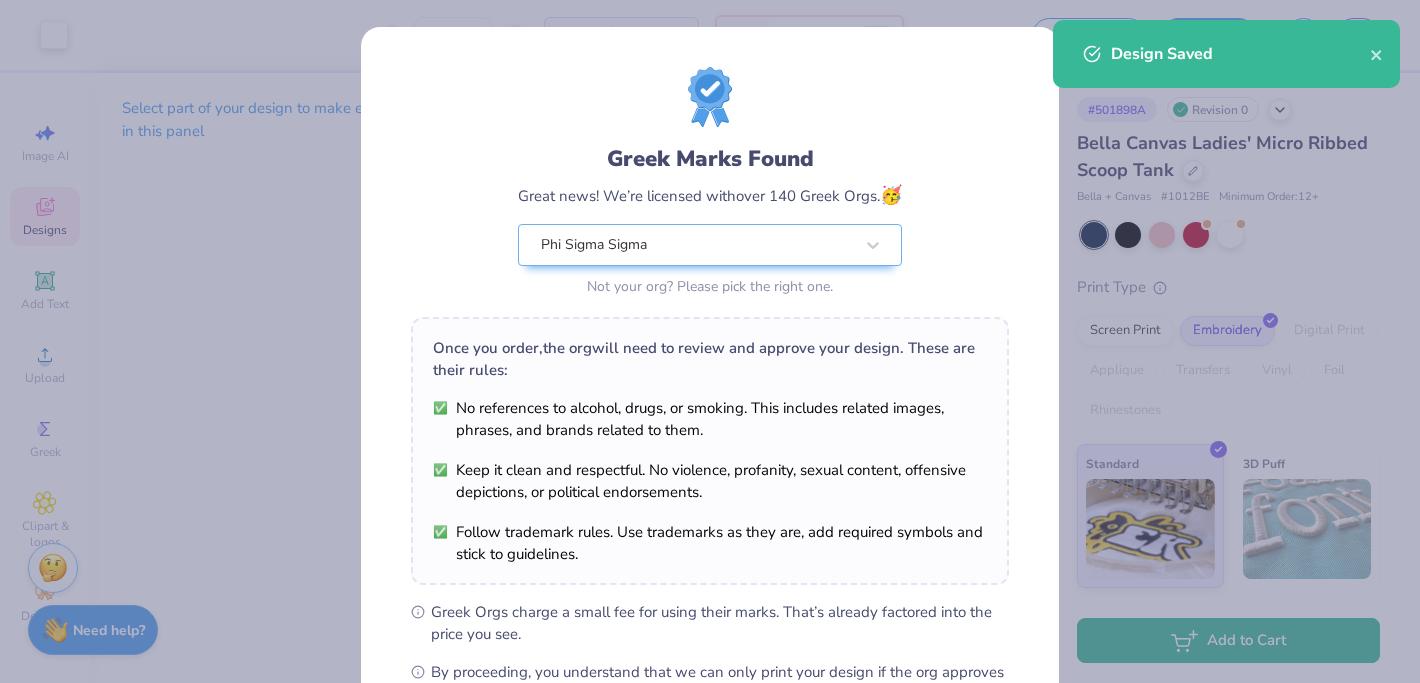 click on "Greek Marks Found Great news! We’re licensed with  over 140 Greek Orgs. 🥳 [ORG] Not your org? Please pick the right one. Once you order,  the org  will need to review and approve your design. These are their rules: No references to alcohol, drugs, or smoking. This includes related images, phrases, and brands related to them. Keep it clean and respectful. No violence, profanity, sexual content, offensive depictions, or political endorsements. Follow trademark rules. Use trademarks as they are, add required symbols and stick to guidelines. Greek Orgs charge a small fee for using their marks. That’s already factored into the price you see. By proceeding, you understand that we can only print your design if the org approves it. If they don’t, our specialists will connect with you to rework the design until they do. We’ll only submit the design if you order. I Understand! No  Greek  marks in your design?" at bounding box center (710, 341) 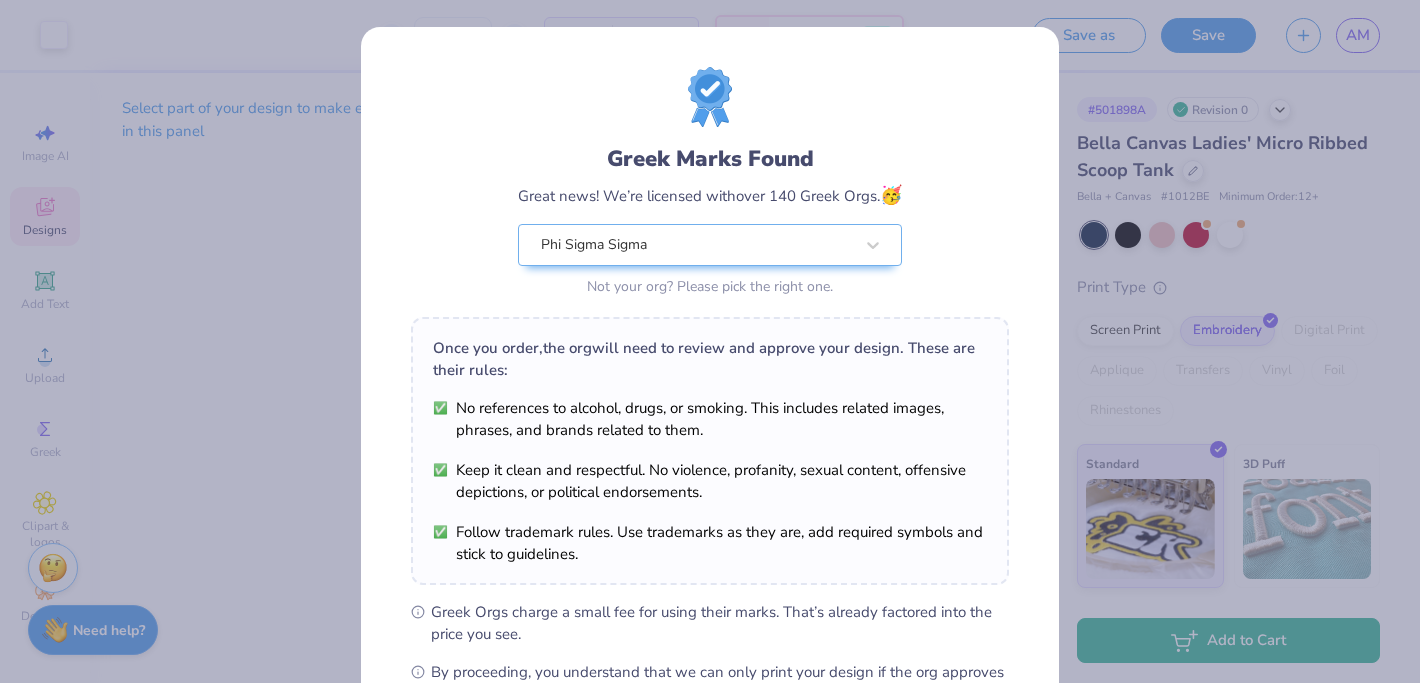 scroll, scrollTop: 253, scrollLeft: 0, axis: vertical 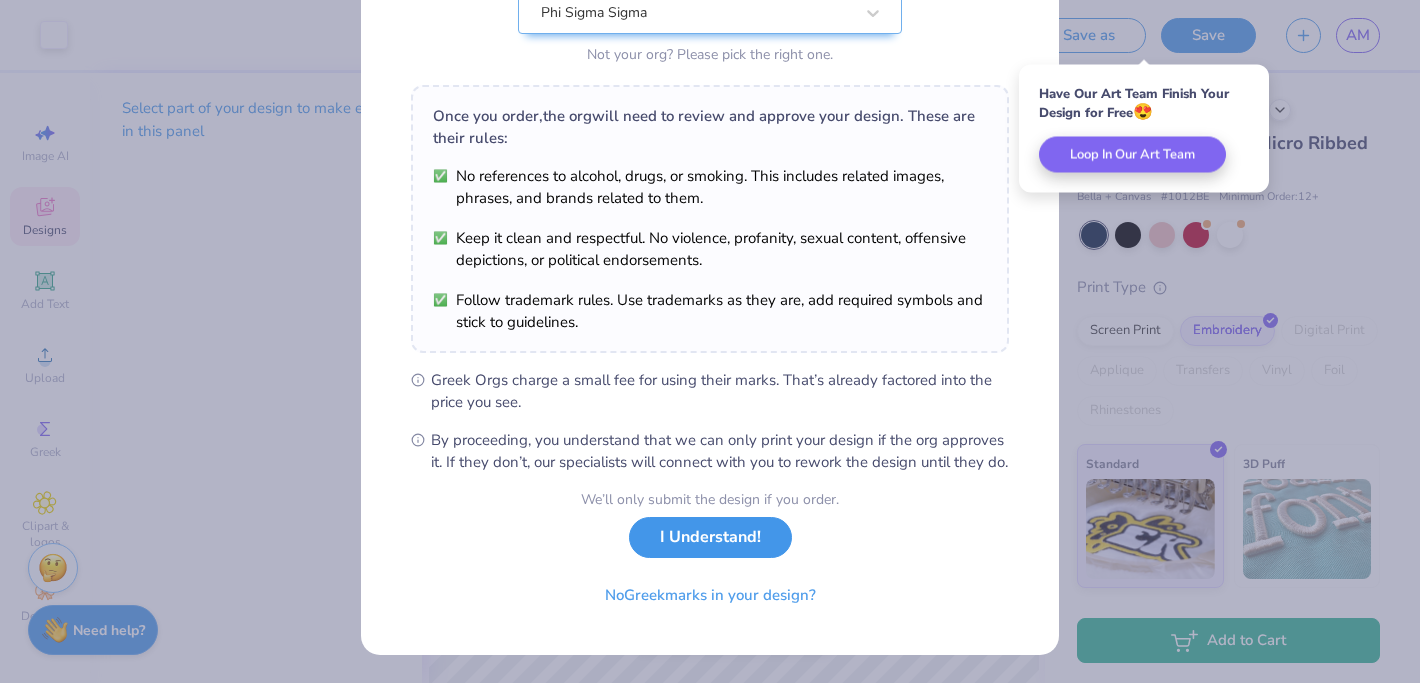 click on "I Understand!" at bounding box center (710, 537) 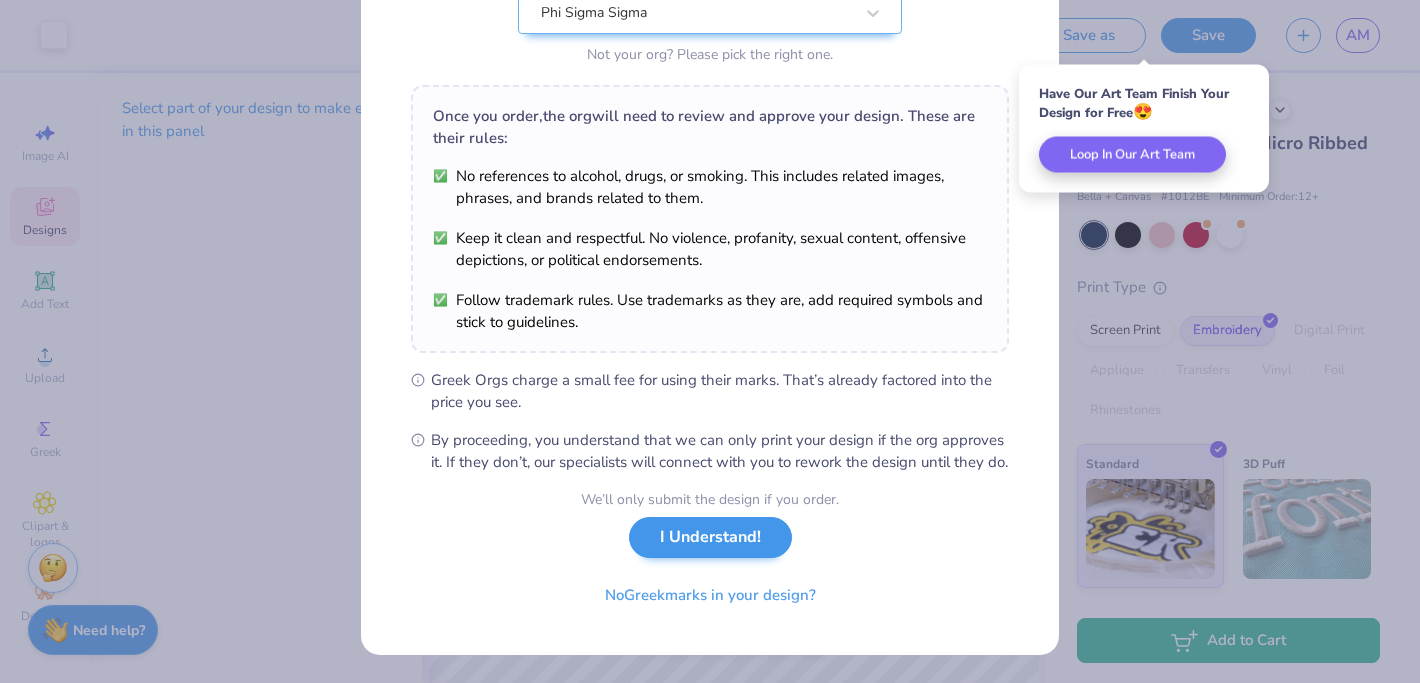 scroll, scrollTop: 0, scrollLeft: 0, axis: both 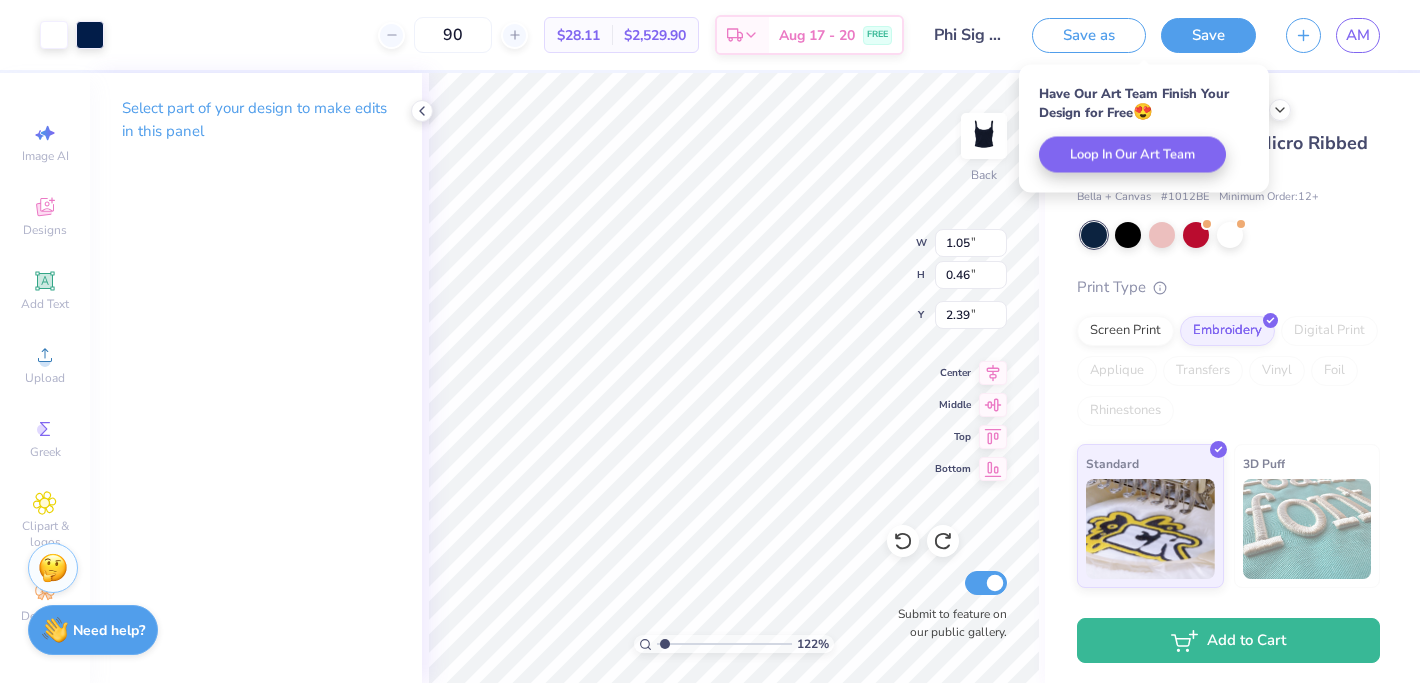 type on "1.05" 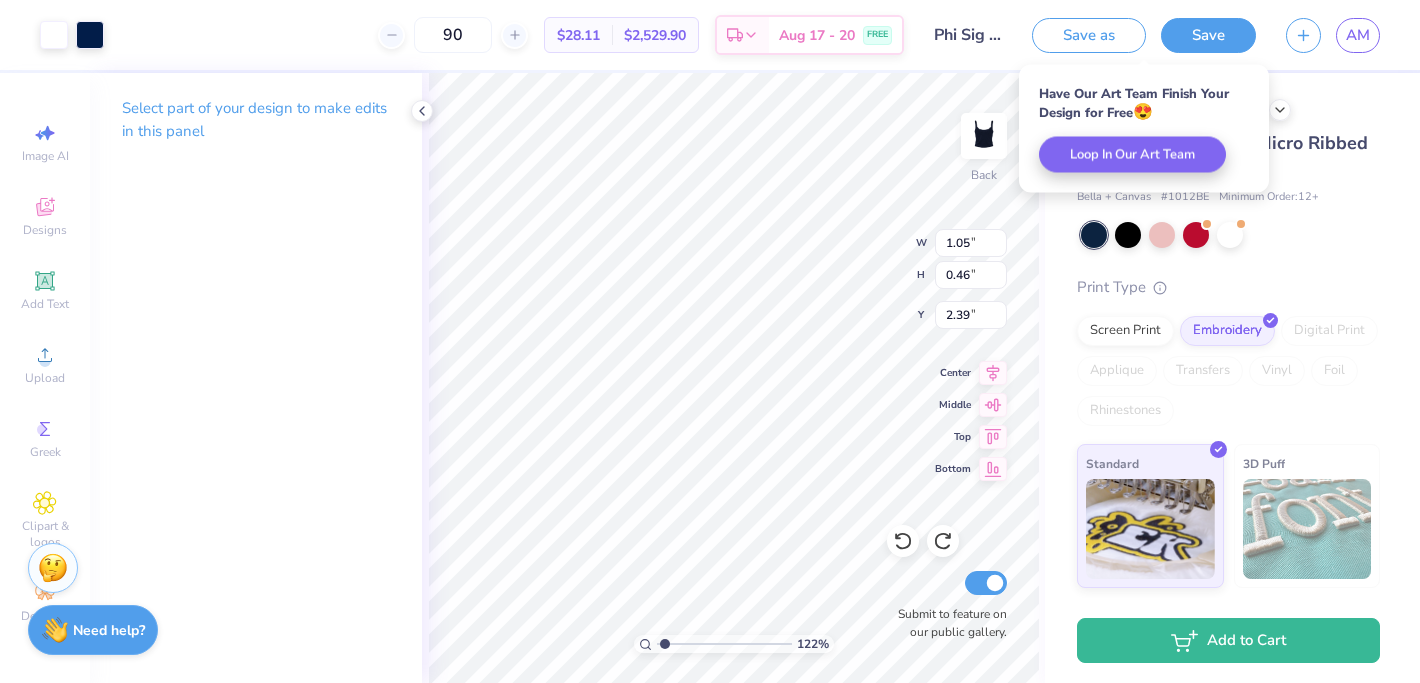 type on "0.46" 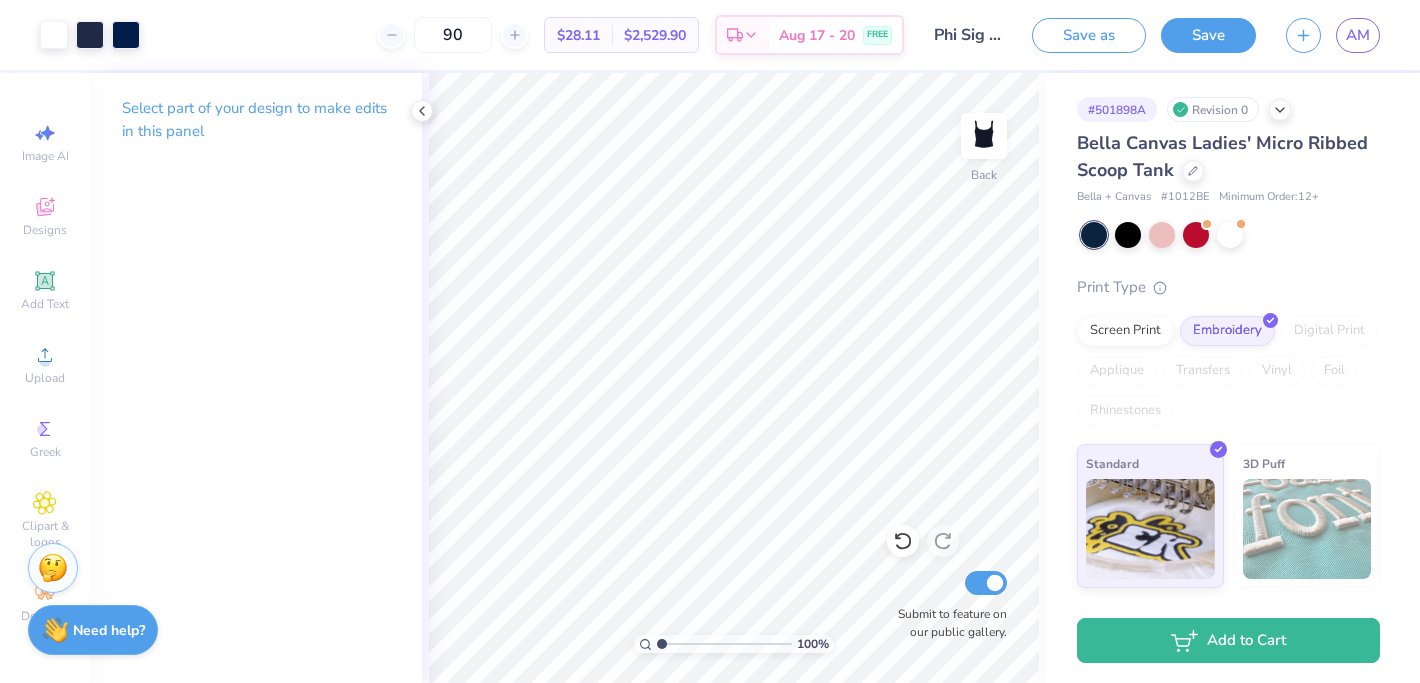 type on "1" 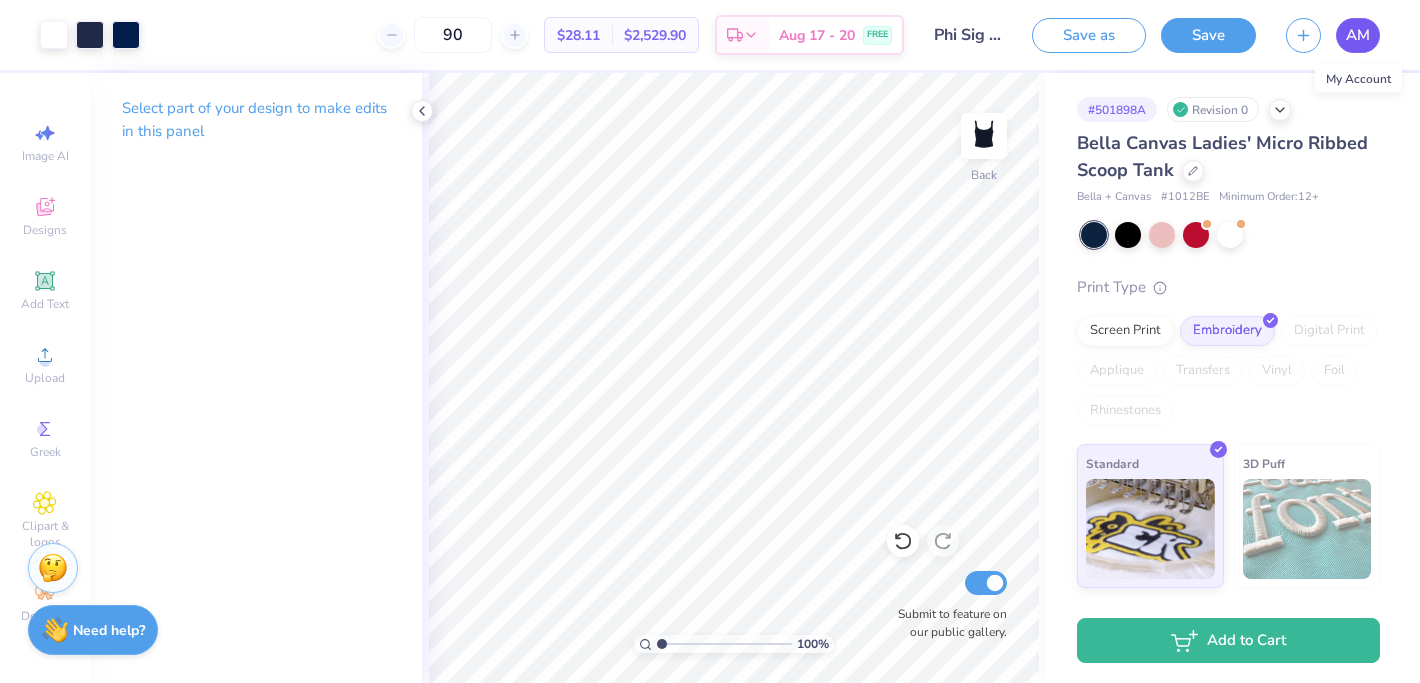click on "AM" at bounding box center (1358, 35) 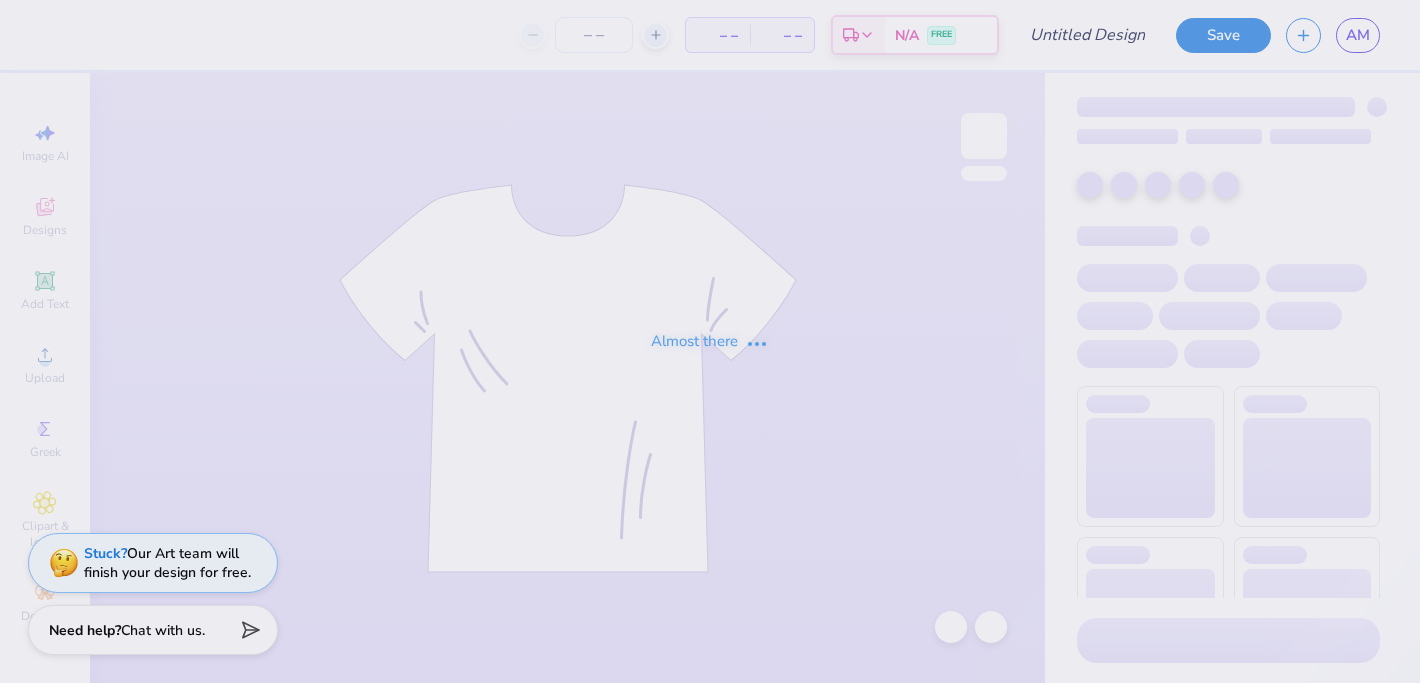 scroll, scrollTop: 0, scrollLeft: 0, axis: both 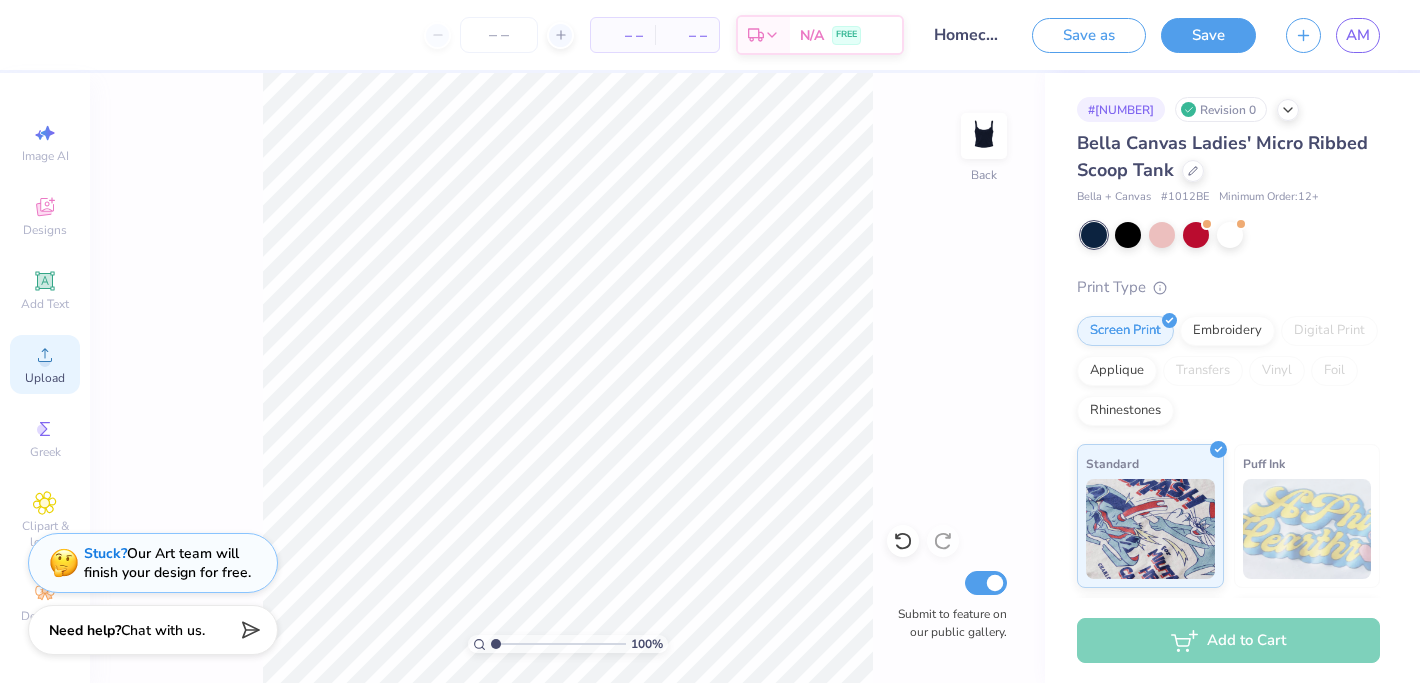 click 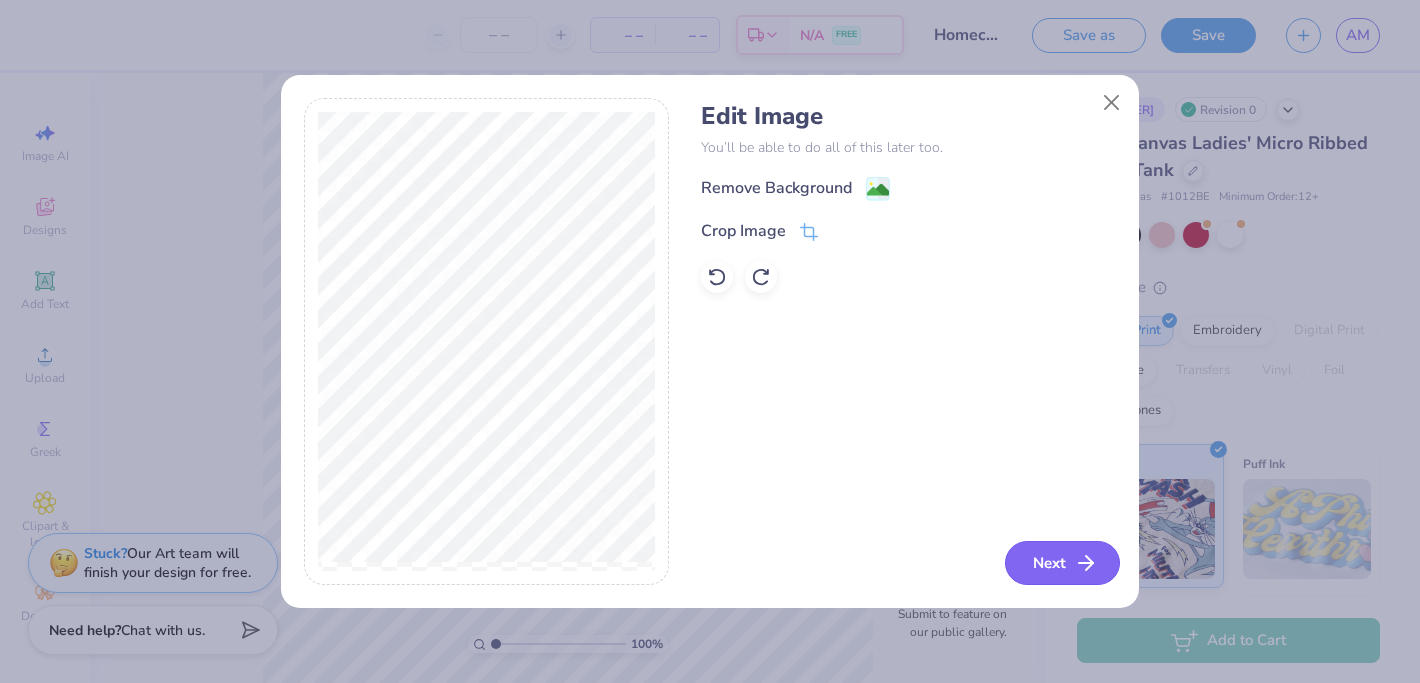 click on "Next" at bounding box center [1062, 563] 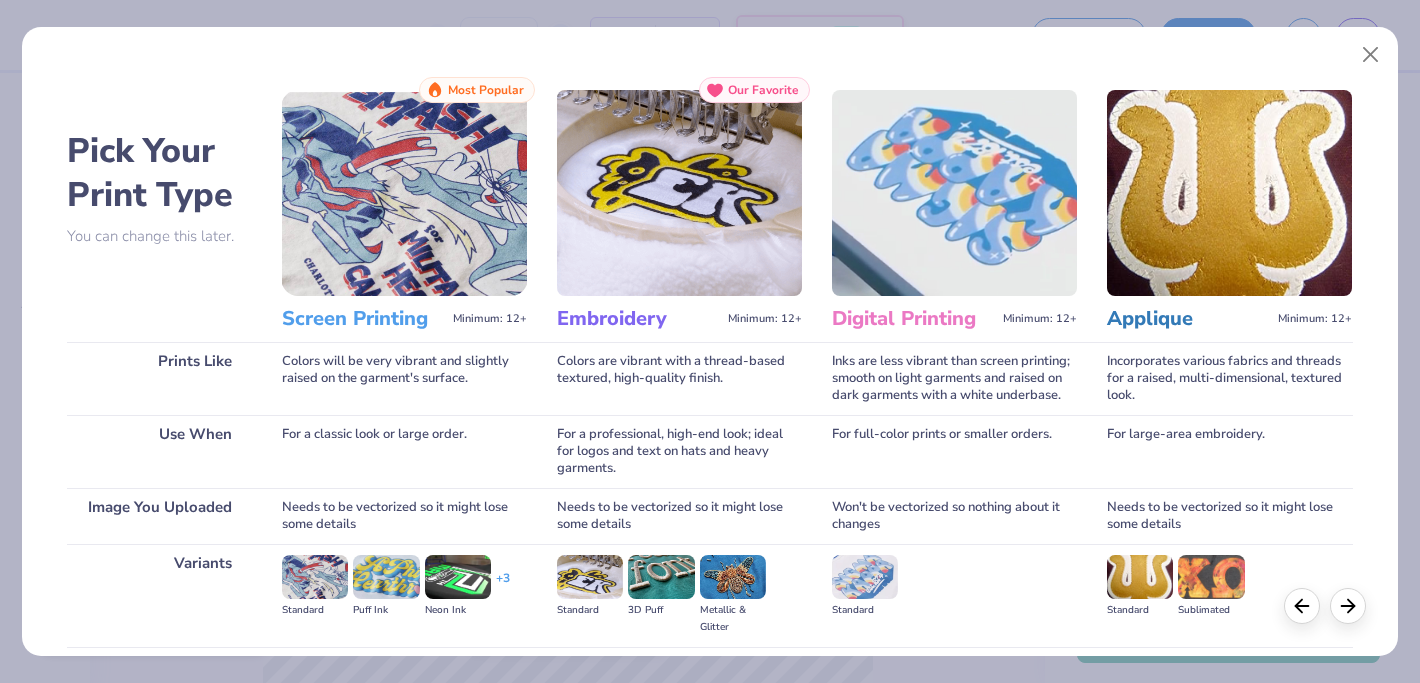 click at bounding box center [404, 193] 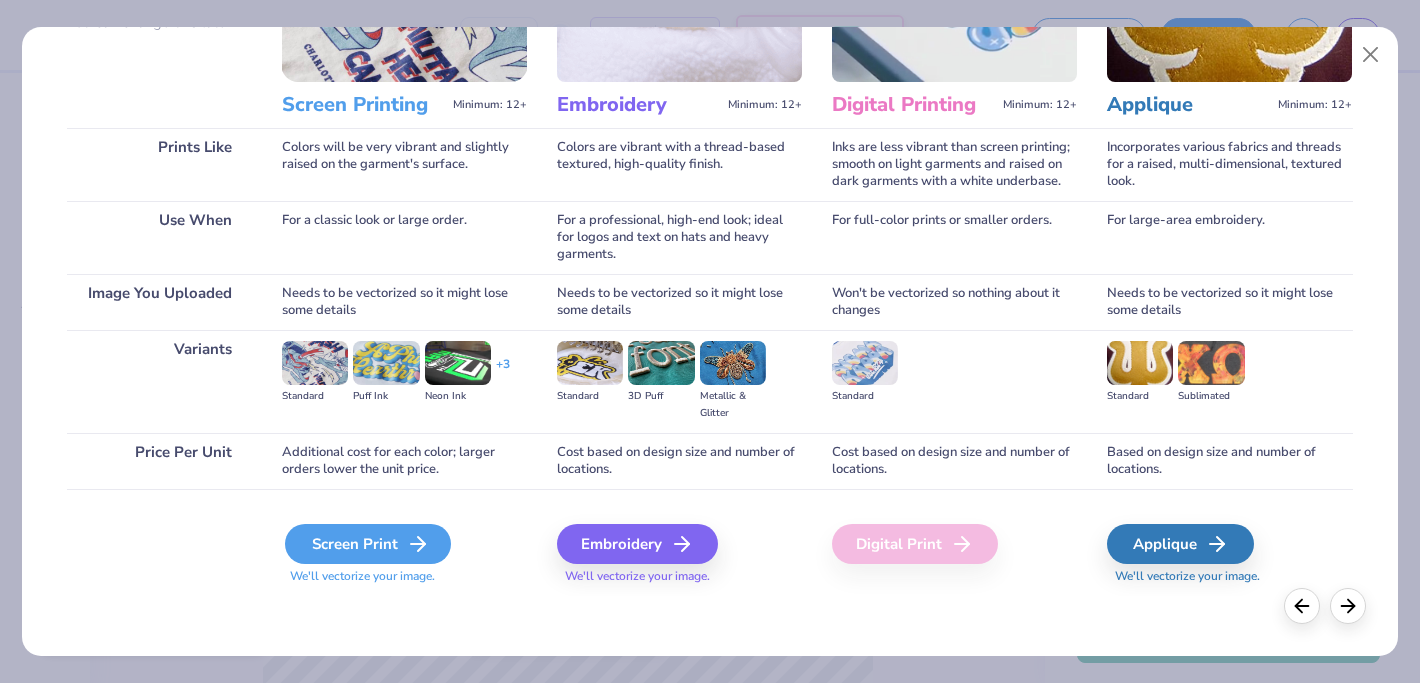 click on "Screen Print" at bounding box center (368, 544) 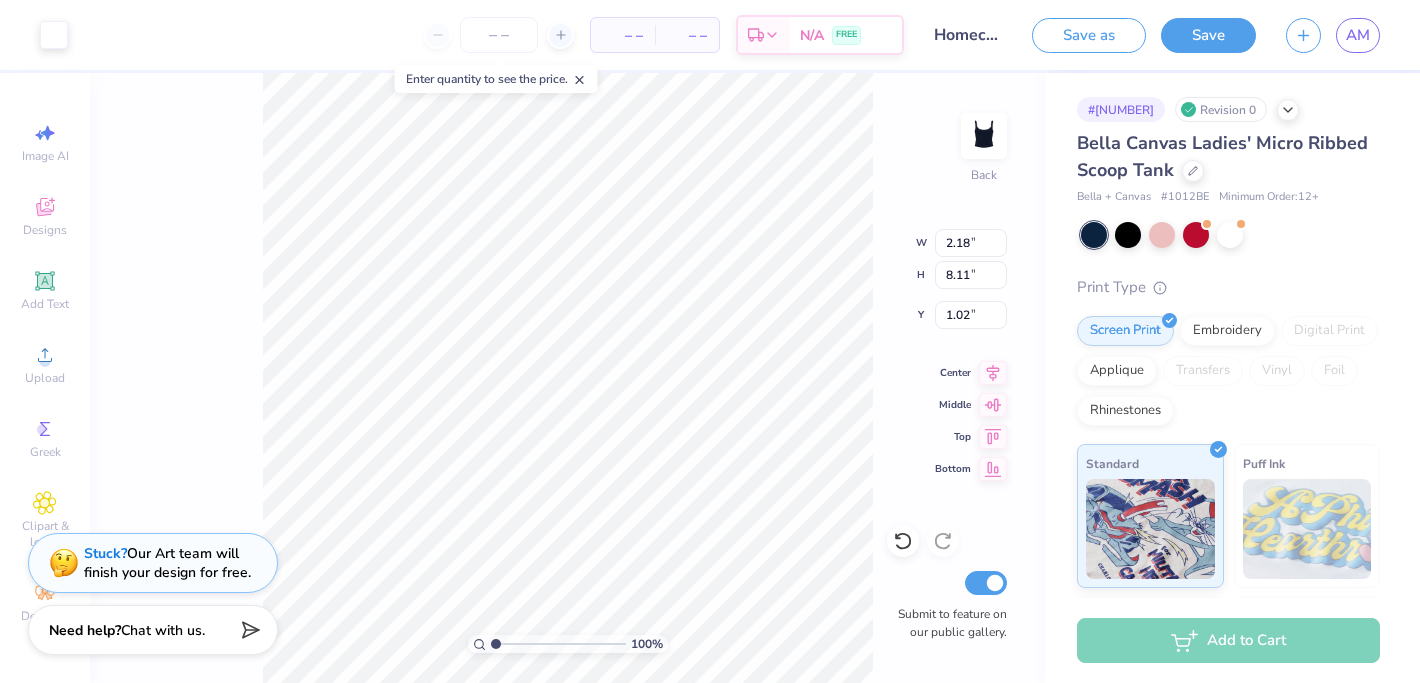type on "8.96" 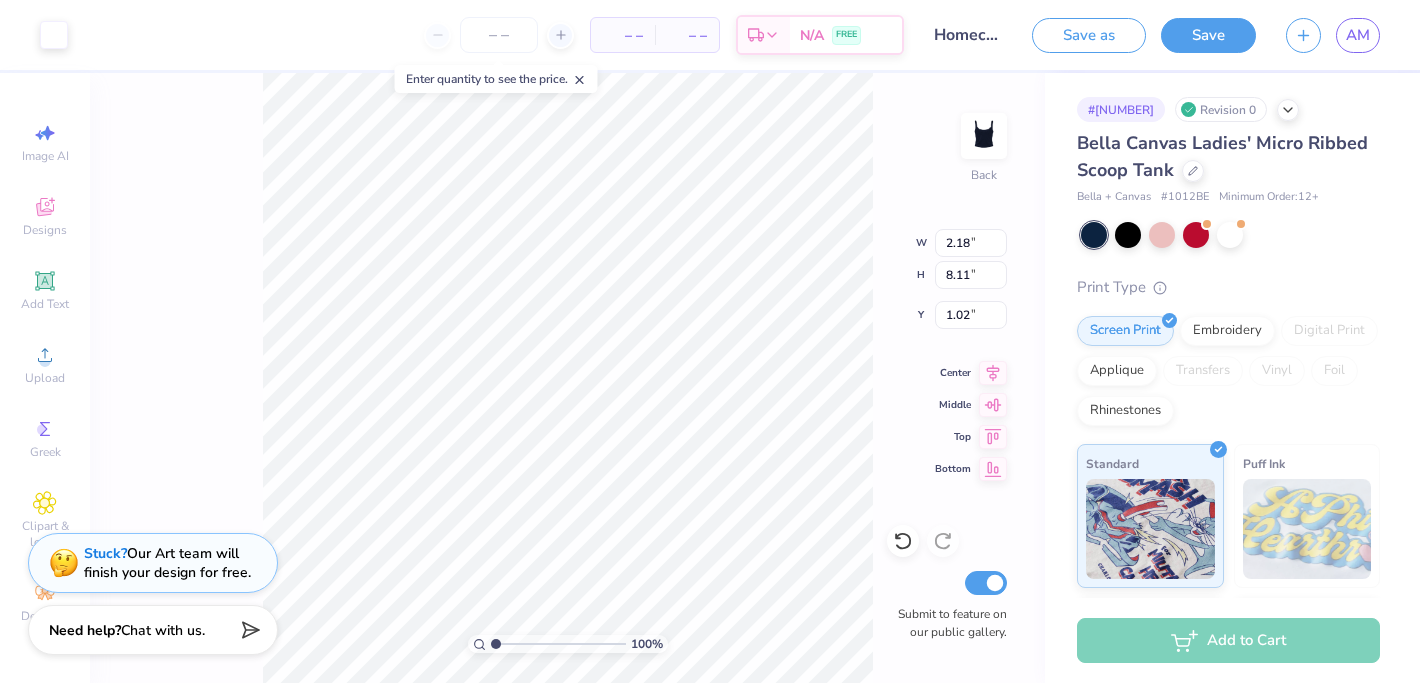 type on "9.66" 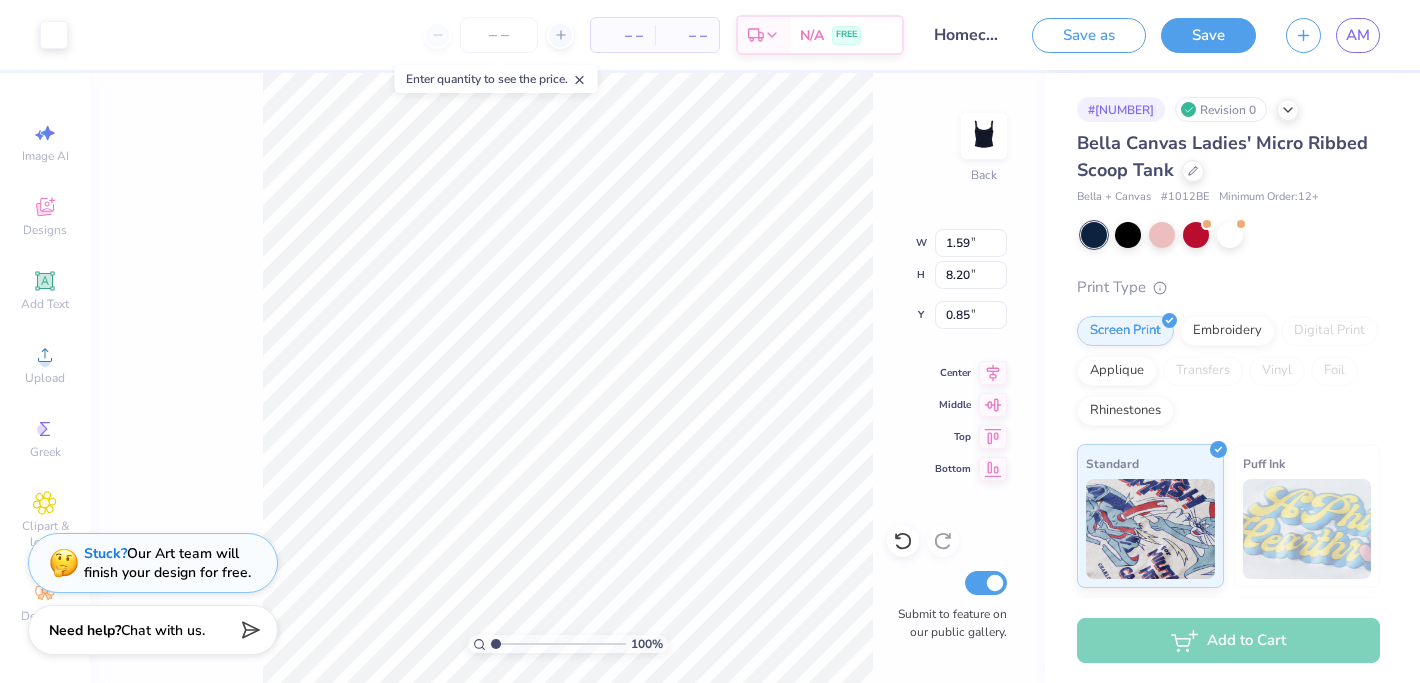 type on "2.29" 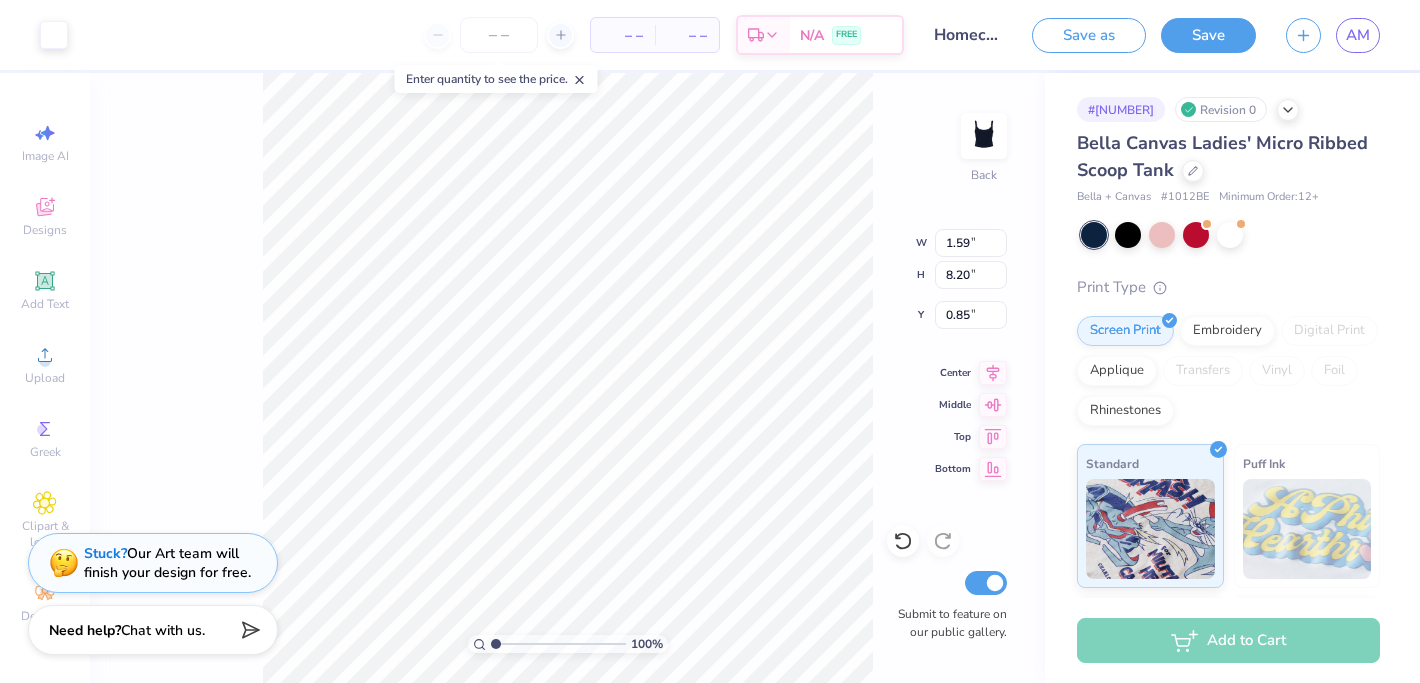 type on "8.08" 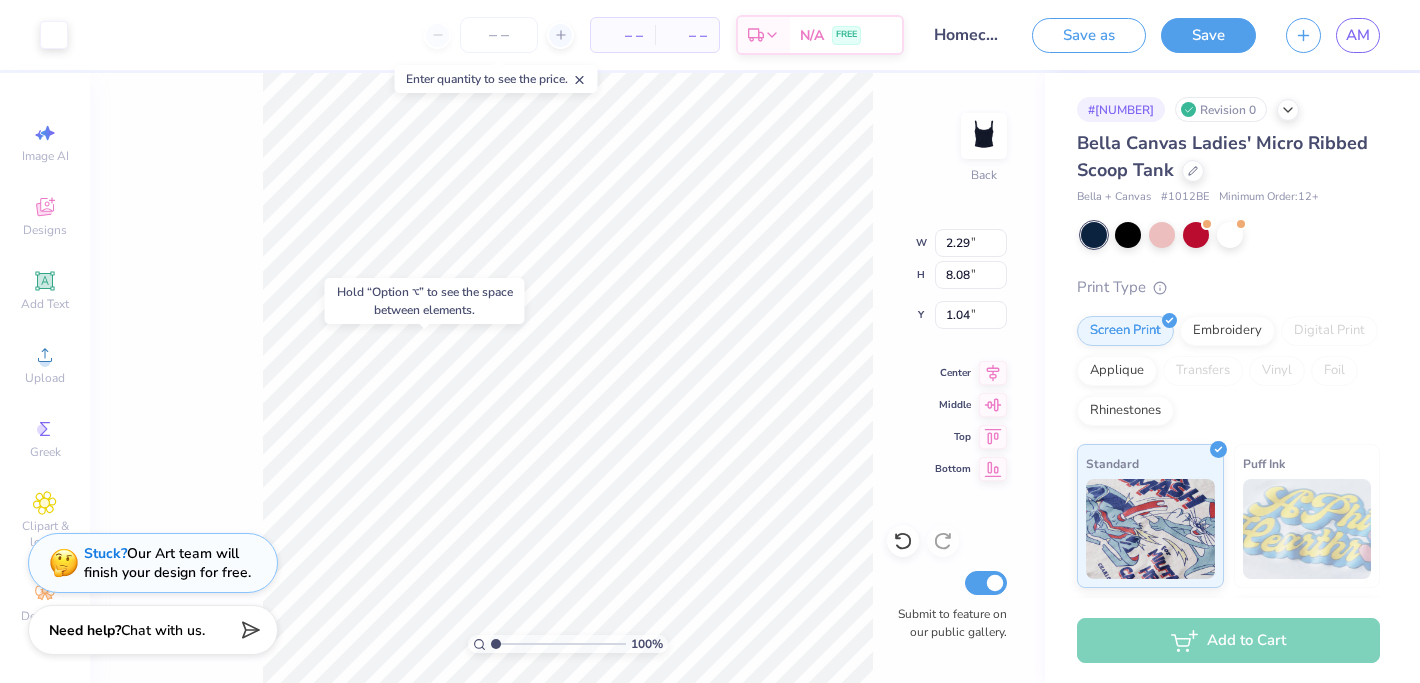 type on "1.19" 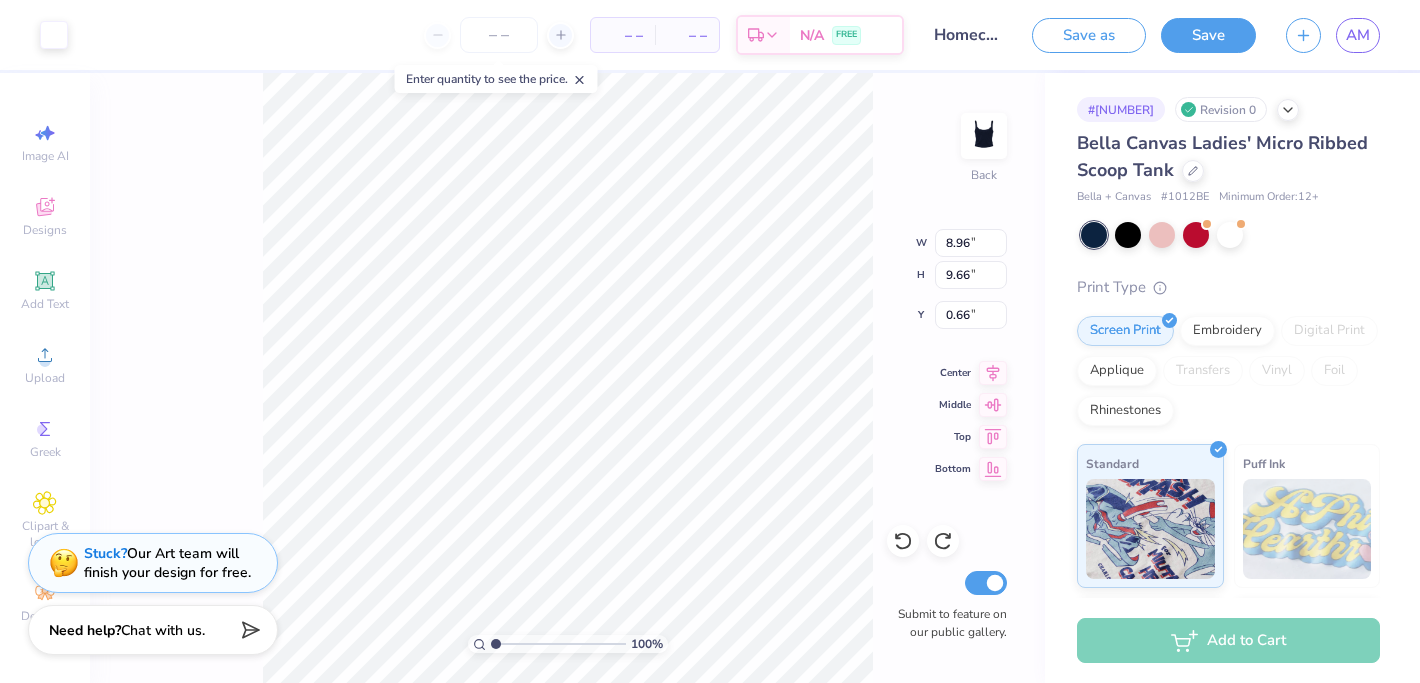 click on "100  % Back W 8.96 8.96 " H 9.66 9.66 " Y 0.66 0.66 " Center Middle Top Bottom Submit to feature on our public gallery." at bounding box center (567, 378) 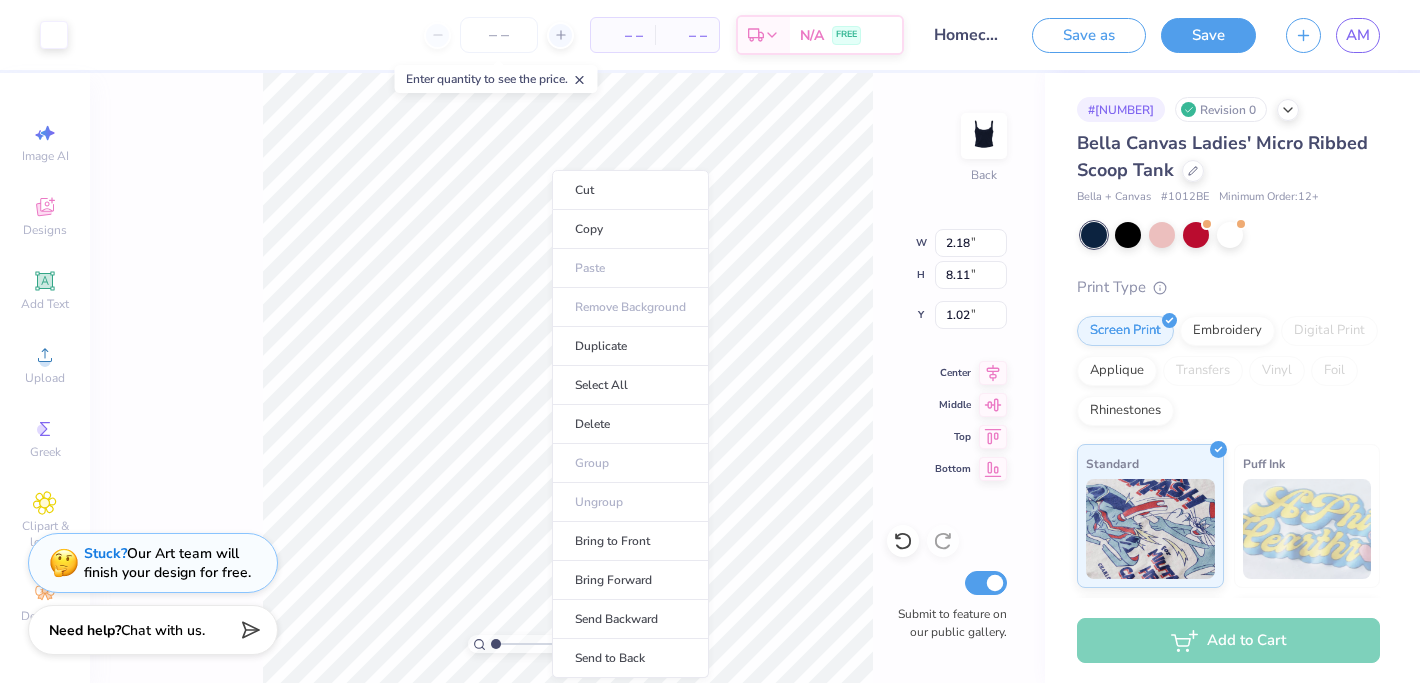 type on "1.98" 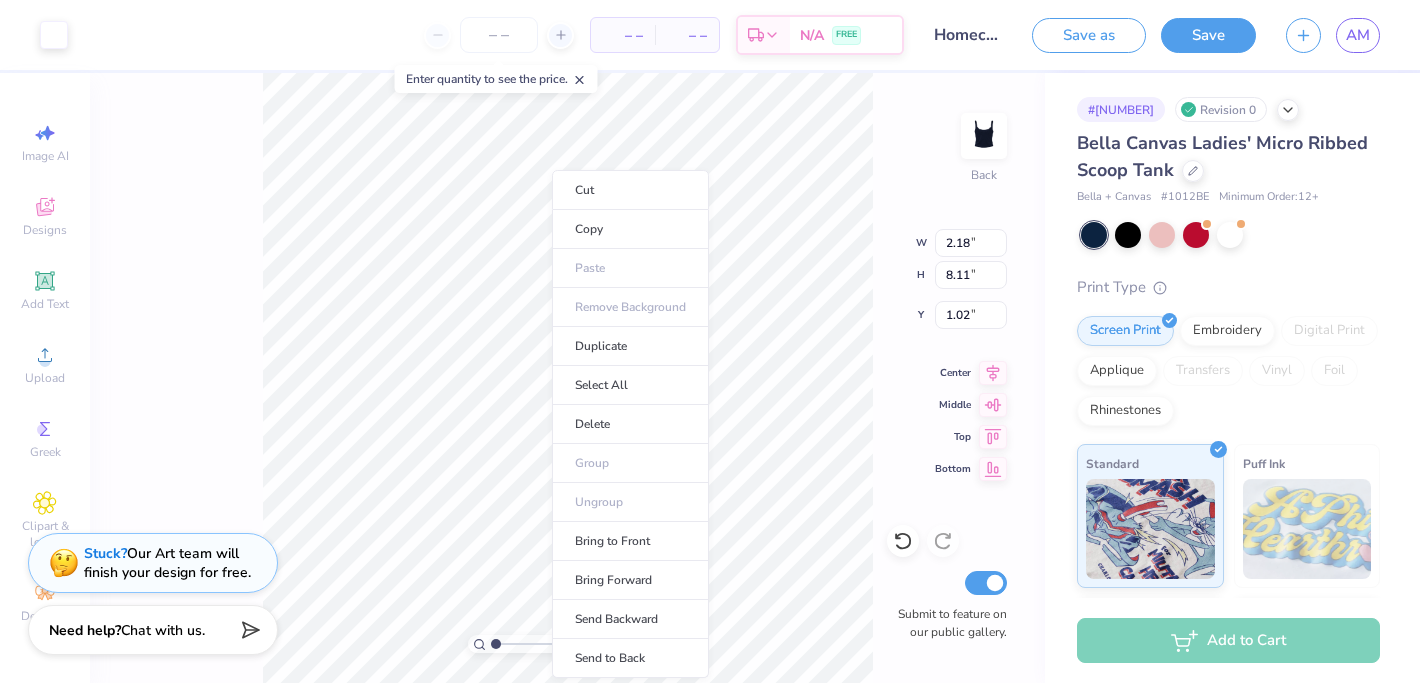 type on "2.92" 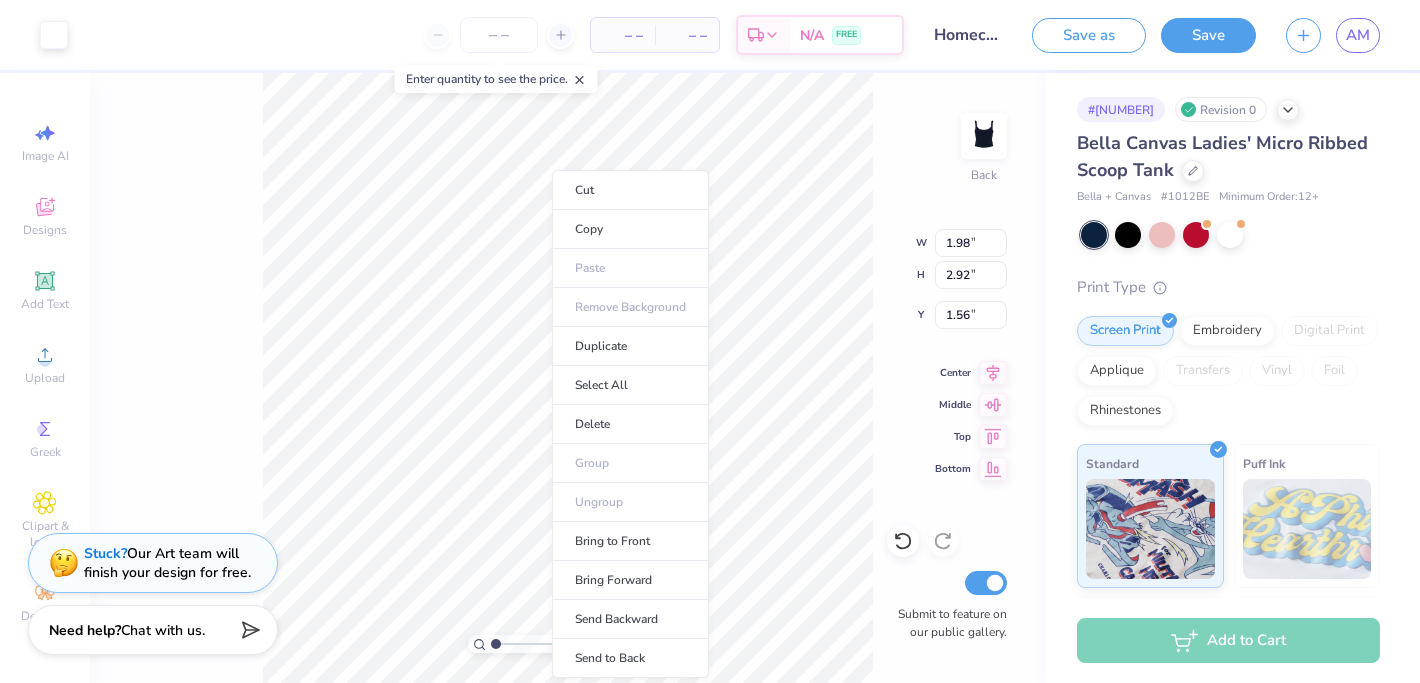 type on "1.48" 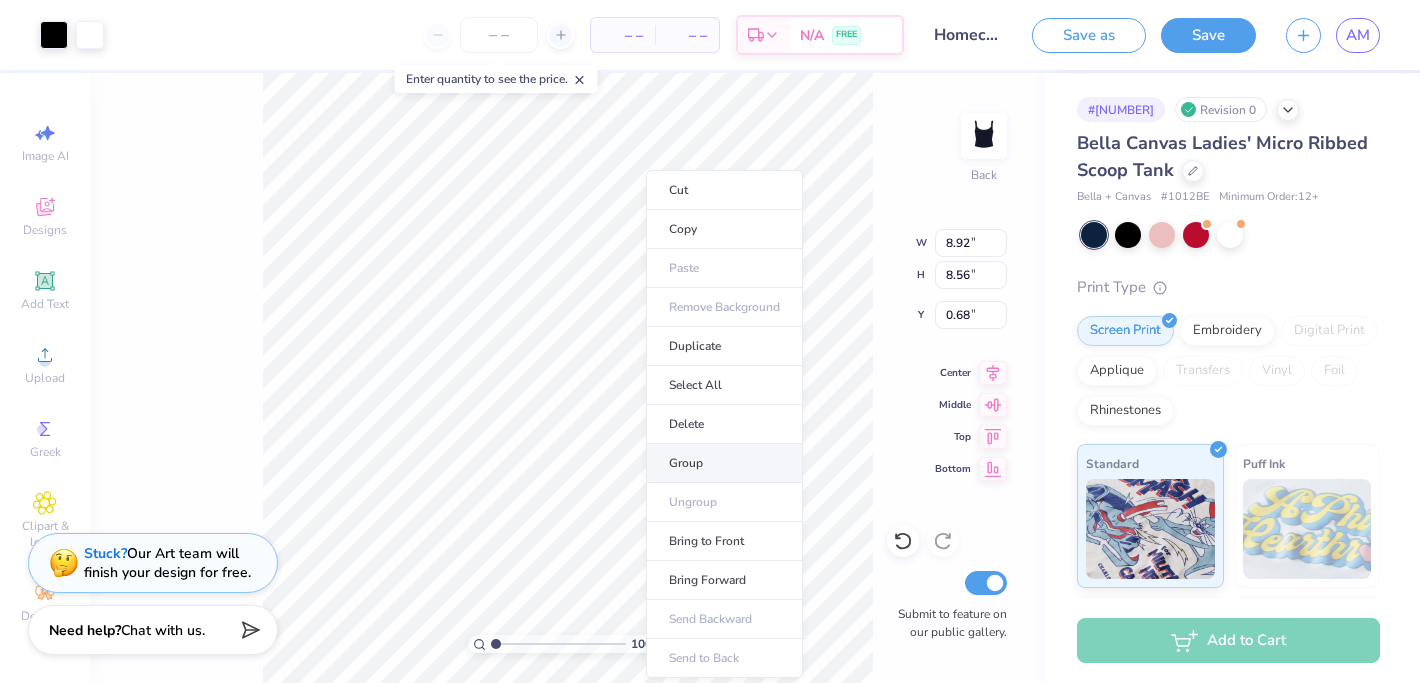 click on "Group" at bounding box center [724, 463] 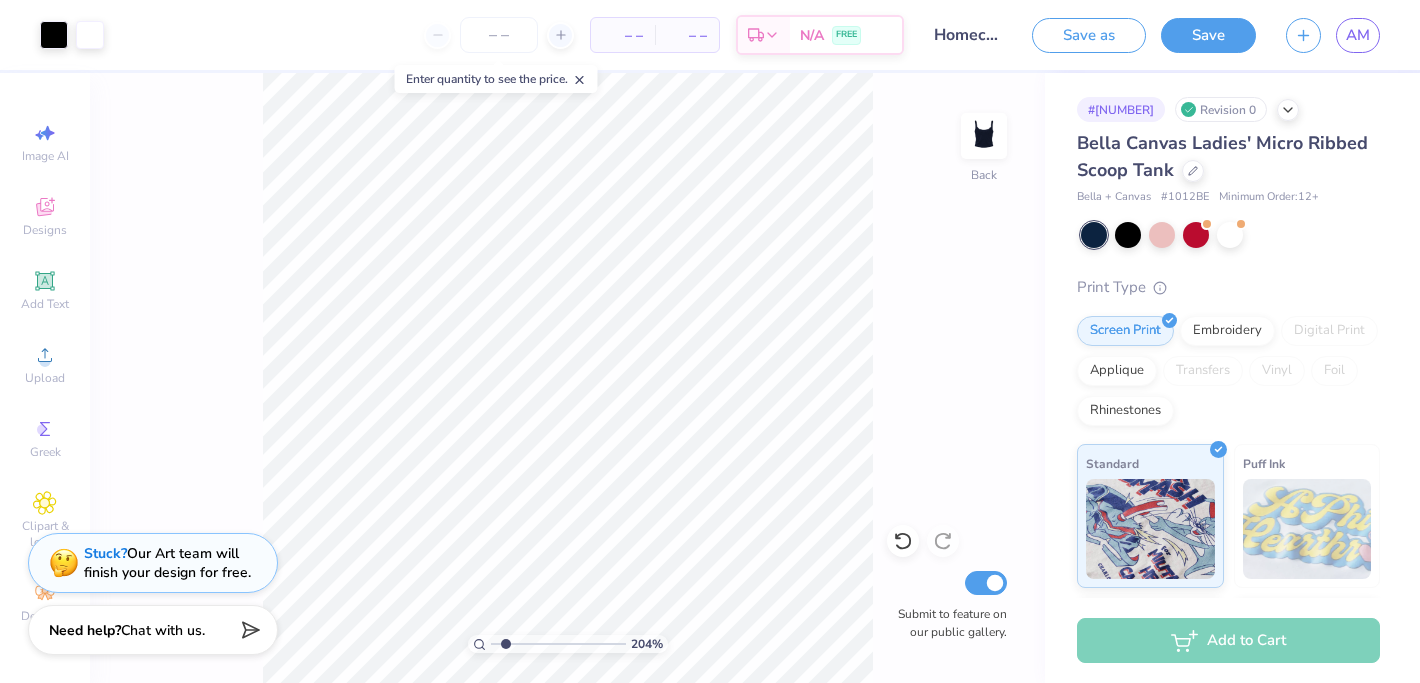 type on "1.79" 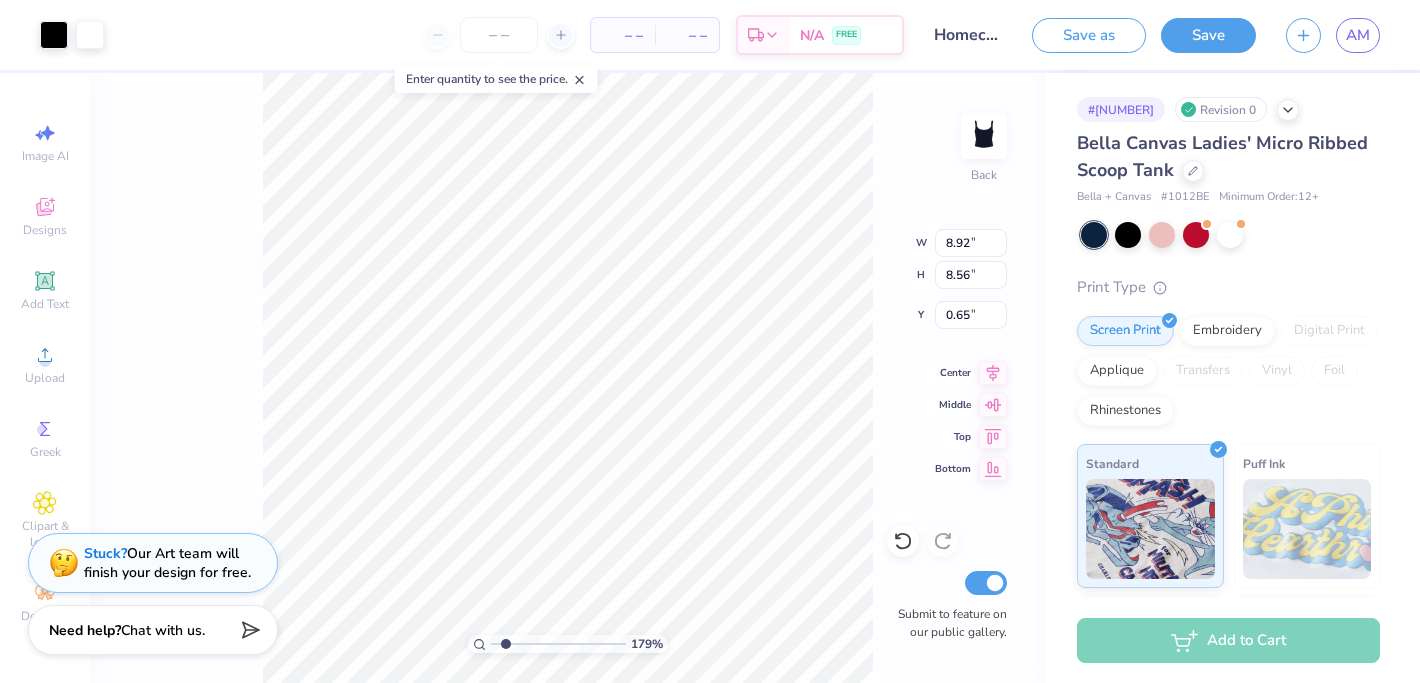 type on "4.69" 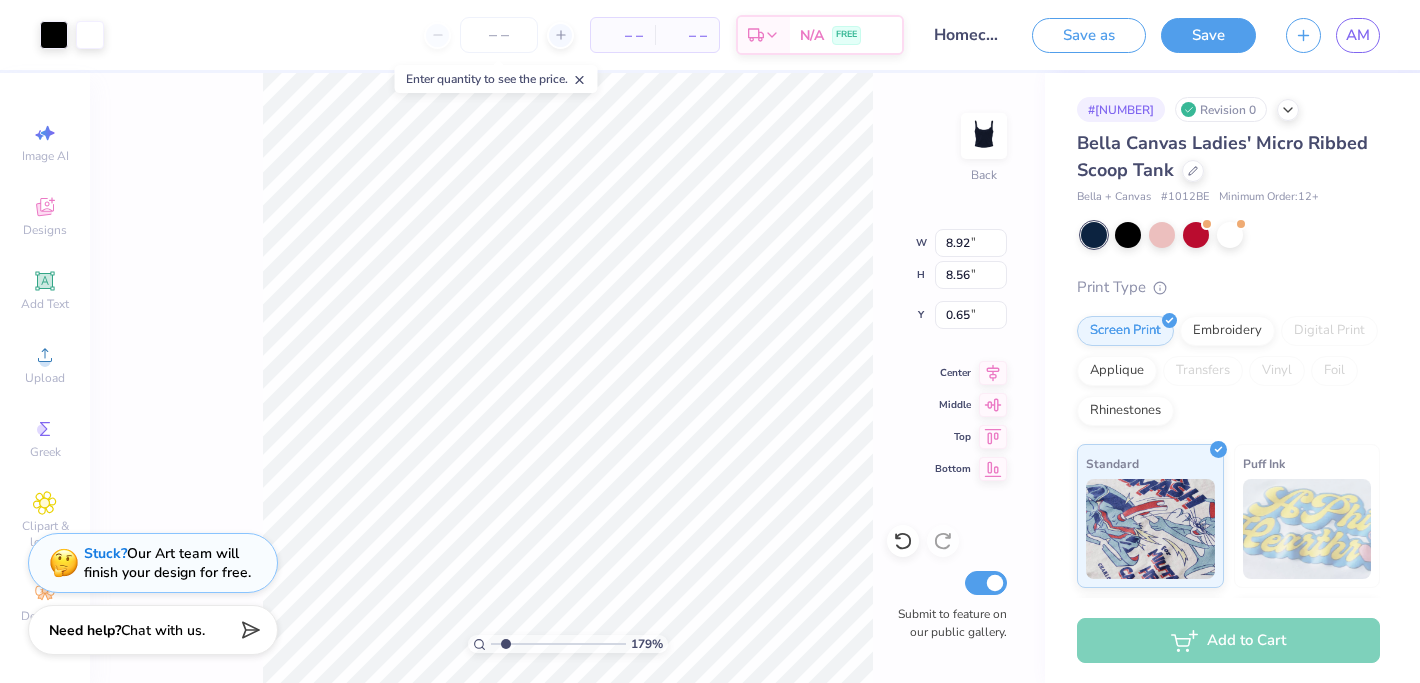 type on "4.50" 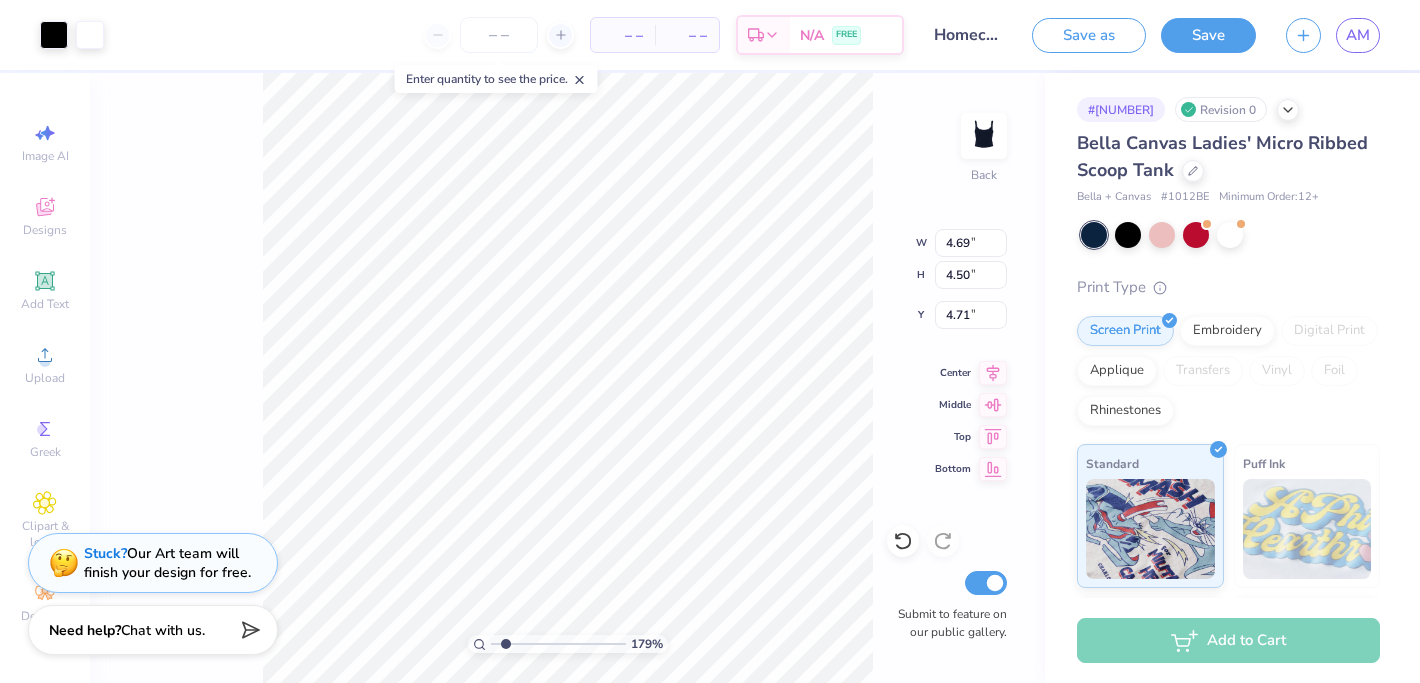 type on "1.00" 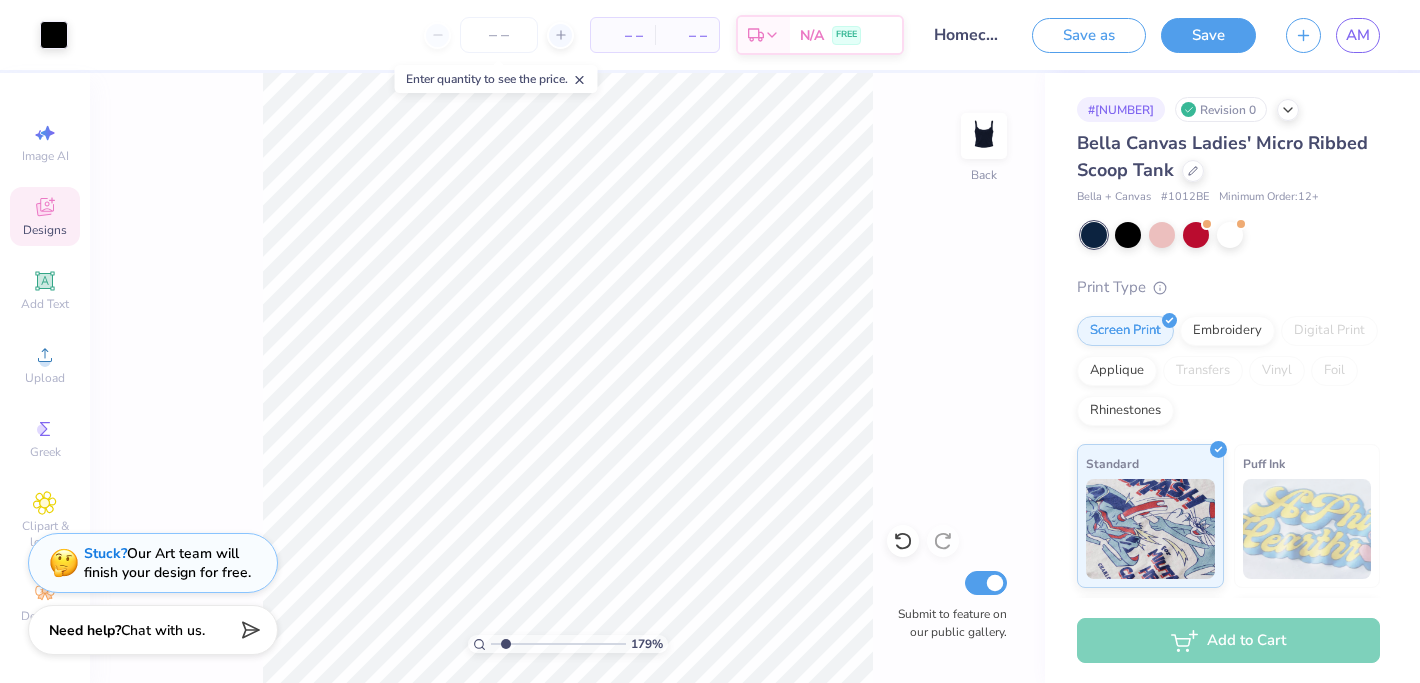 click on "Designs" at bounding box center [45, 230] 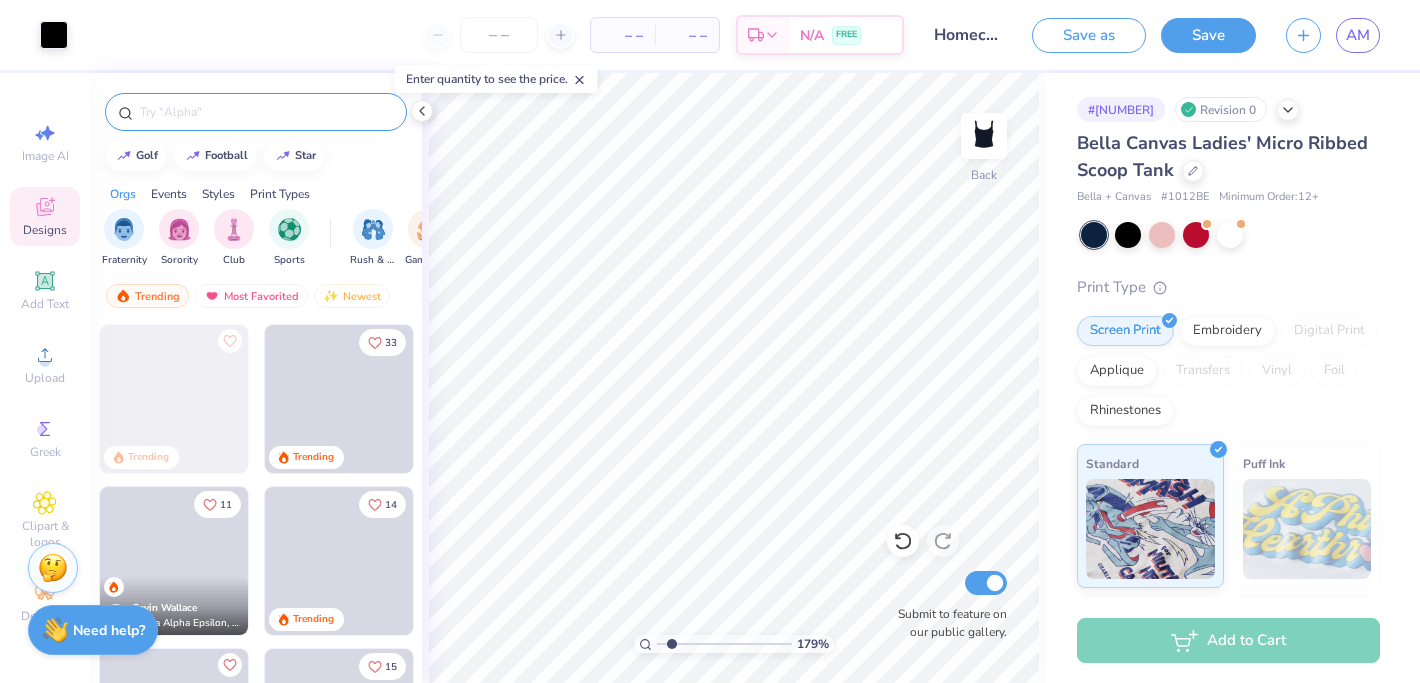 click at bounding box center (256, 112) 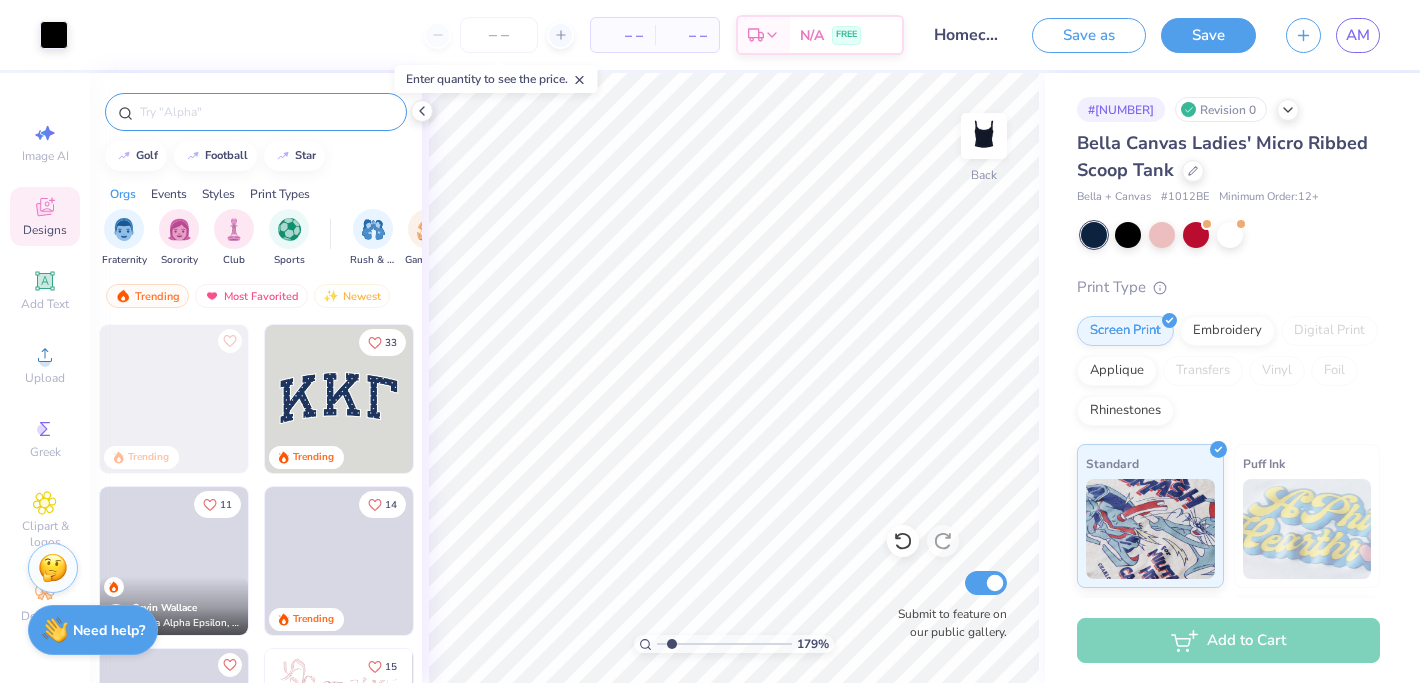 click at bounding box center [256, 112] 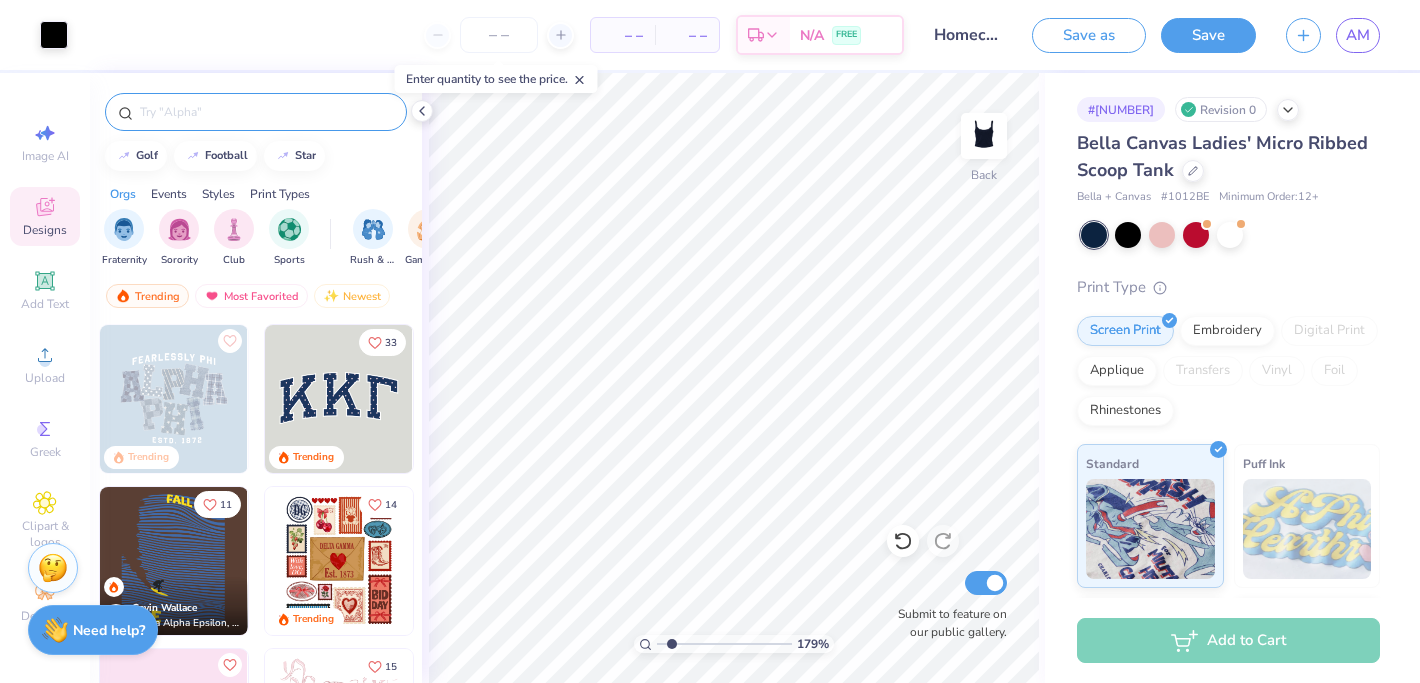 click at bounding box center (266, 112) 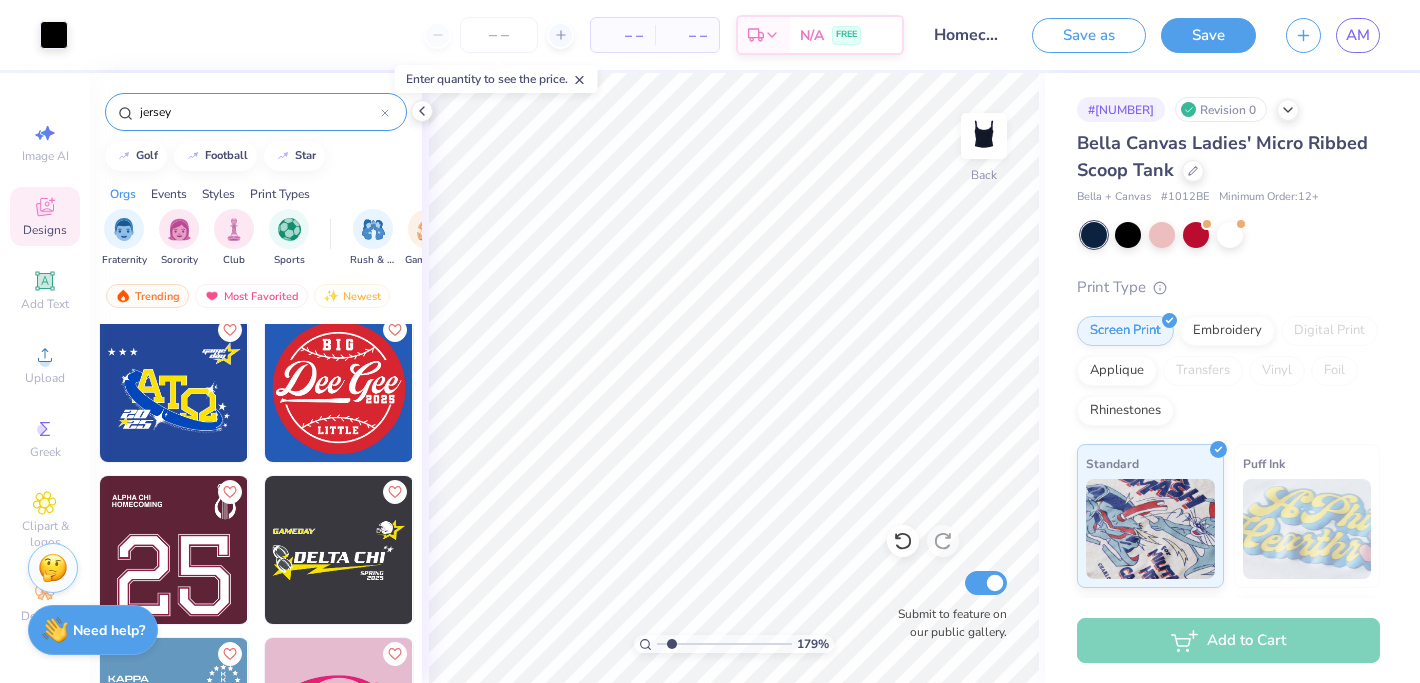 scroll, scrollTop: 2149, scrollLeft: 0, axis: vertical 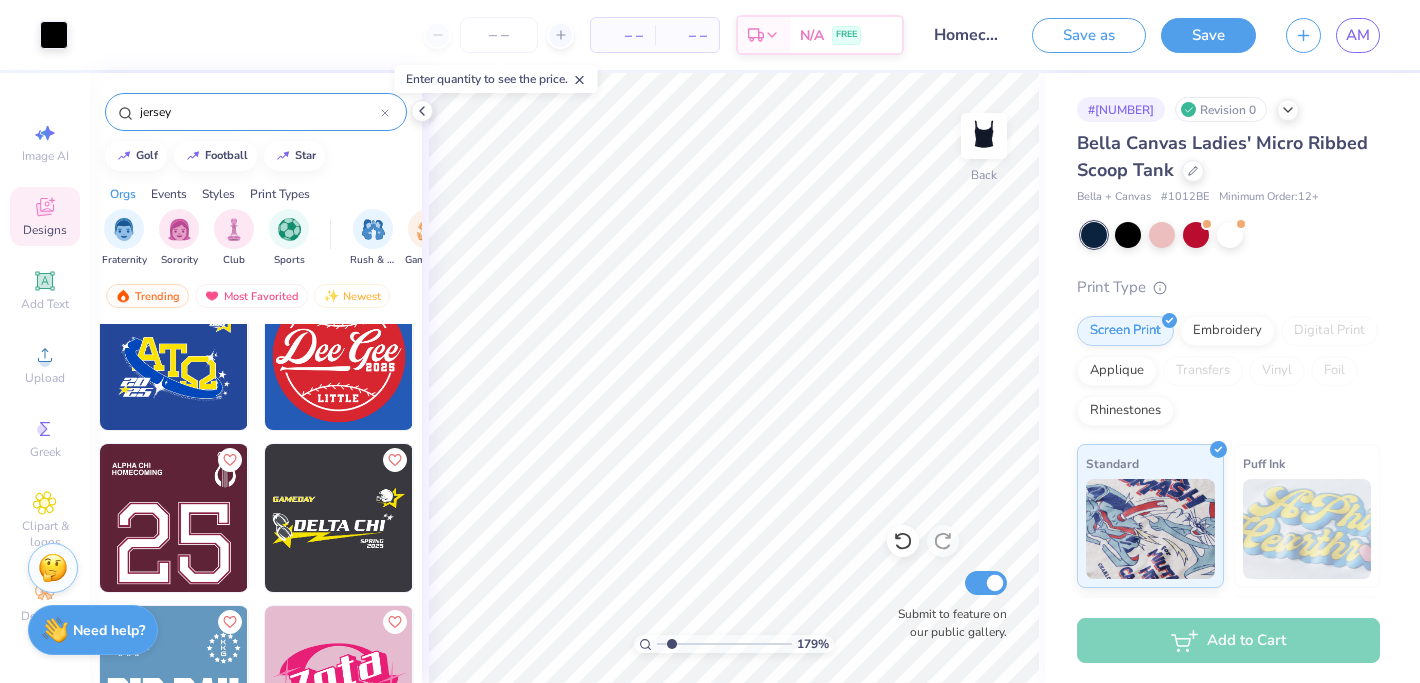 click on "jersey" at bounding box center [259, 112] 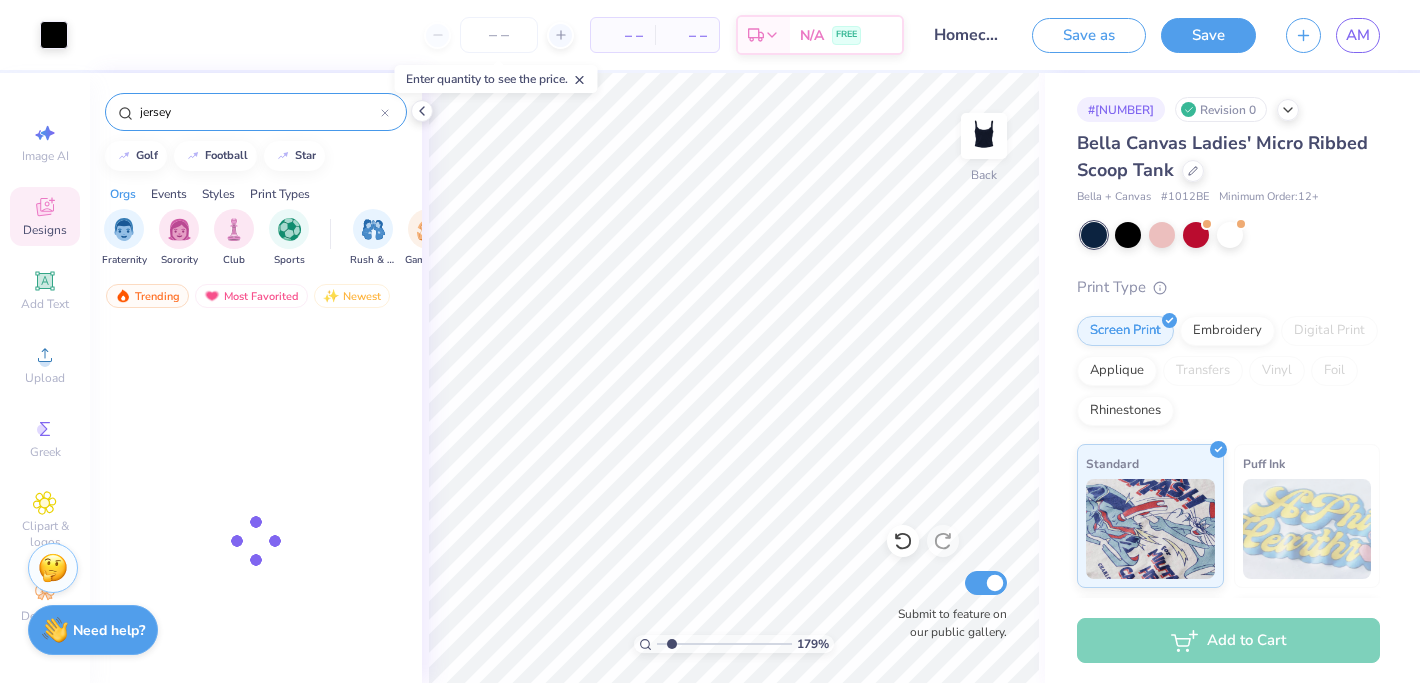 click on "jersey" at bounding box center [259, 112] 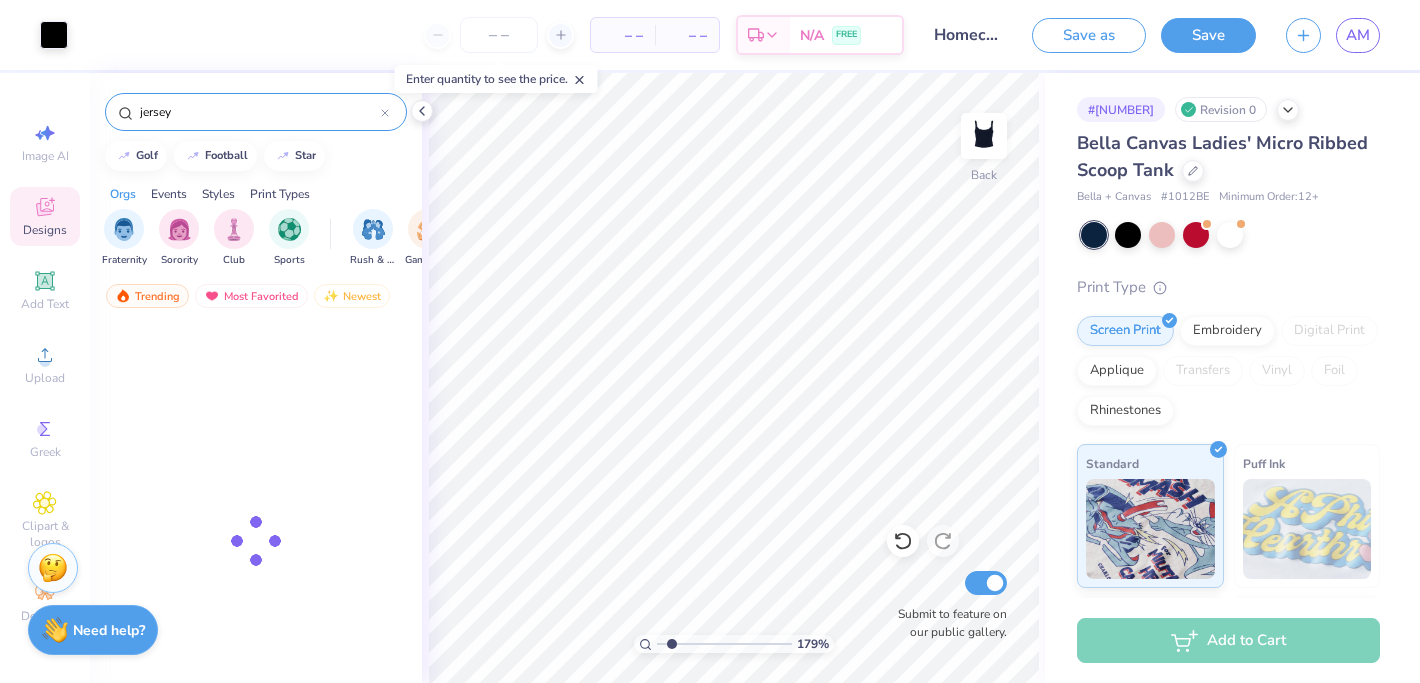 click on "jersey" at bounding box center [259, 112] 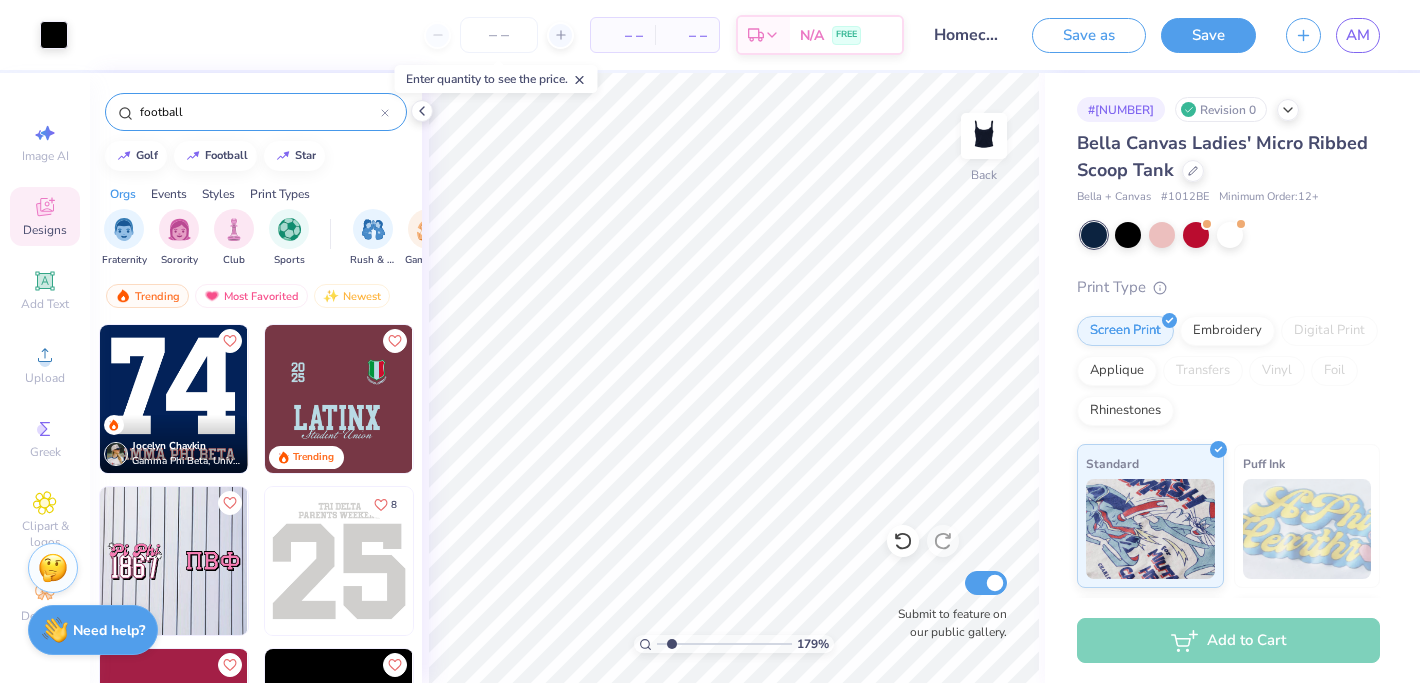 type on "football" 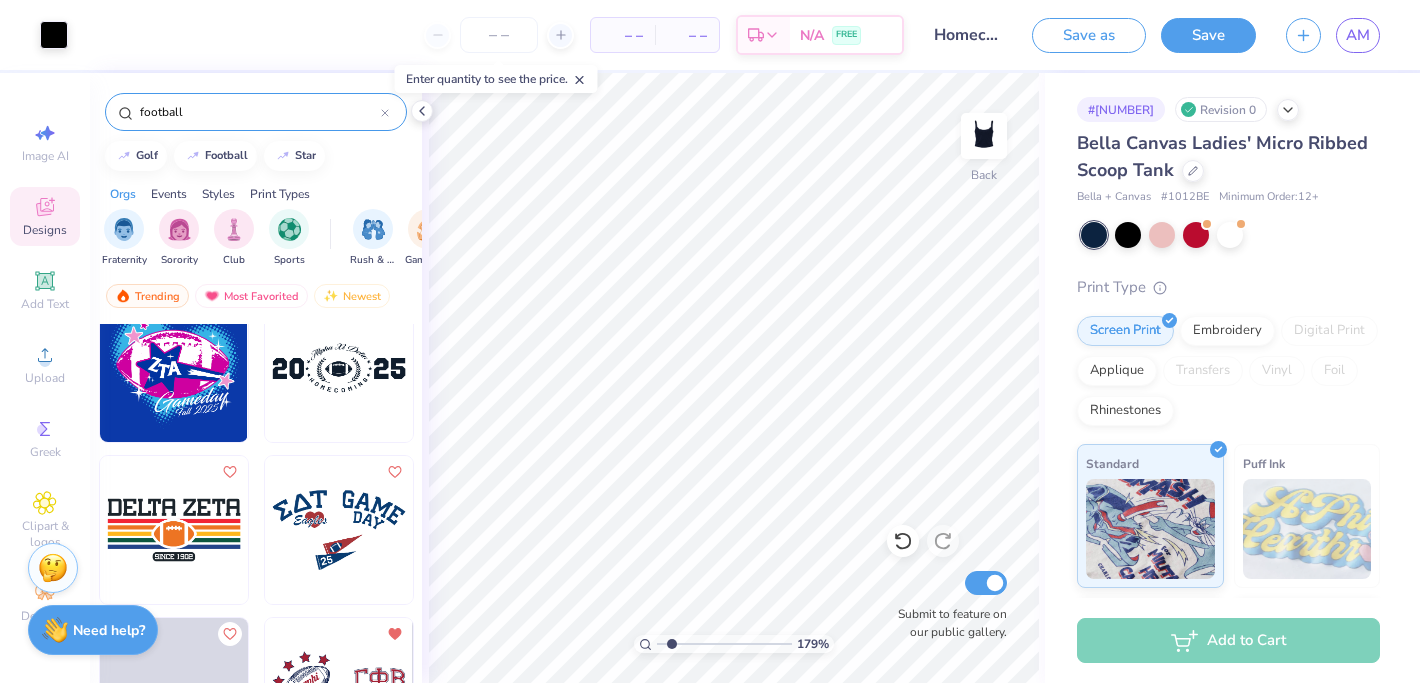 scroll, scrollTop: 4912, scrollLeft: 0, axis: vertical 